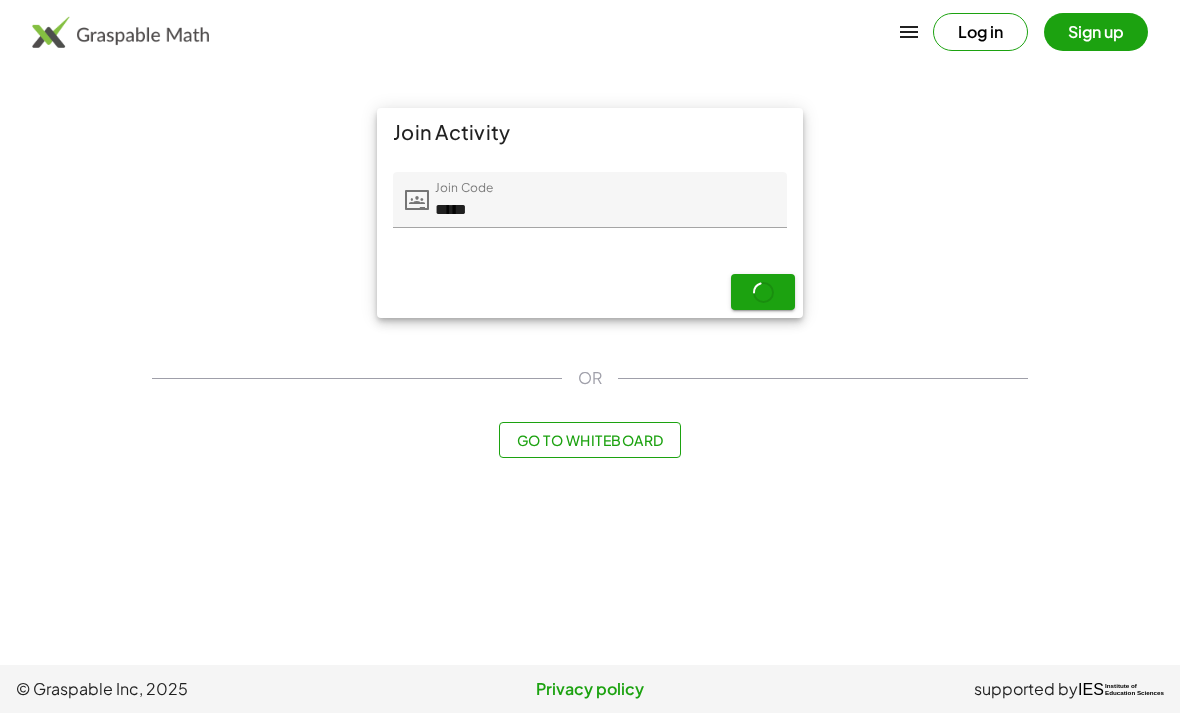 scroll, scrollTop: 0, scrollLeft: 0, axis: both 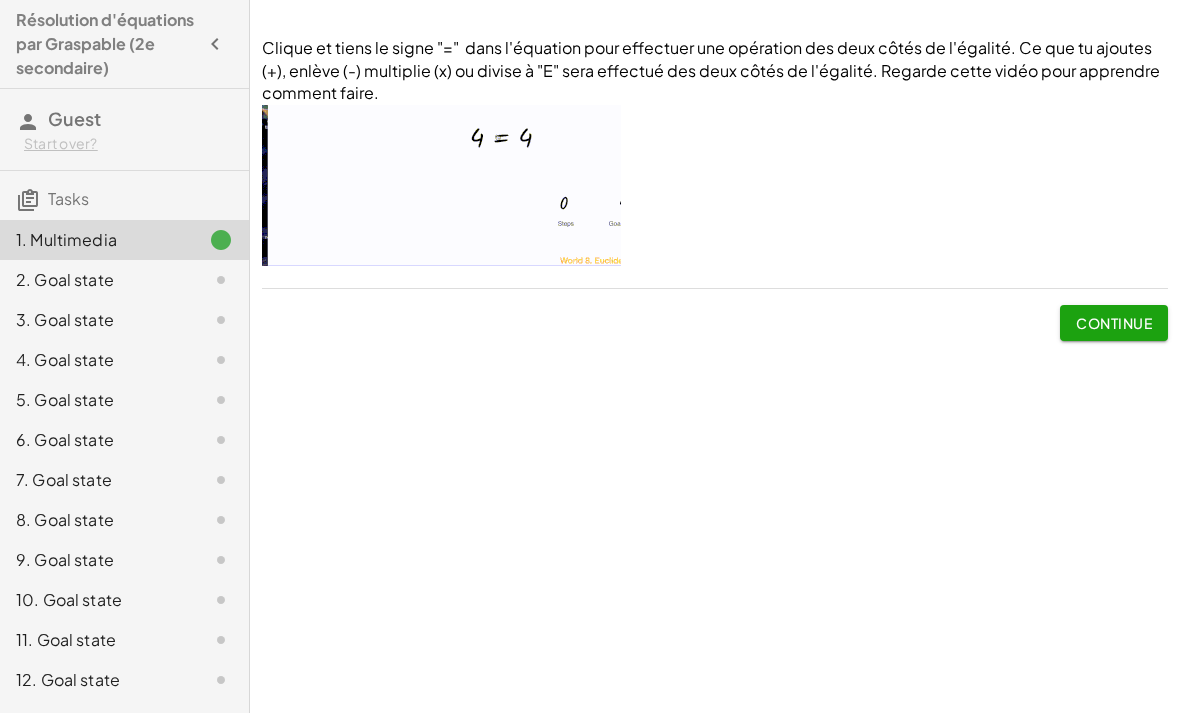 click on "Continue" at bounding box center (1114, 323) 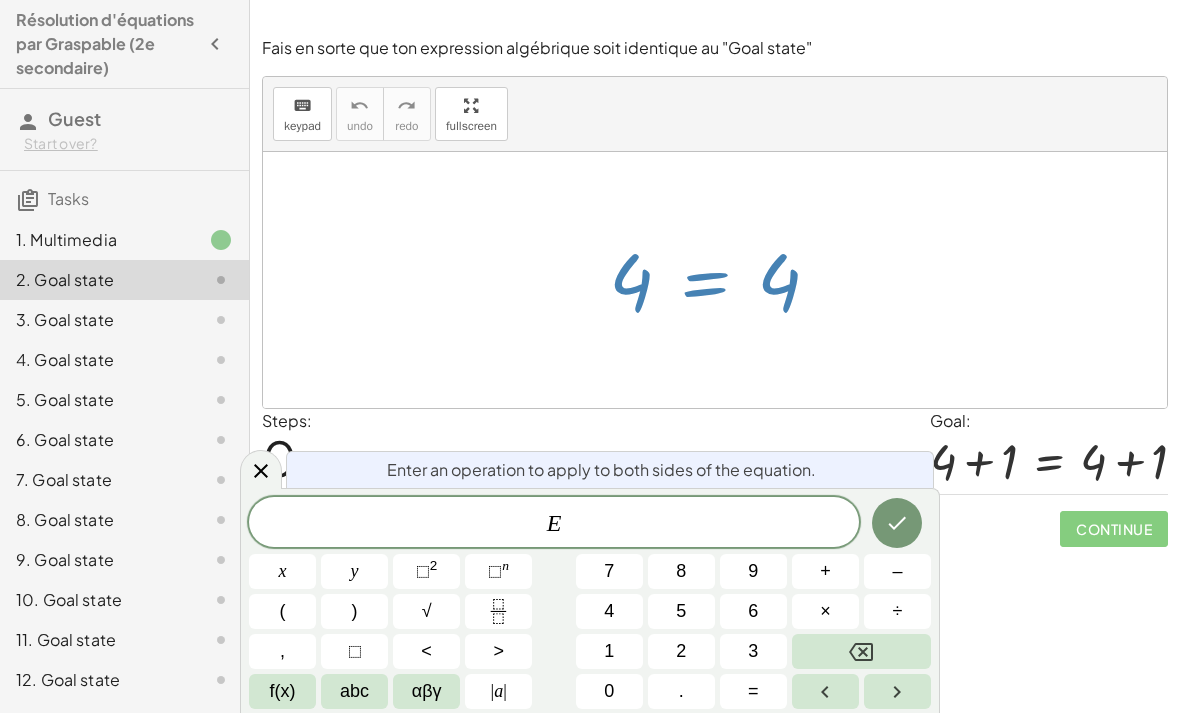 click on "+" at bounding box center (825, 571) 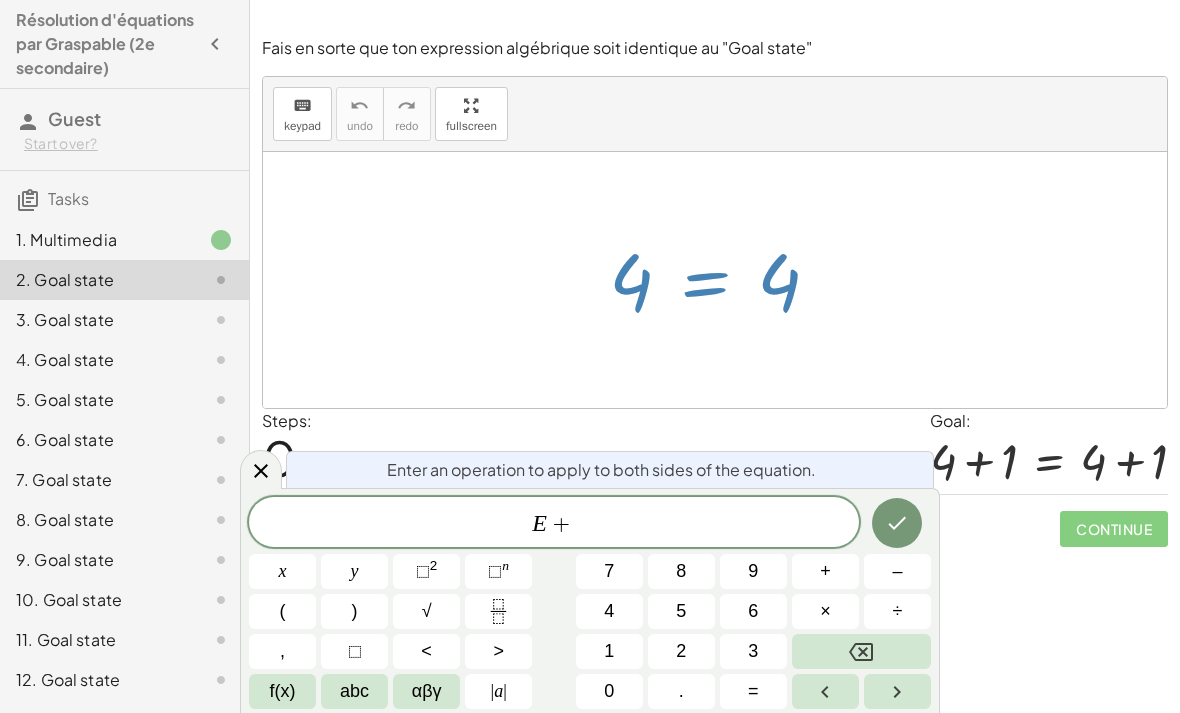 click on "1" at bounding box center (609, 651) 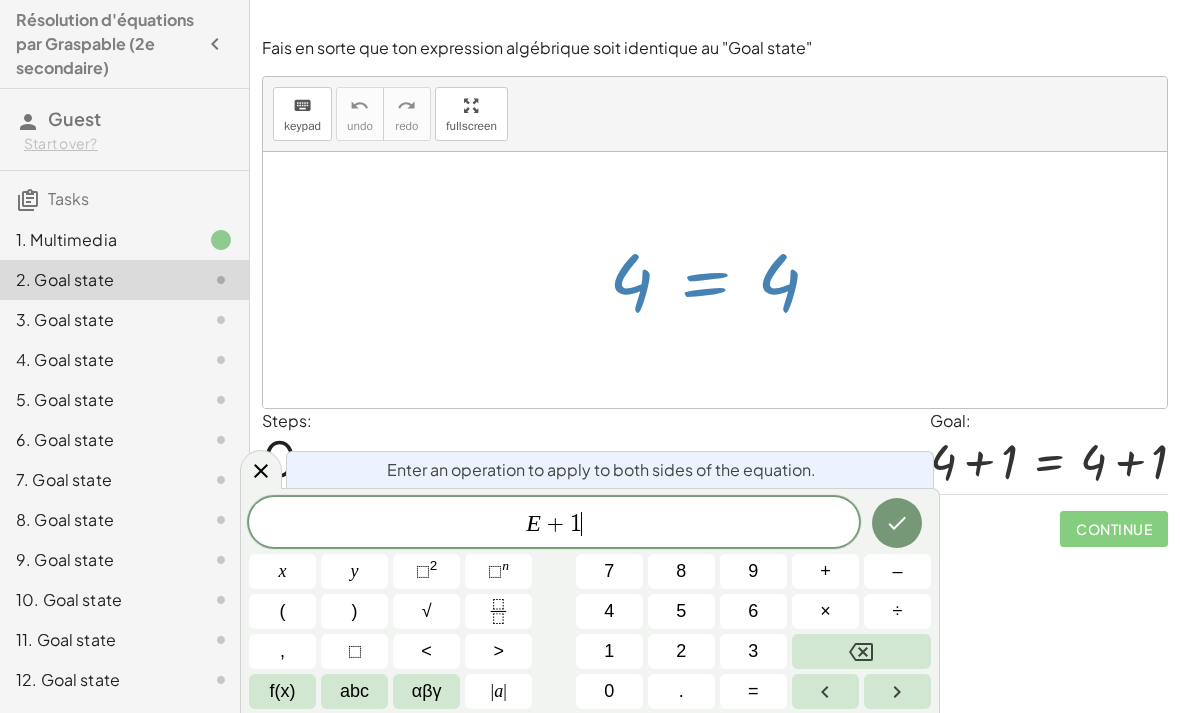 click 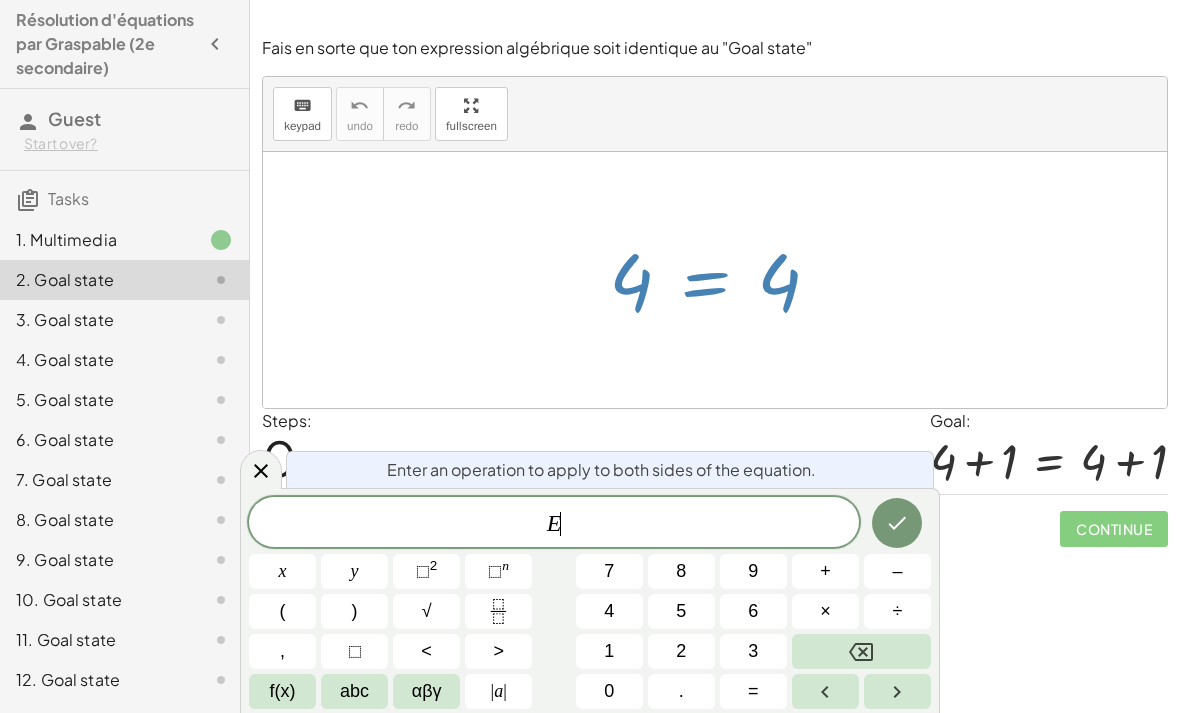 click 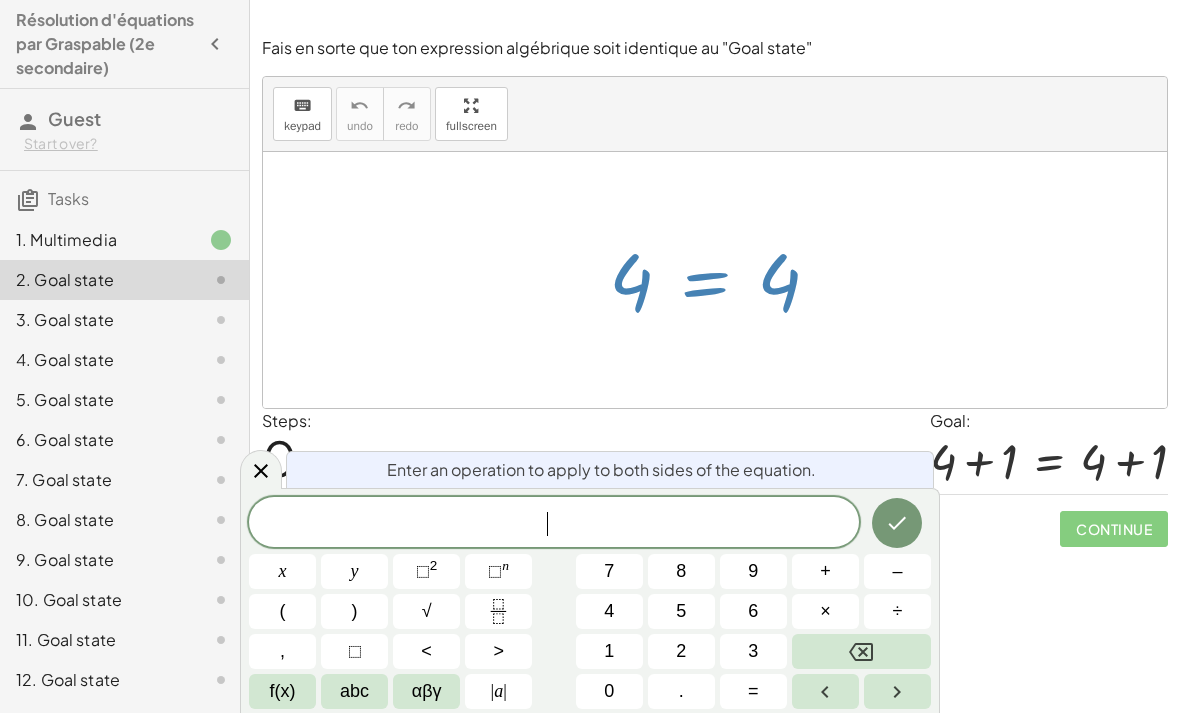 click on "+" at bounding box center (825, 571) 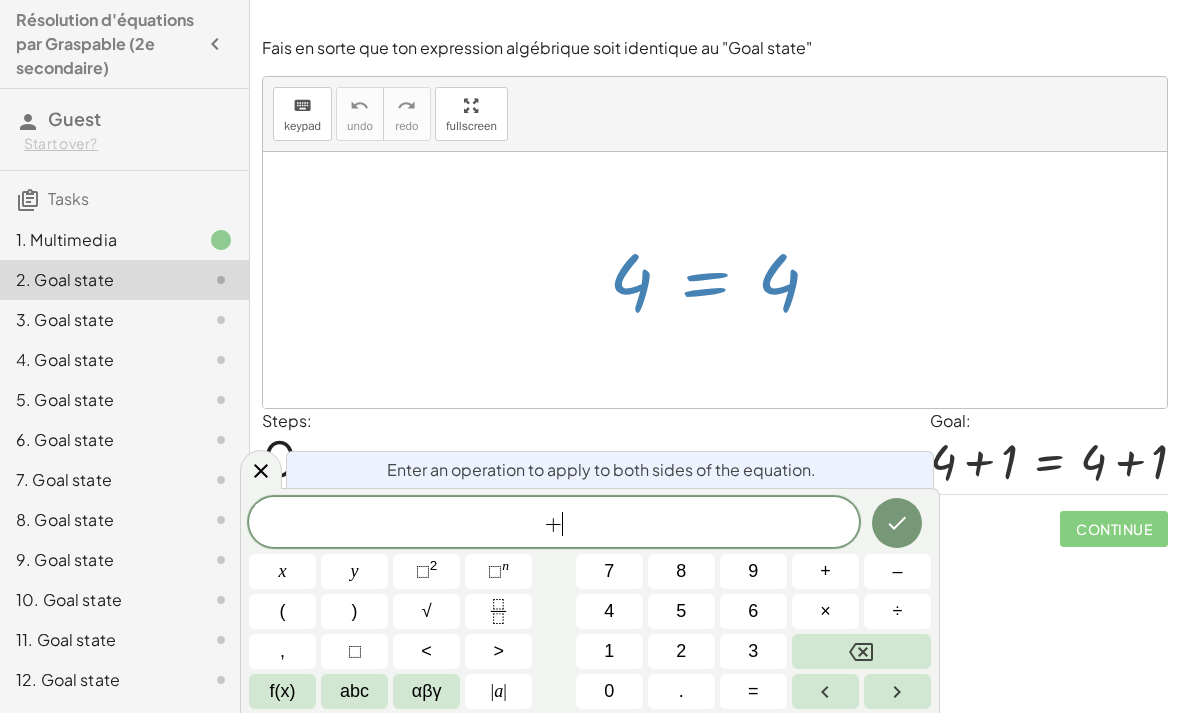 click on "1" at bounding box center (609, 651) 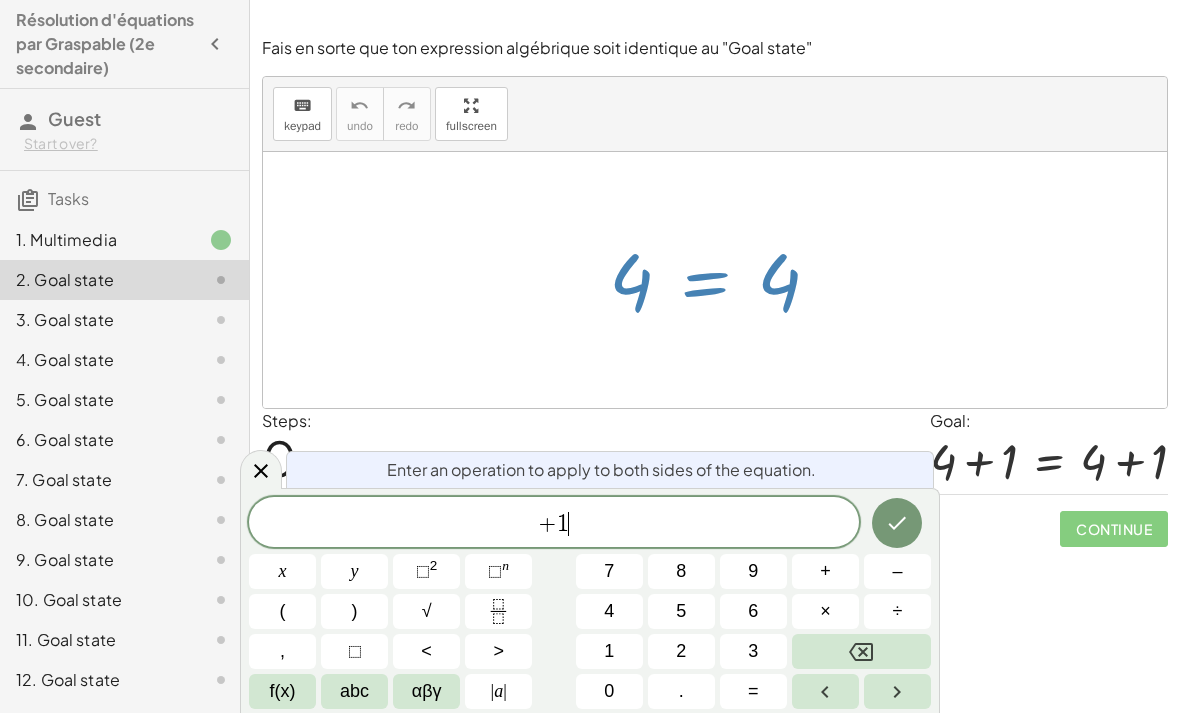 click 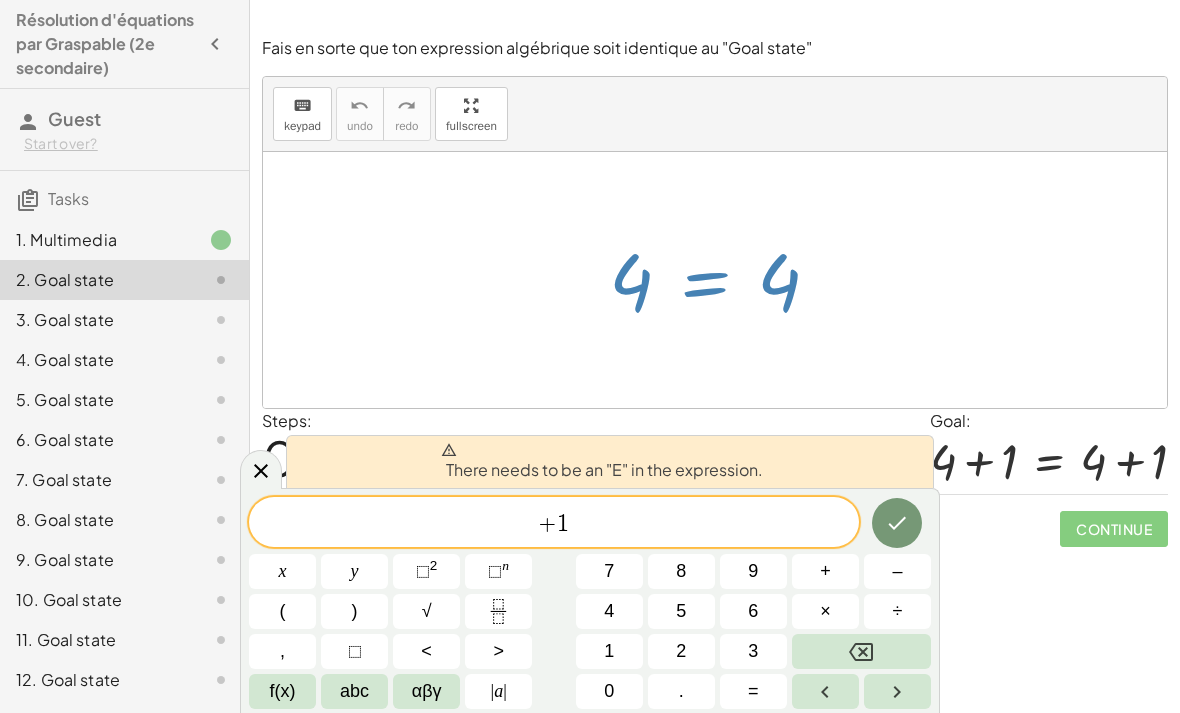 click at bounding box center [861, 651] 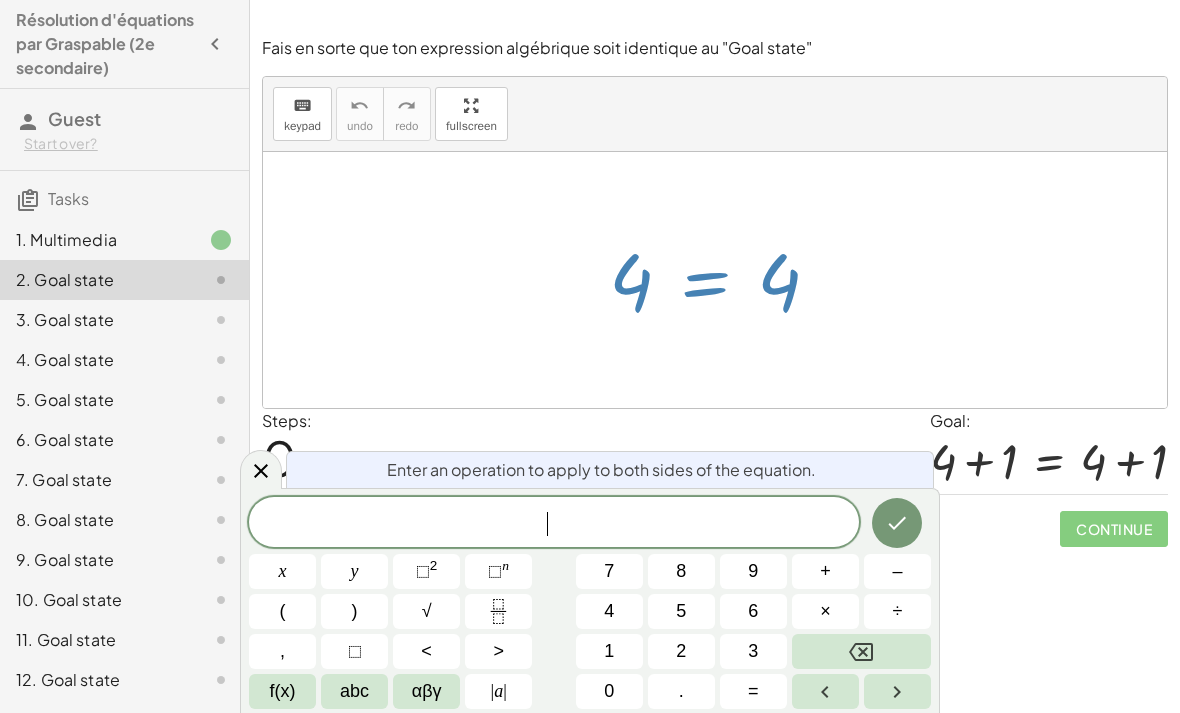 click at bounding box center [861, 651] 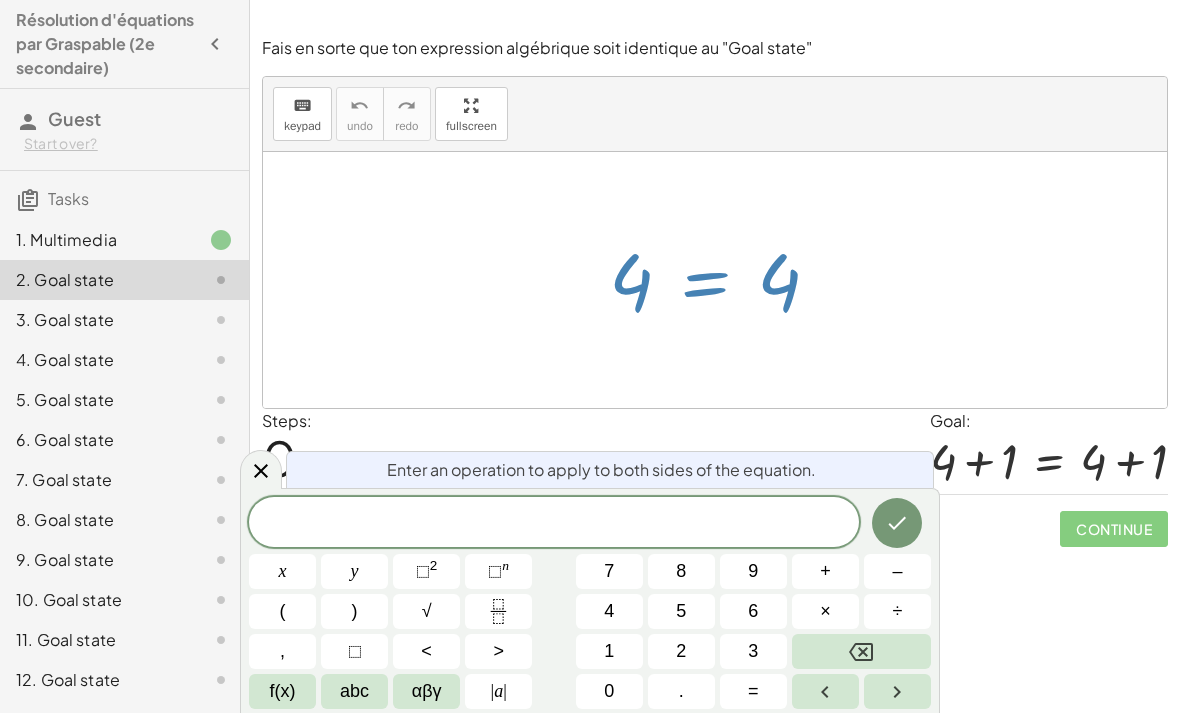 click on "+" at bounding box center [825, 571] 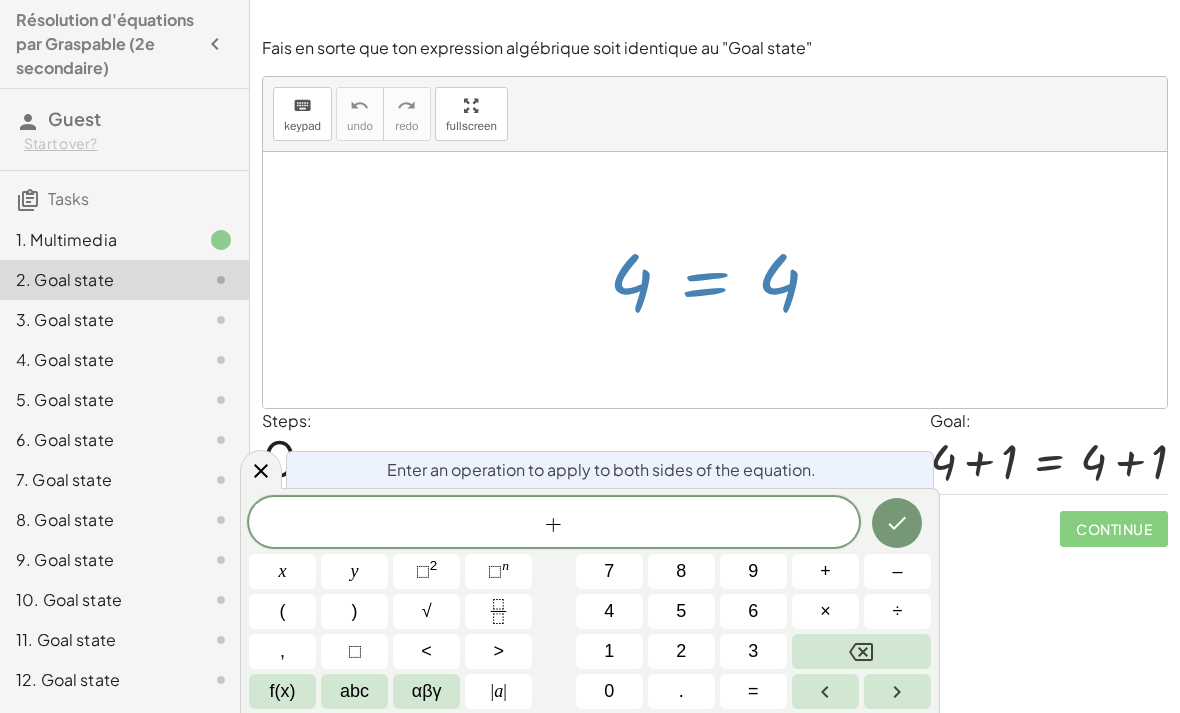 click at bounding box center (861, 651) 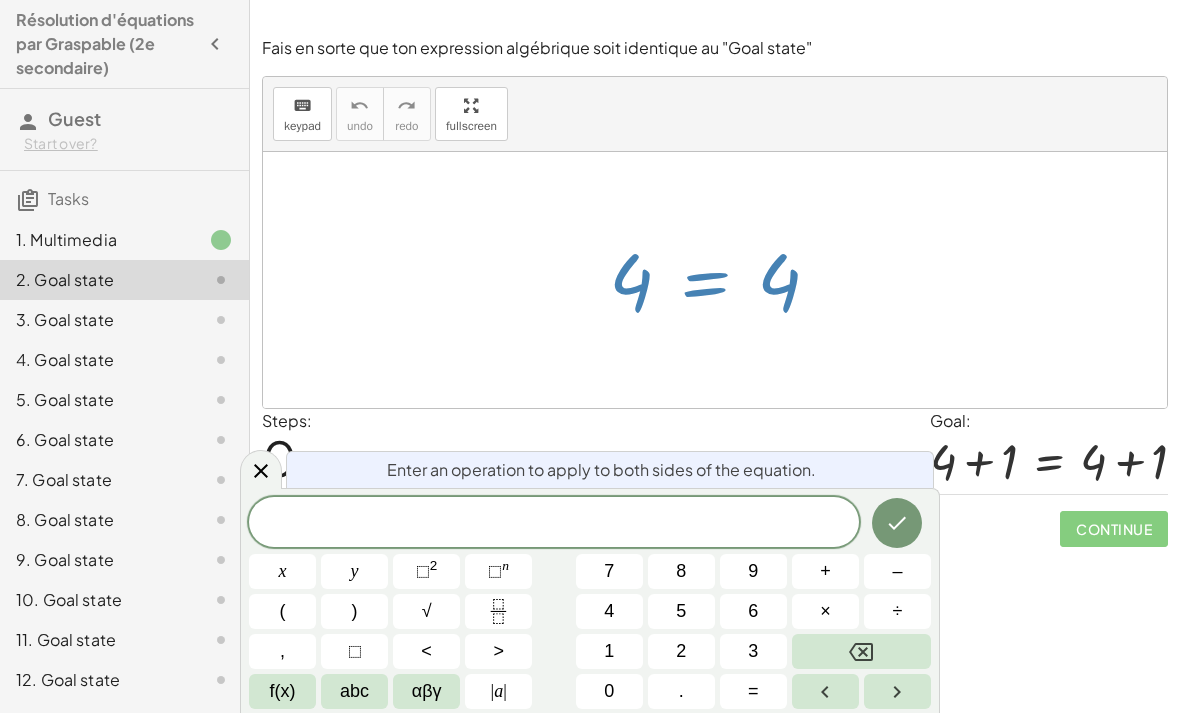 click 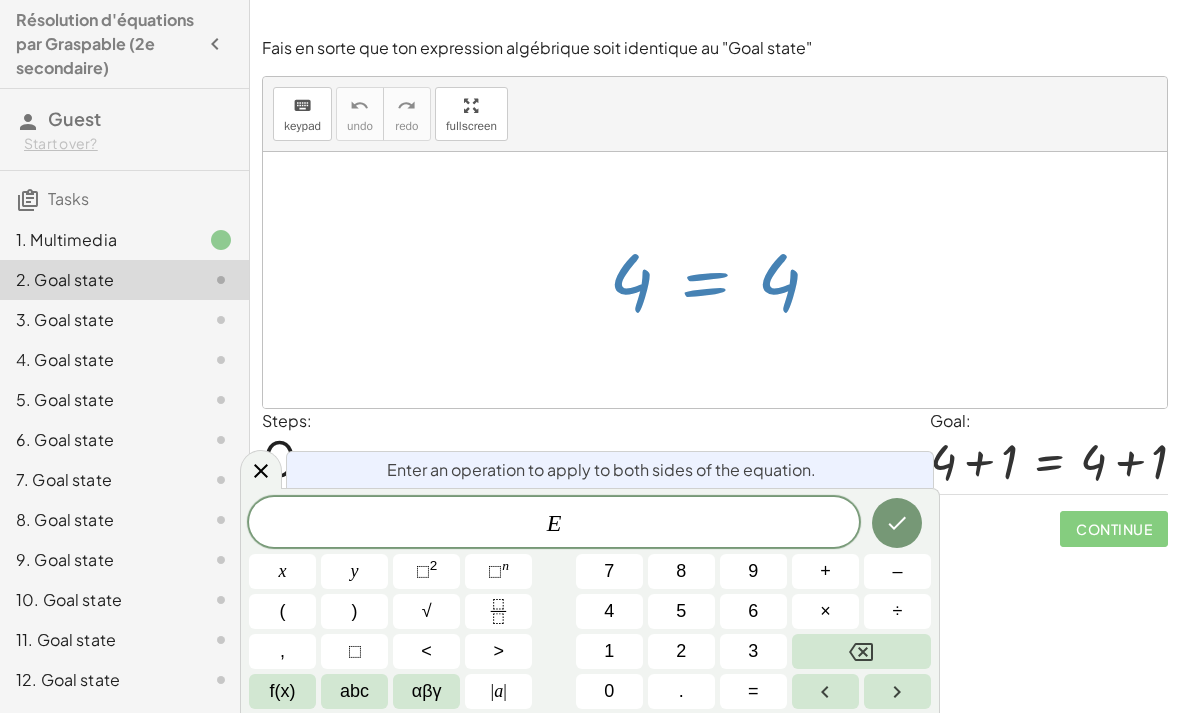 click on "+" at bounding box center [825, 571] 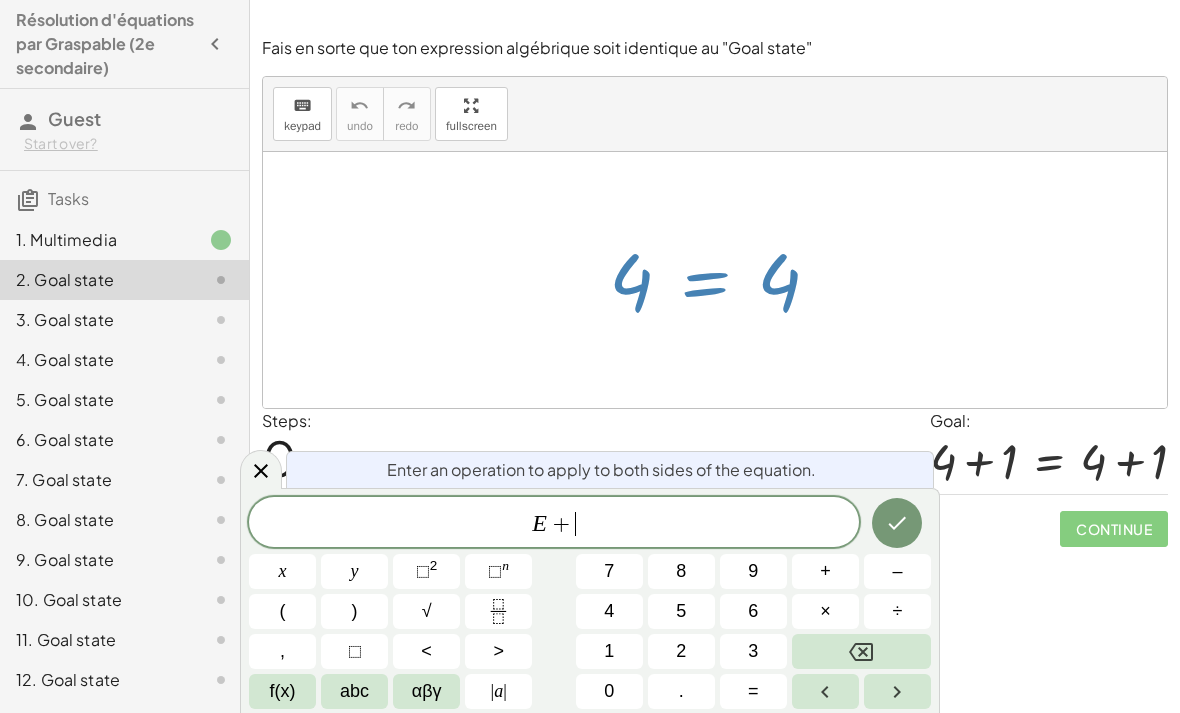 click on "1" at bounding box center [609, 651] 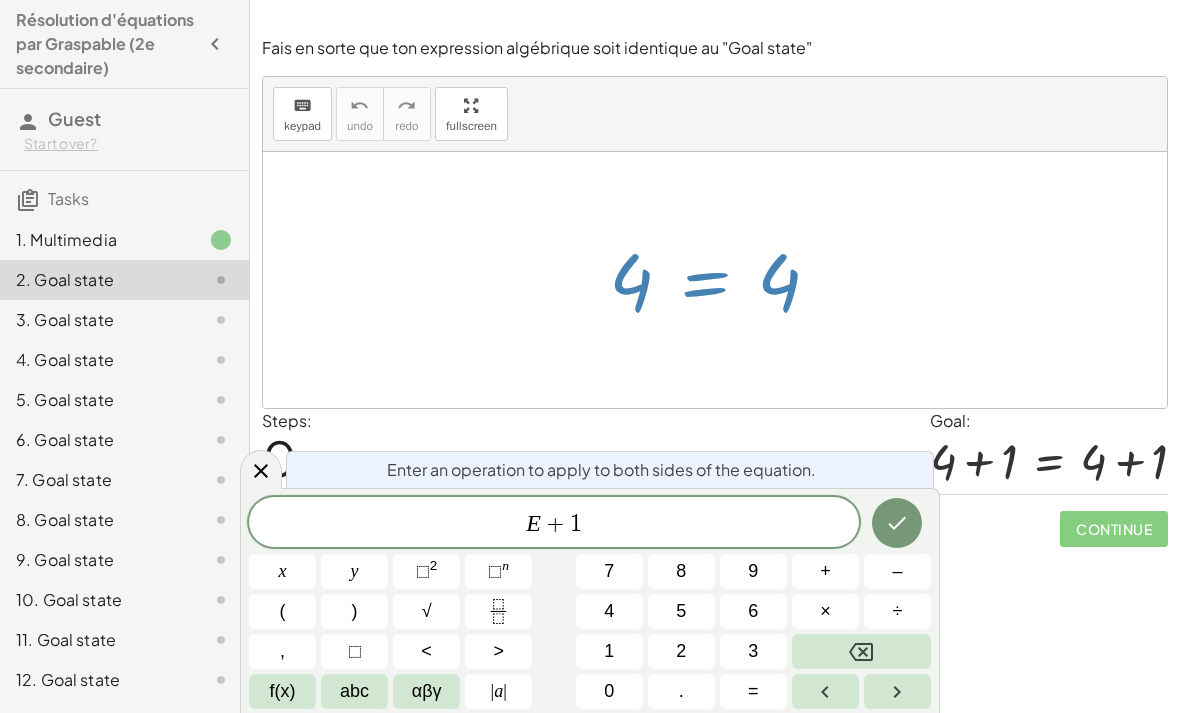 click at bounding box center (897, 523) 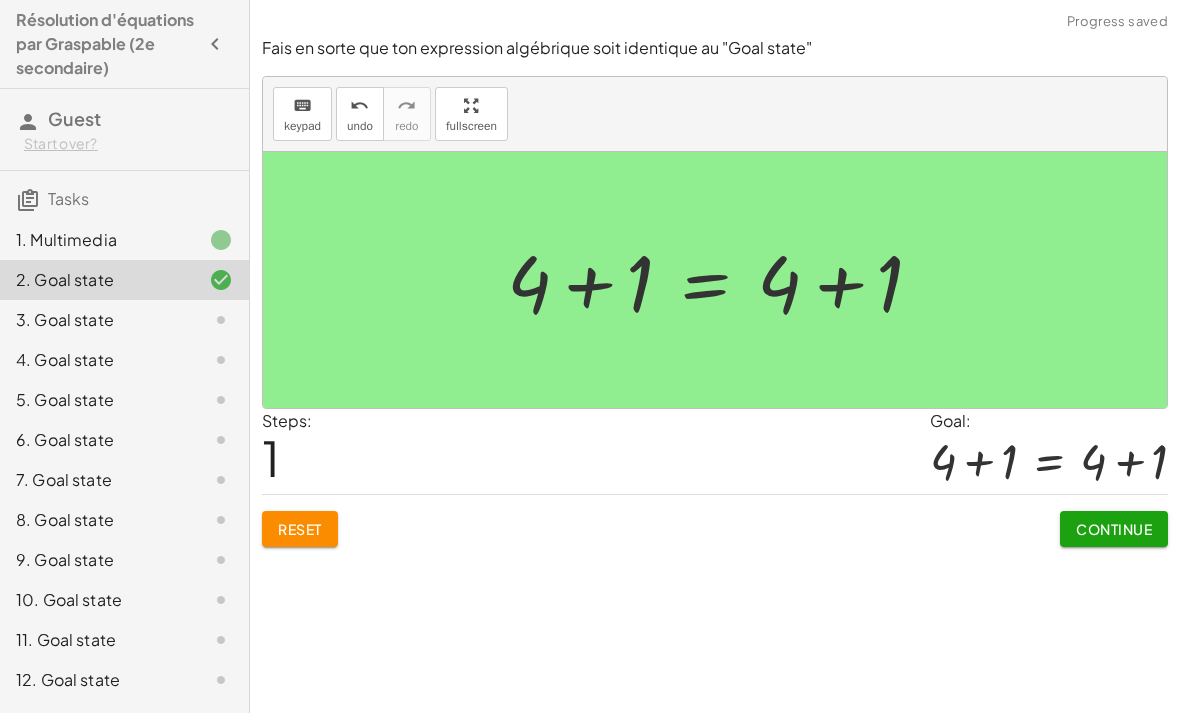 click 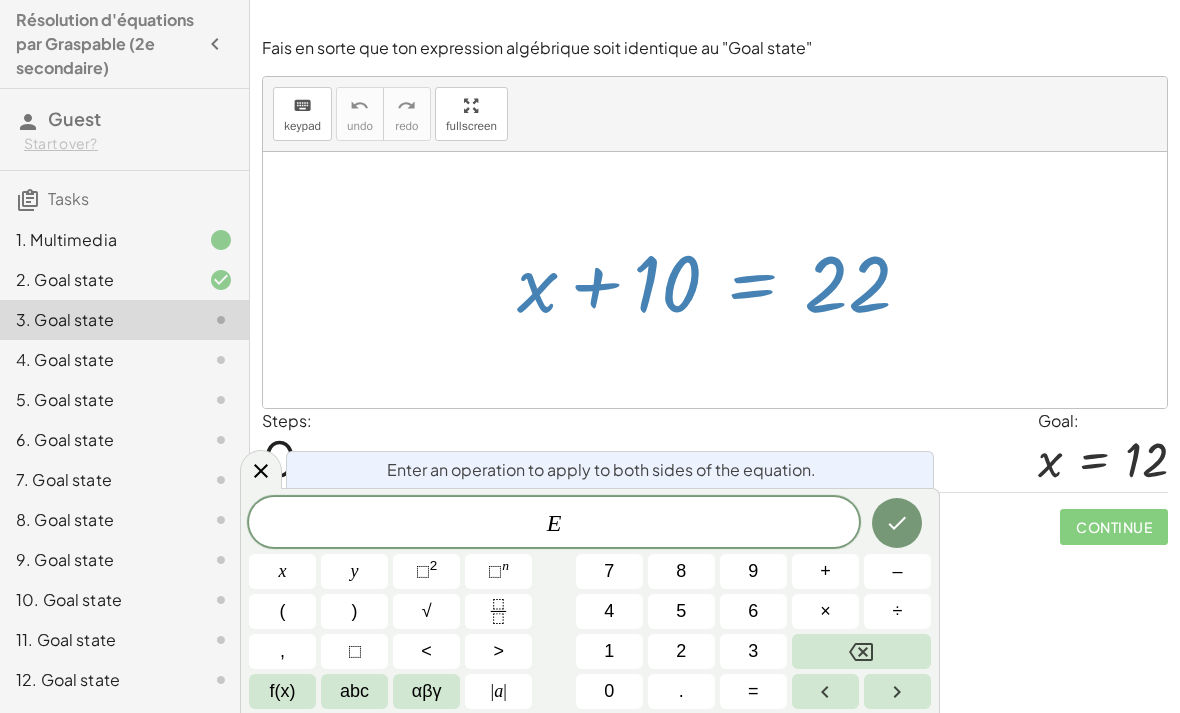 click on "–" at bounding box center [897, 571] 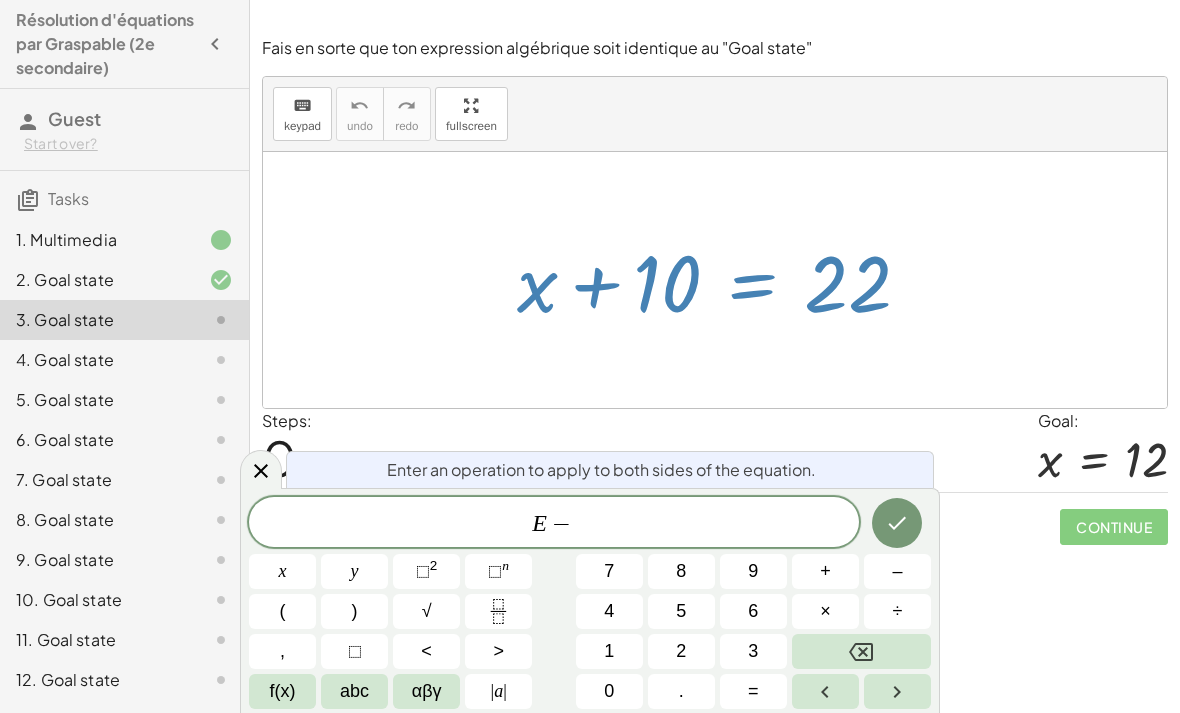 click on "1" at bounding box center [609, 651] 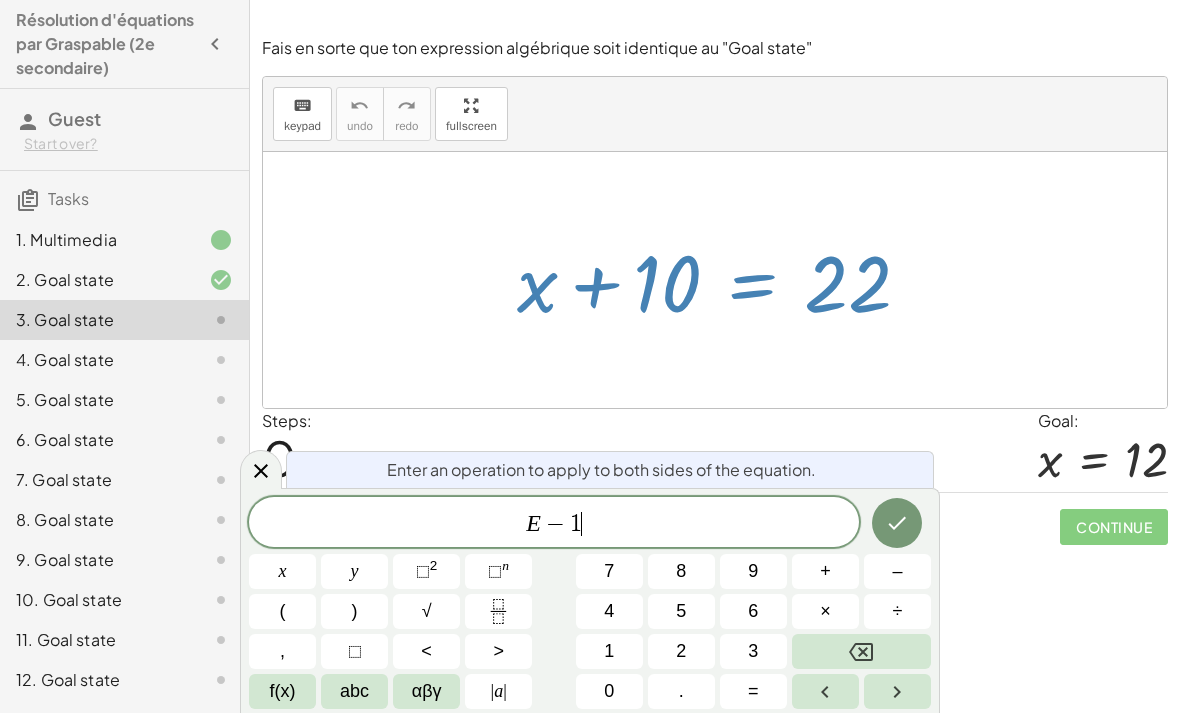 click on "0" at bounding box center [609, 691] 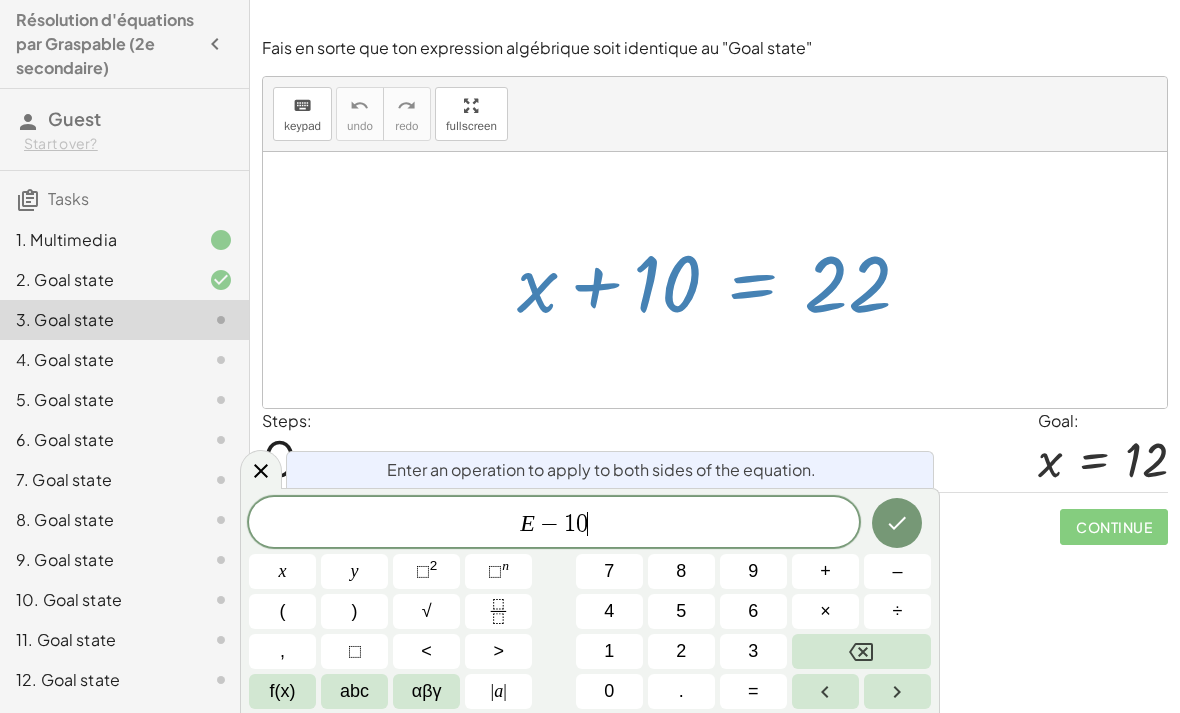 click 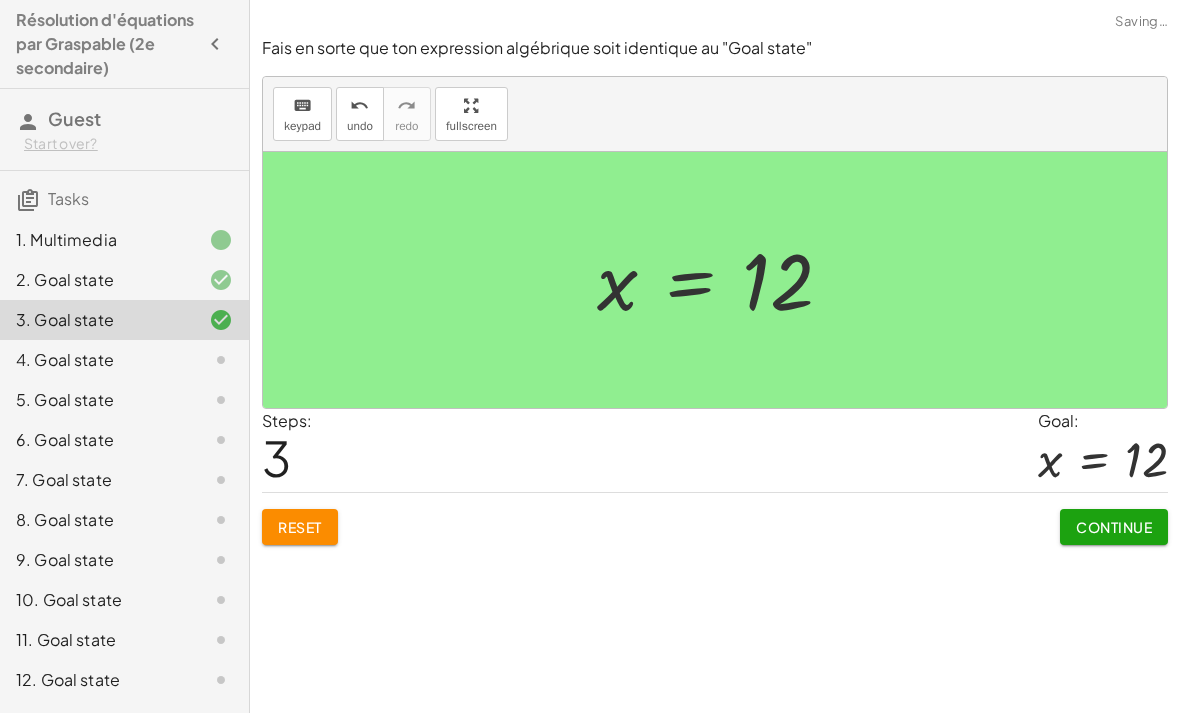 click on "Continue" at bounding box center [1114, 527] 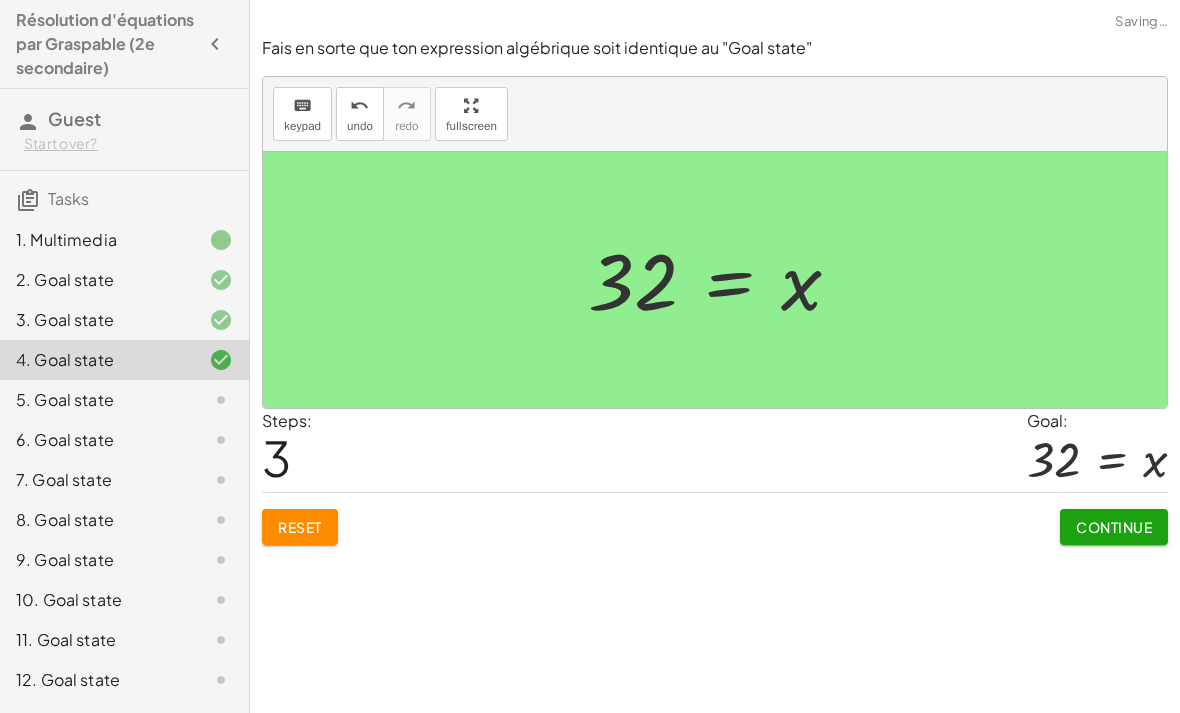 click on "Continue" 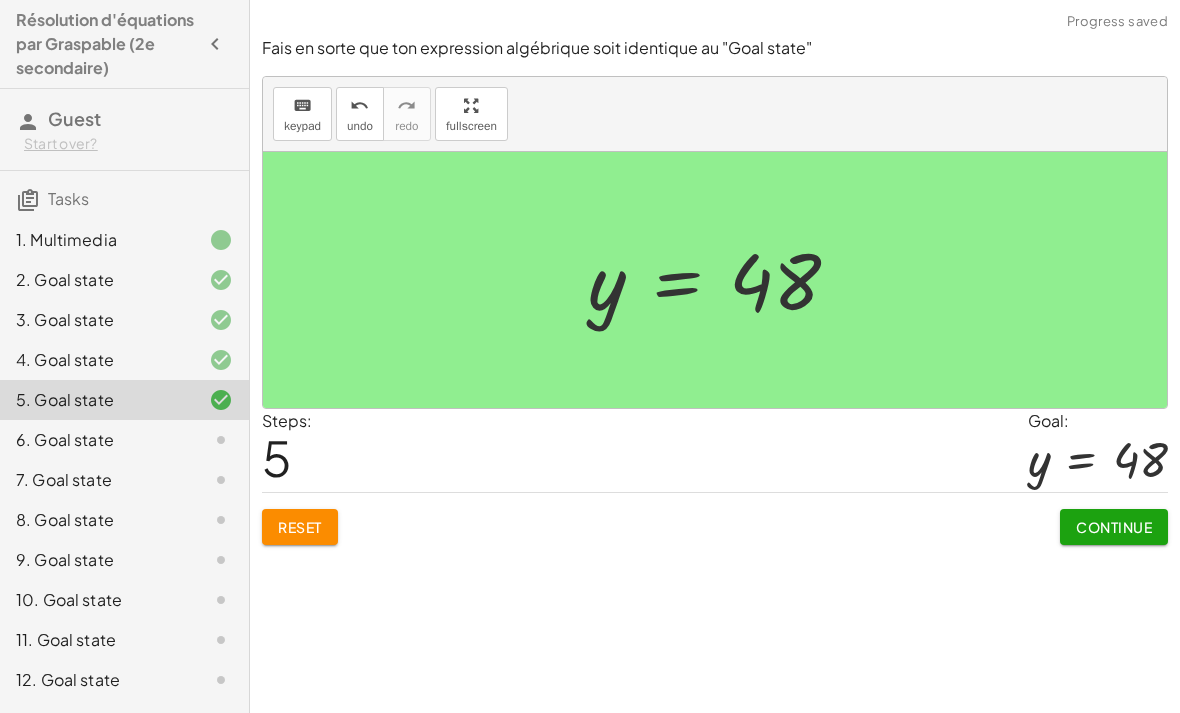 click on "Continue" 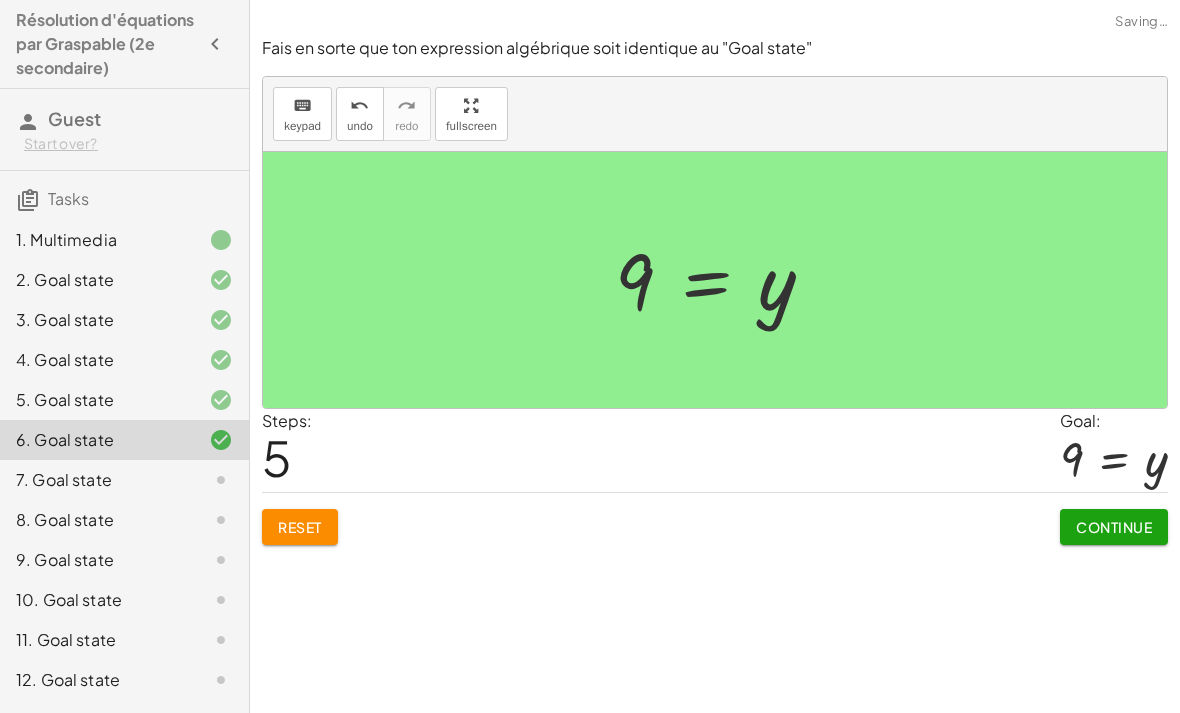 click on "Continue" 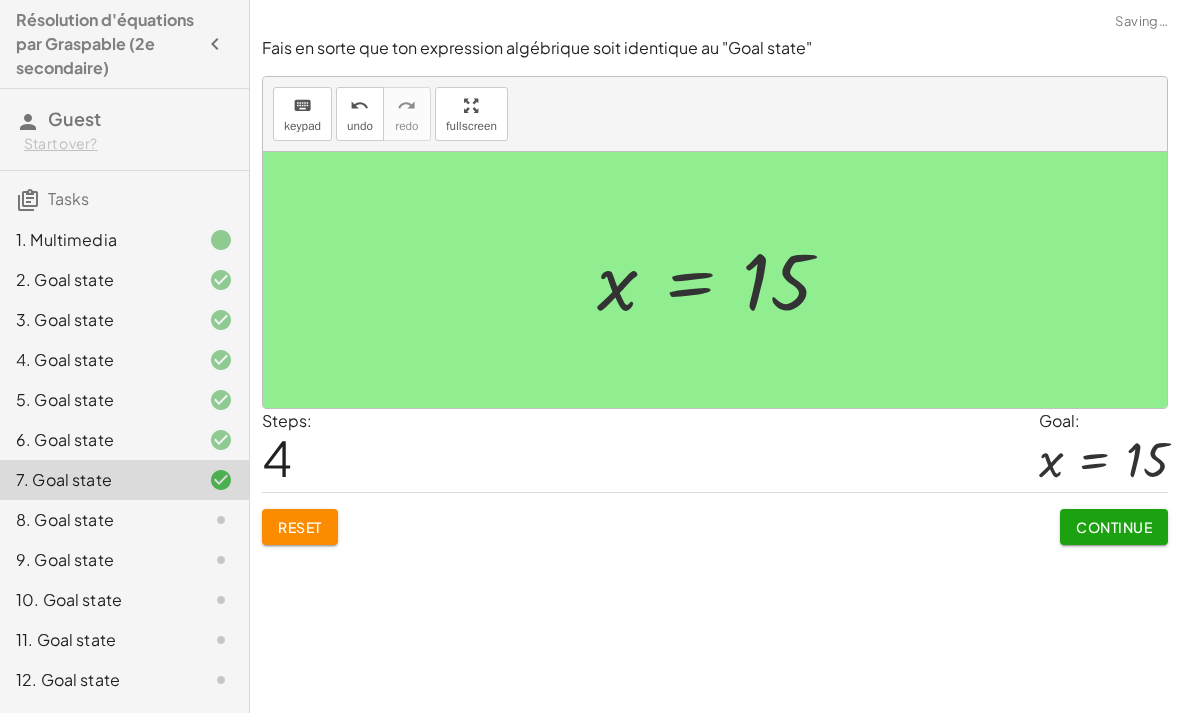 click on "Continue" 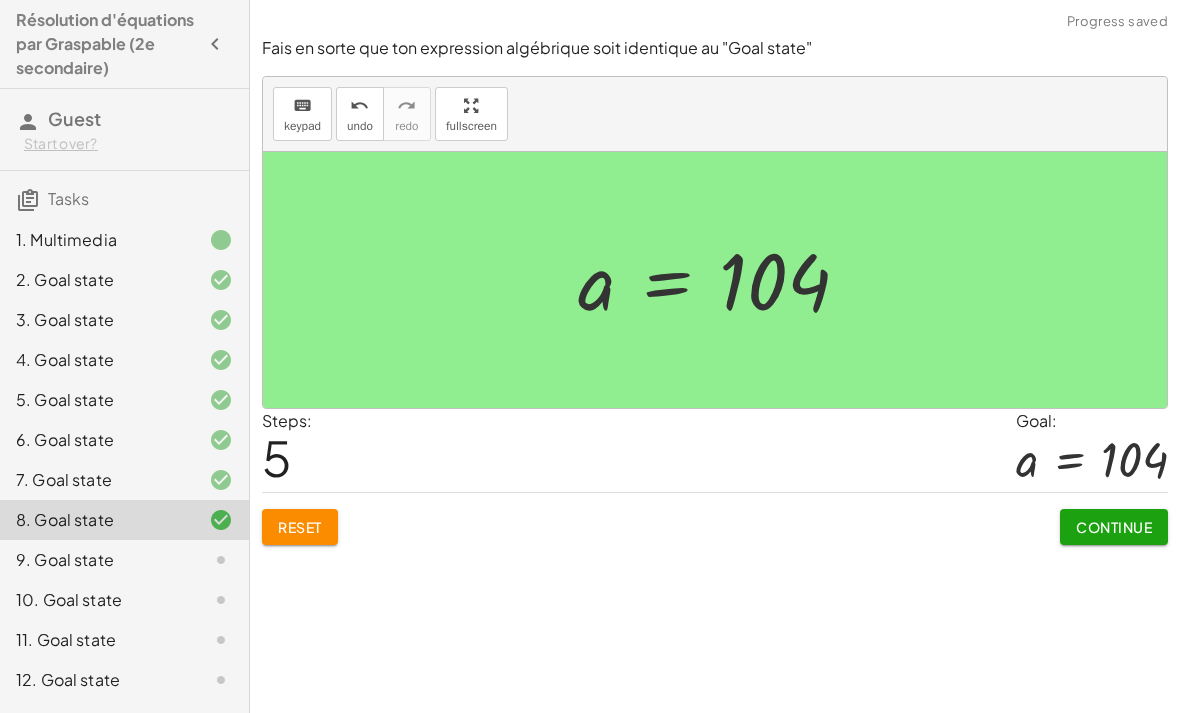 click on "Continue" 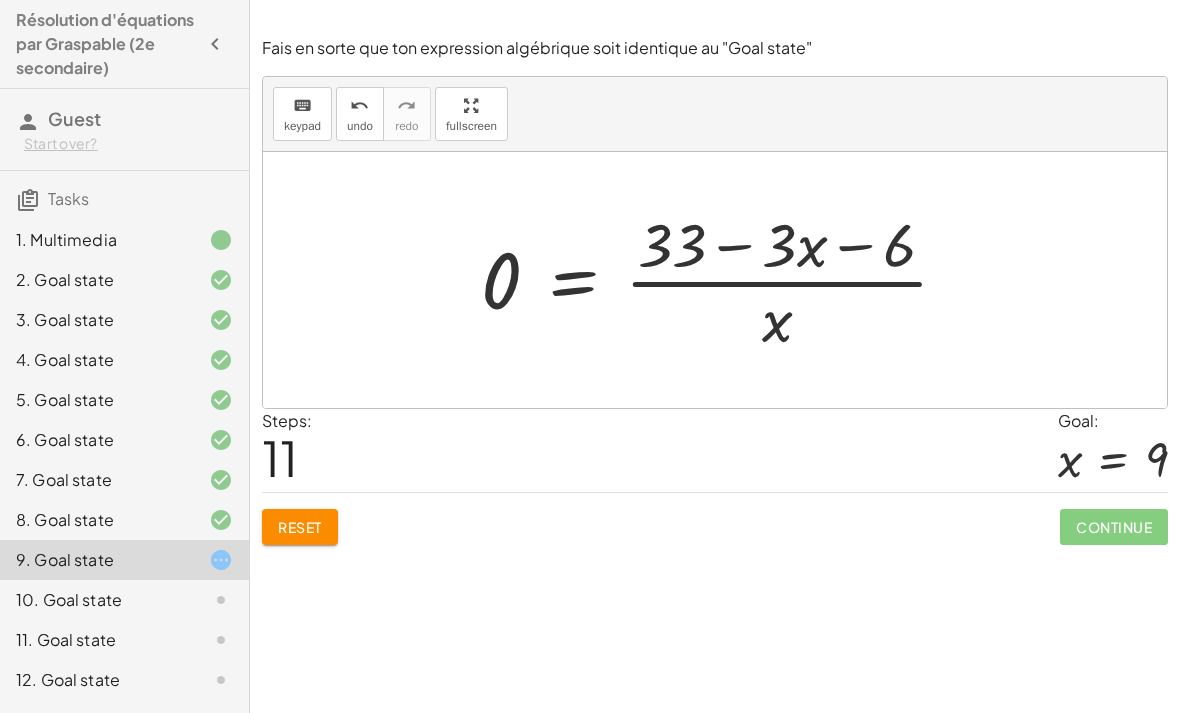 click on "Reset" at bounding box center [300, 527] 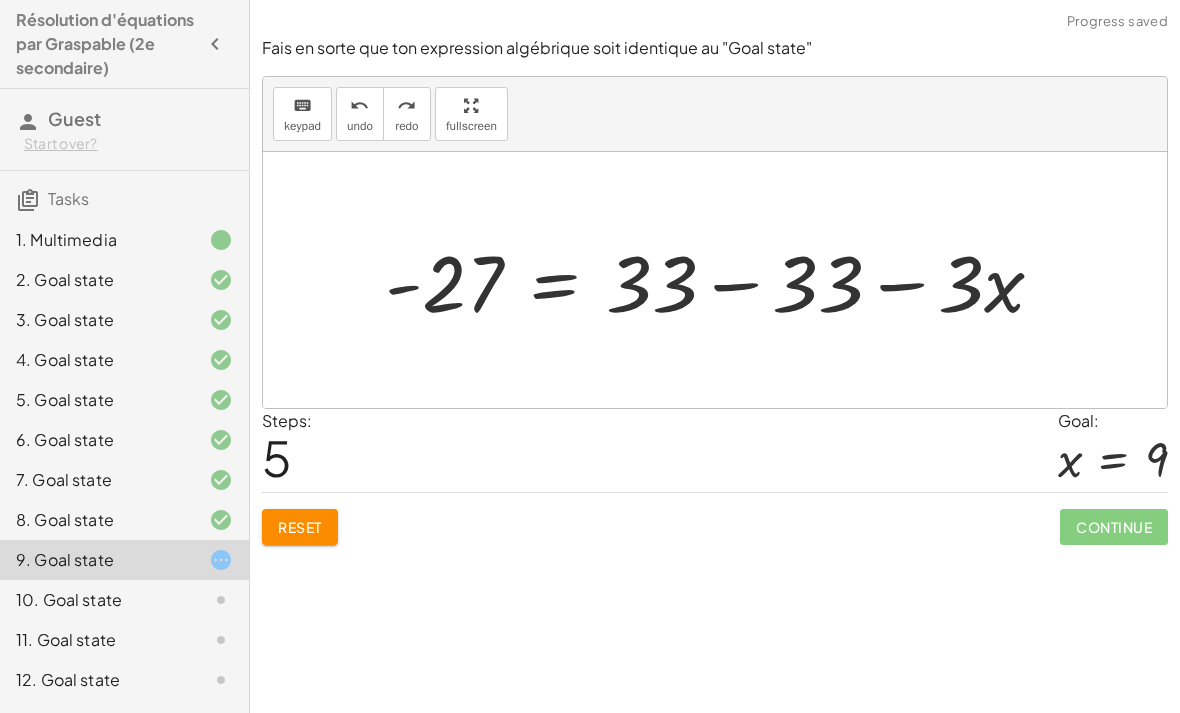 click on "Reset" at bounding box center (300, 527) 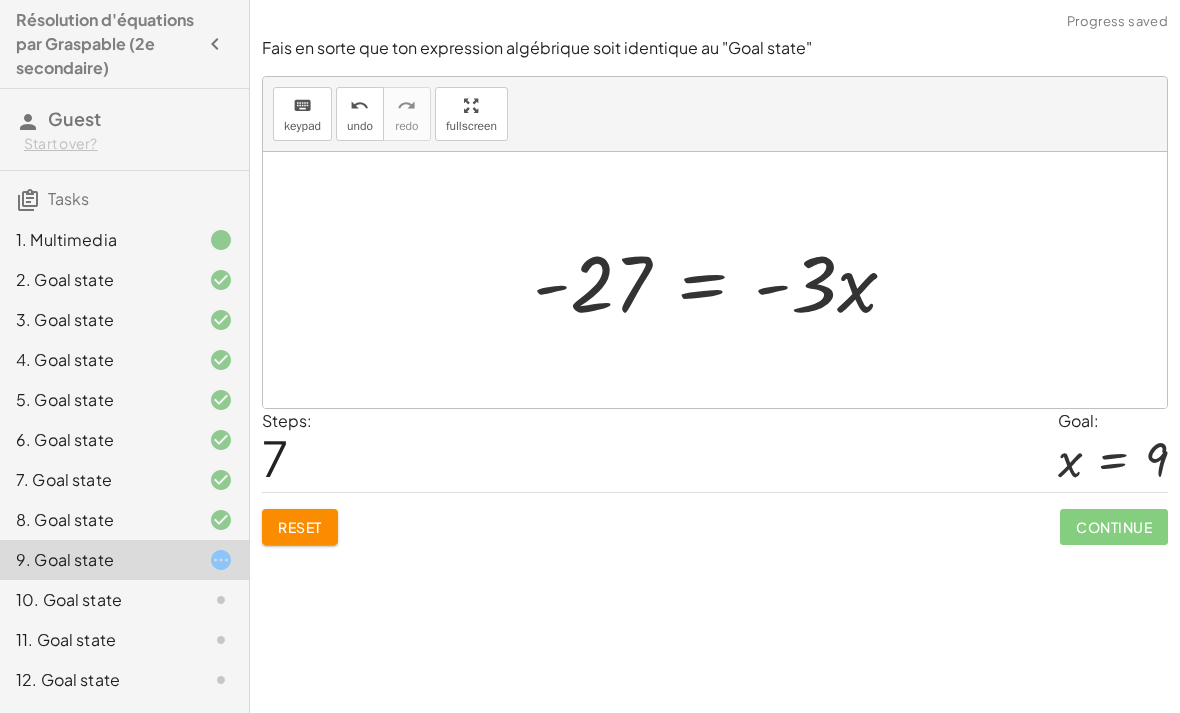 click on "Reset" at bounding box center (300, 527) 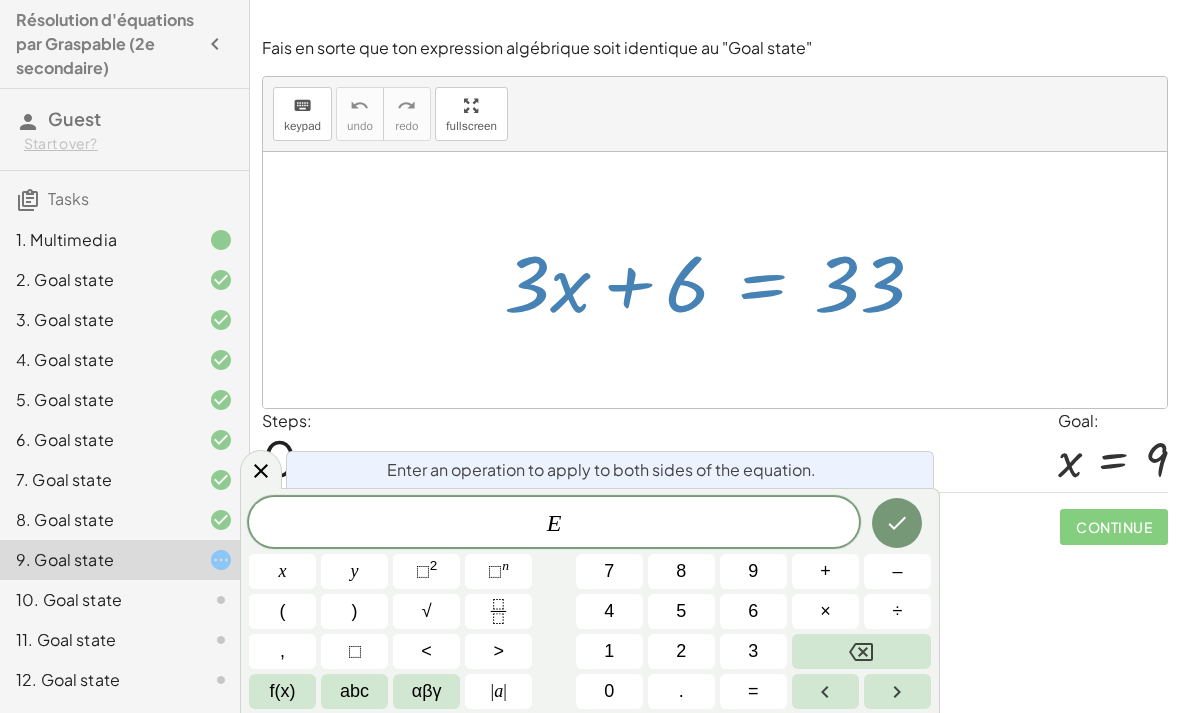 click on "–" at bounding box center (897, 571) 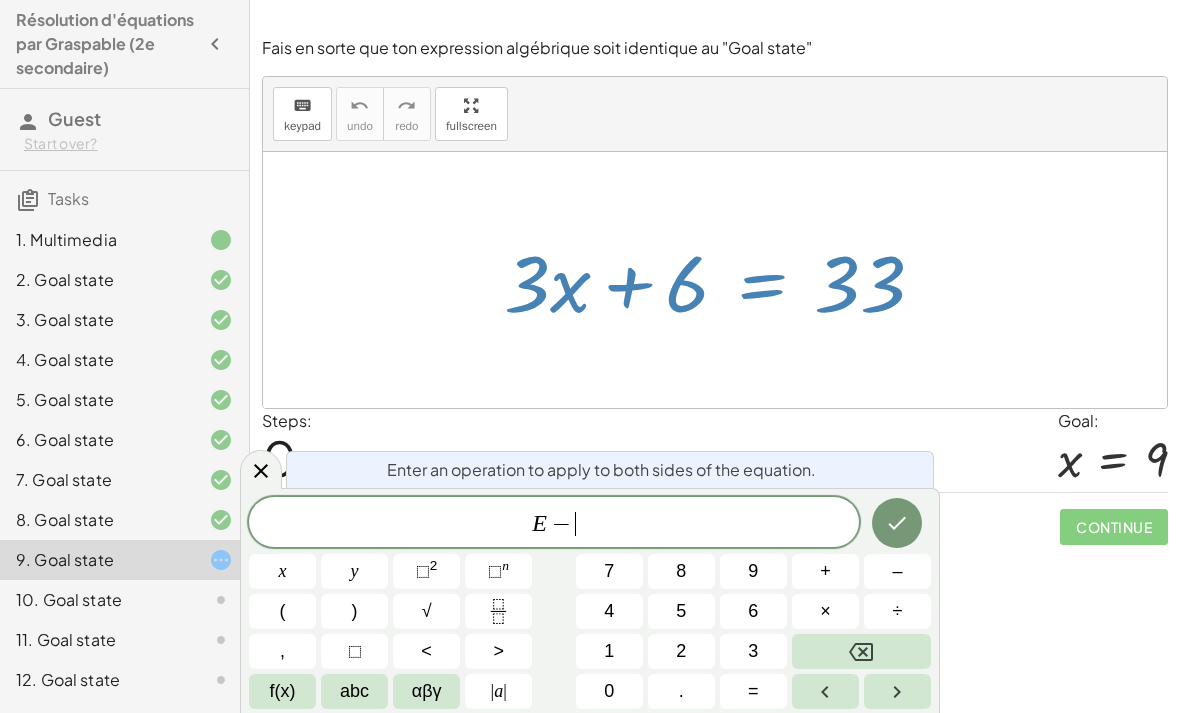 click on "3" at bounding box center [753, 651] 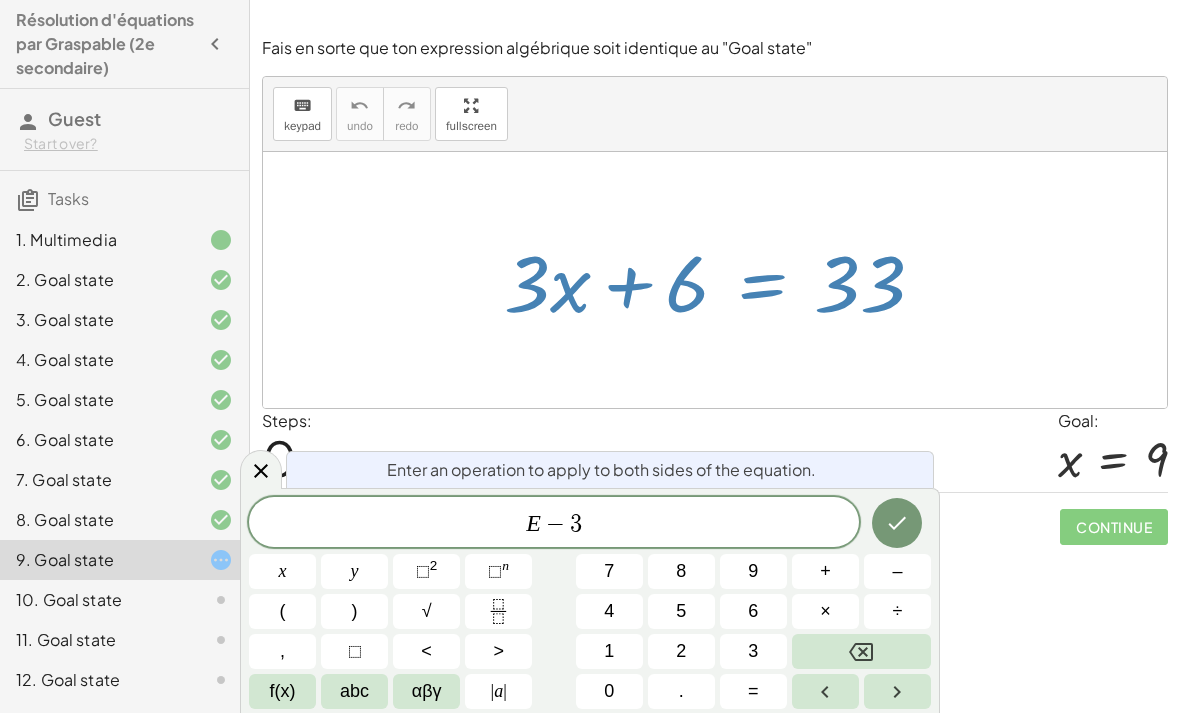 click on "×" at bounding box center (825, 611) 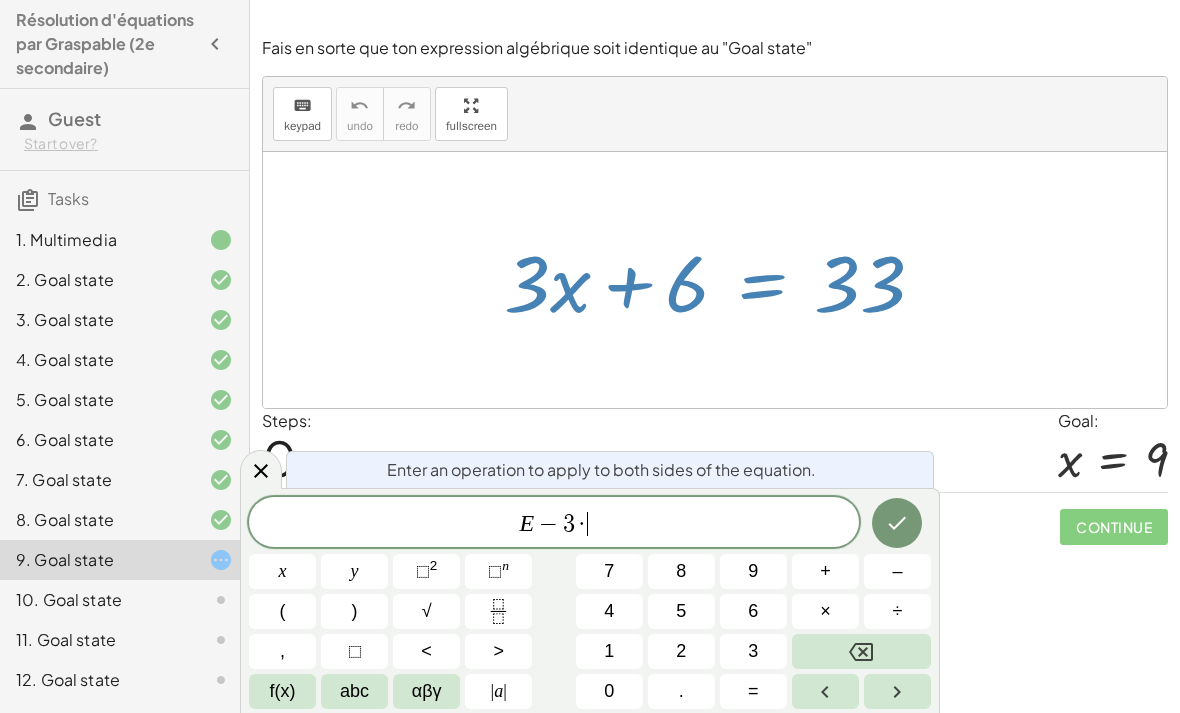 click at bounding box center [861, 651] 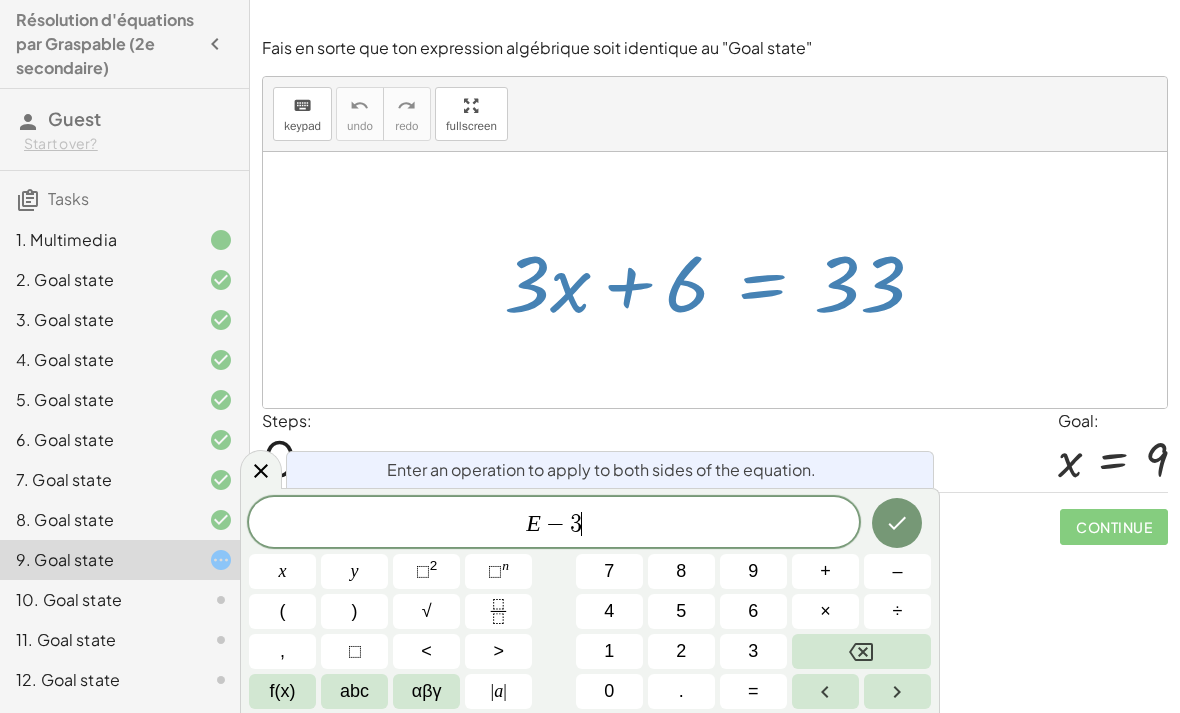 click on "f(x)" at bounding box center [282, 691] 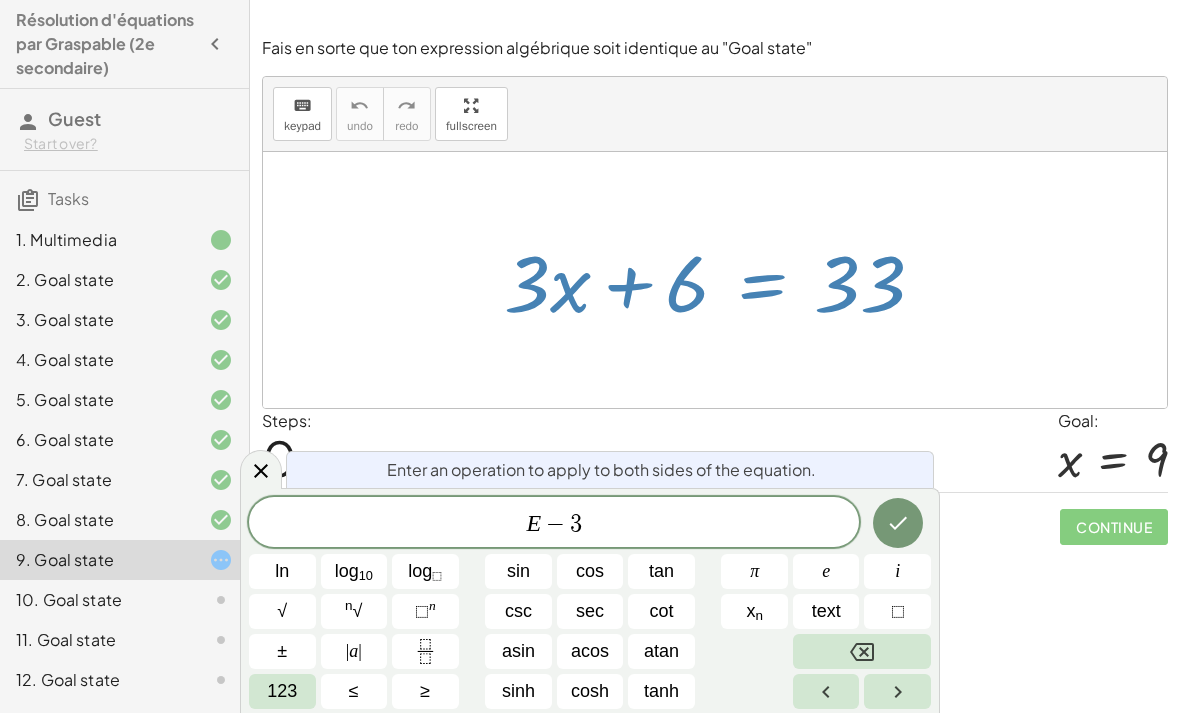 click on "123" at bounding box center (282, 691) 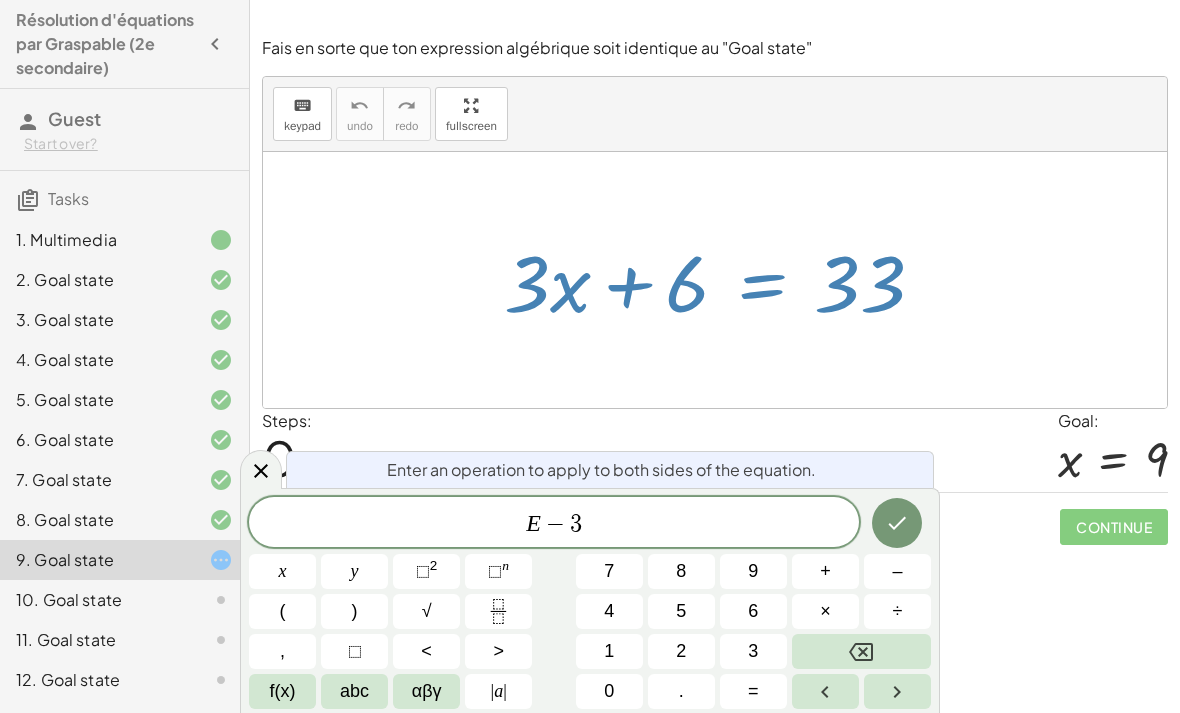 click on "f(x)" at bounding box center [282, 691] 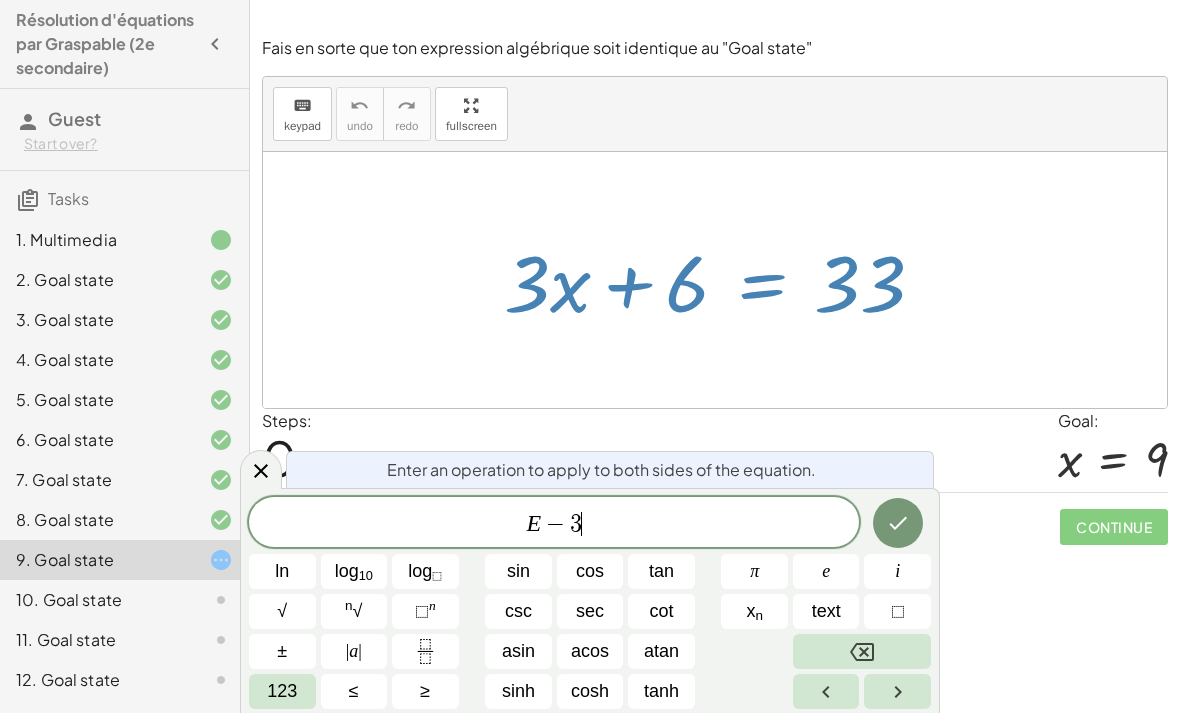 click on "123" at bounding box center (282, 691) 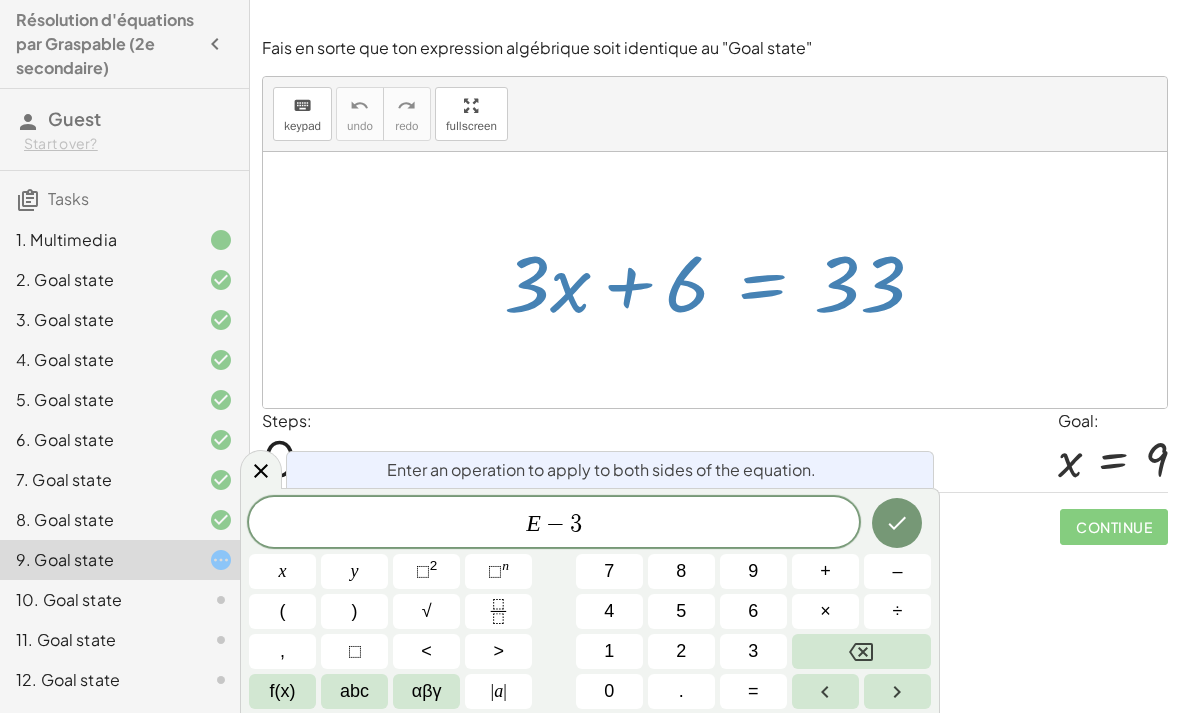 click on "abc" at bounding box center (354, 691) 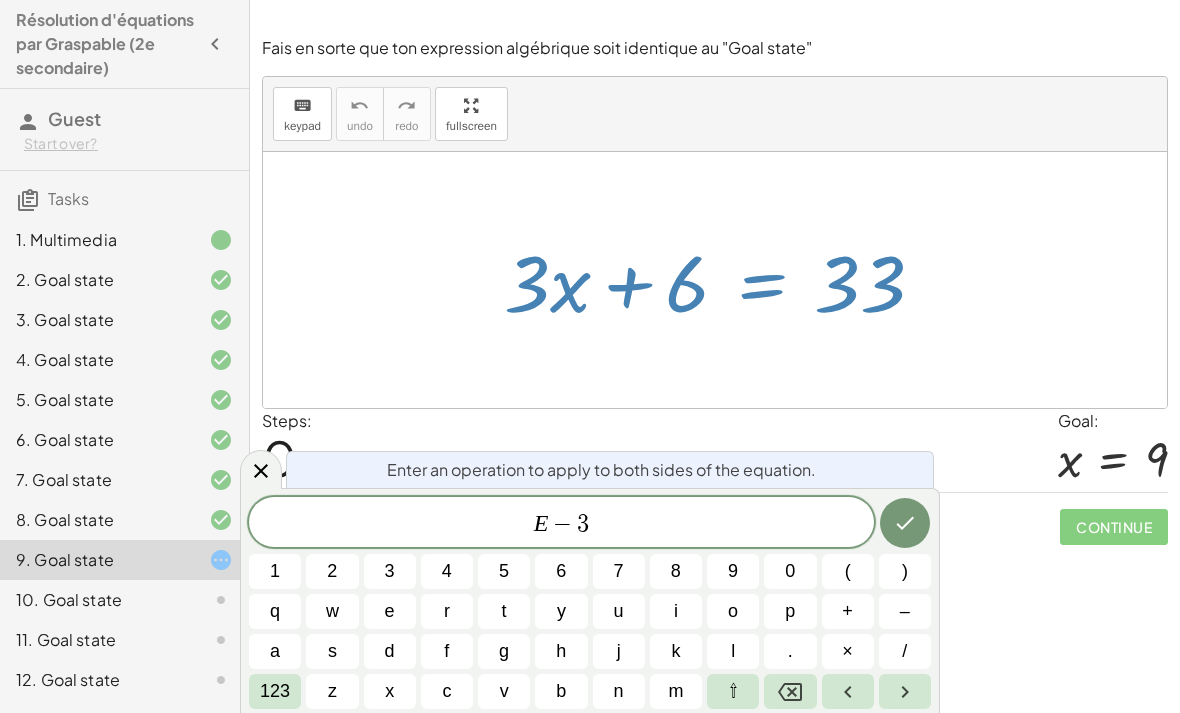 click on "x" at bounding box center (390, 691) 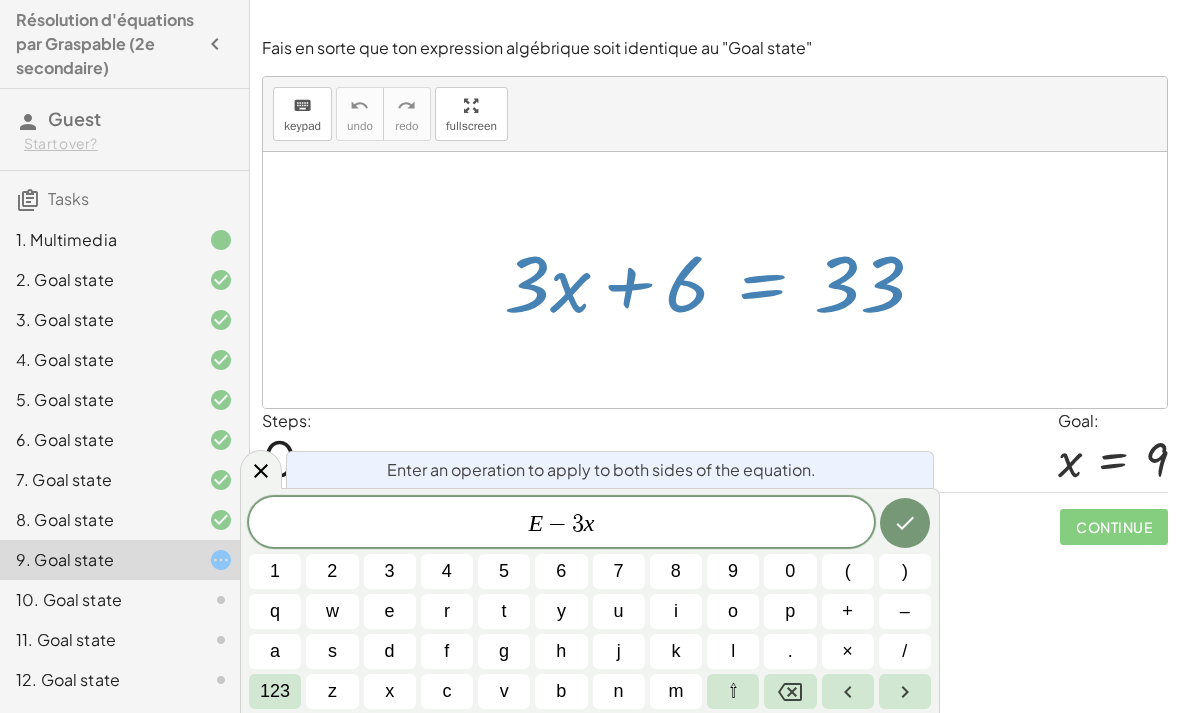 click 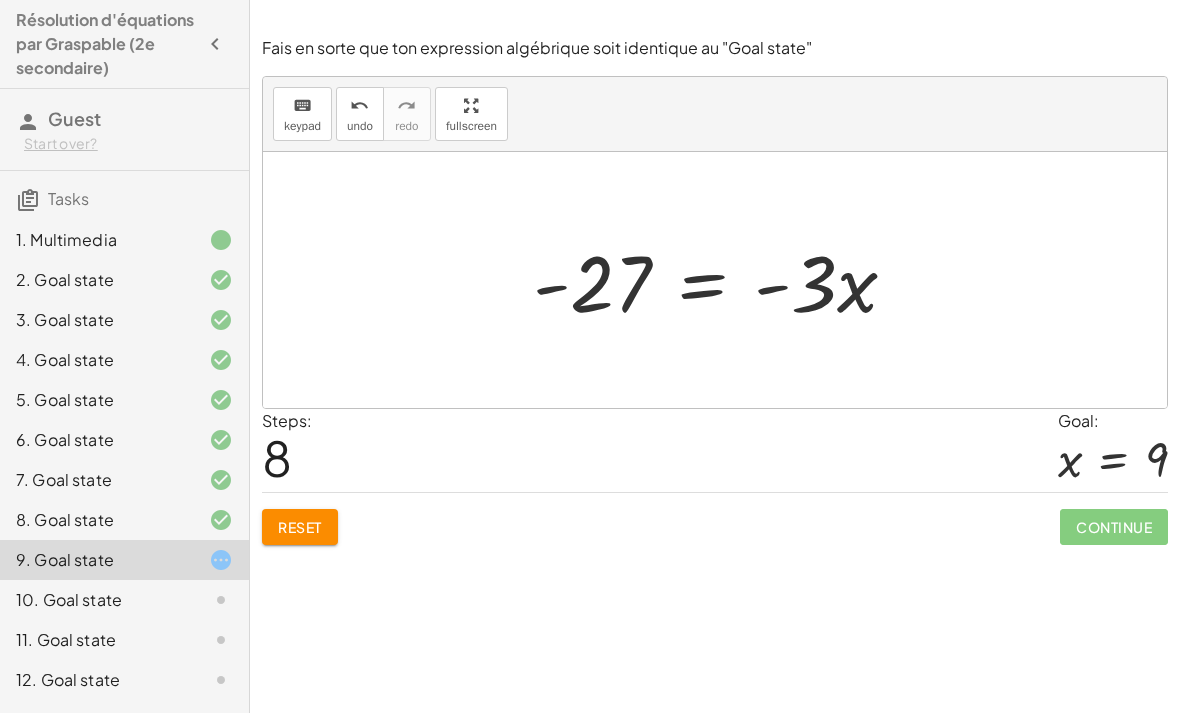 click on "Reset" 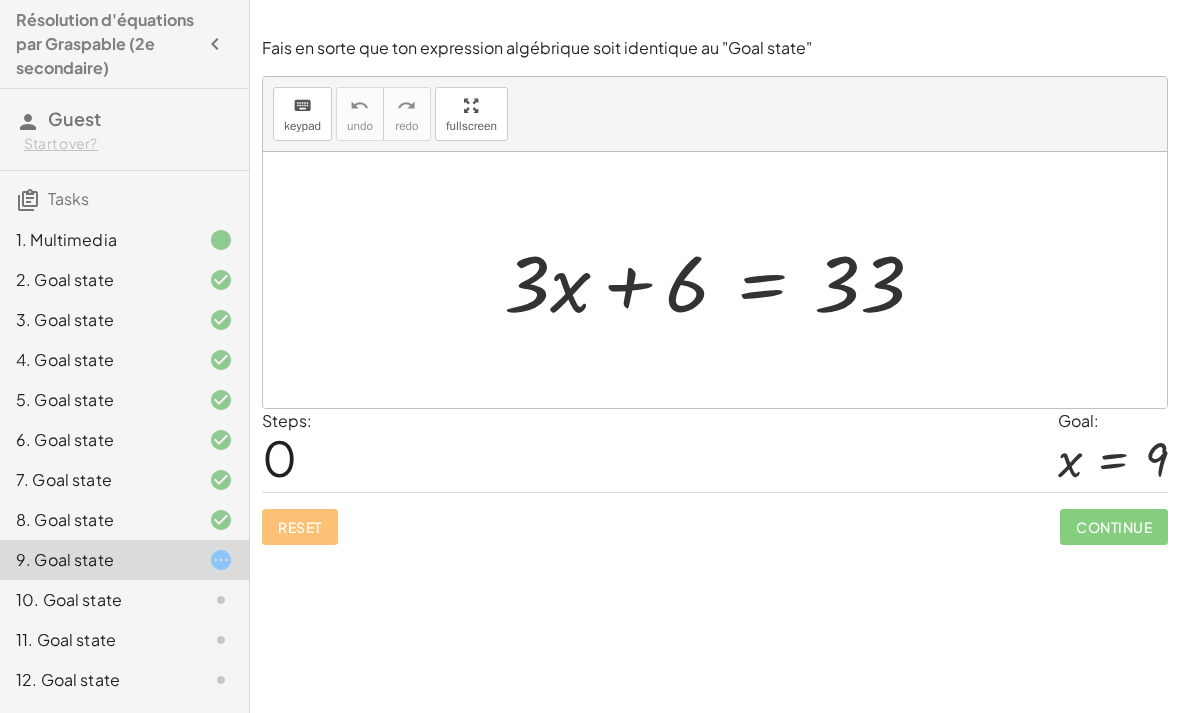 click at bounding box center (715, 280) 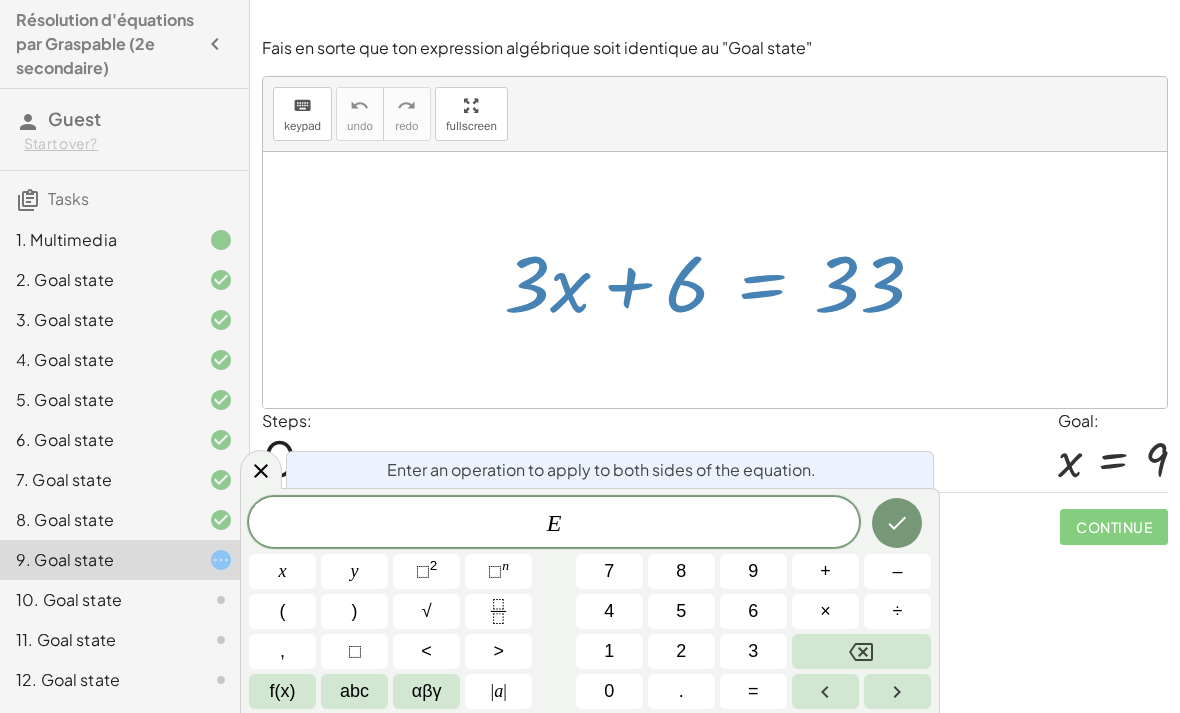 click on "–" at bounding box center [897, 571] 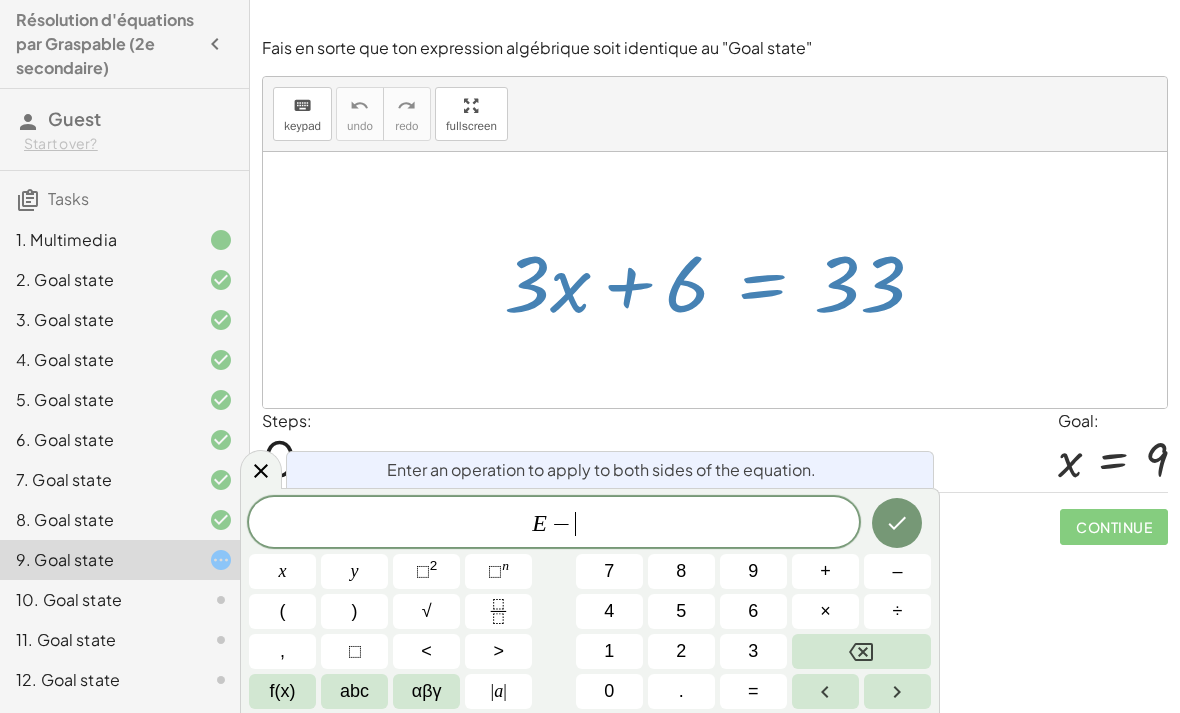 click on "2" at bounding box center [681, 651] 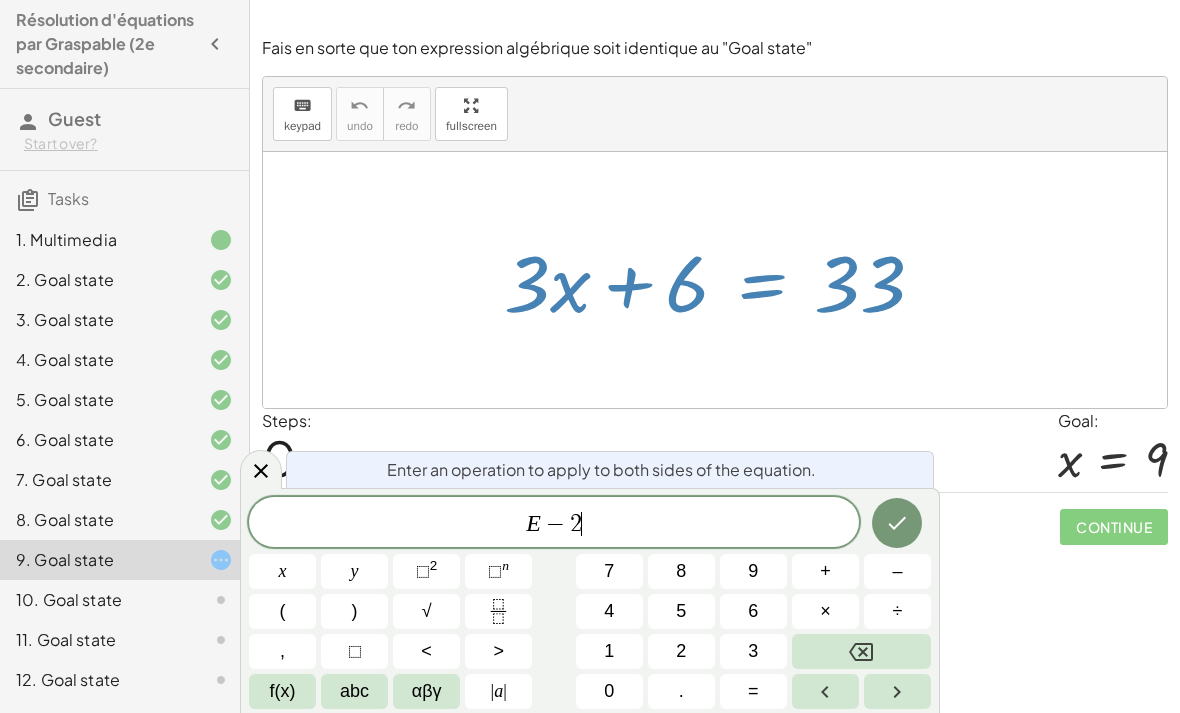click on "×" at bounding box center [825, 611] 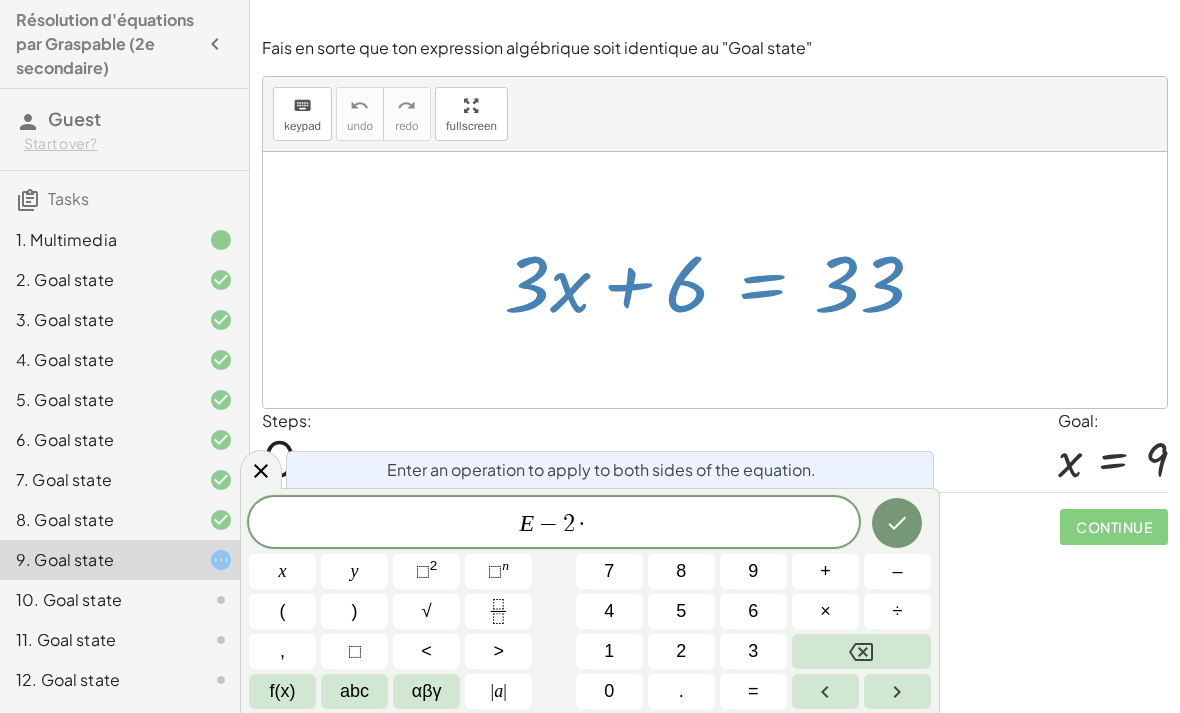 click at bounding box center (861, 651) 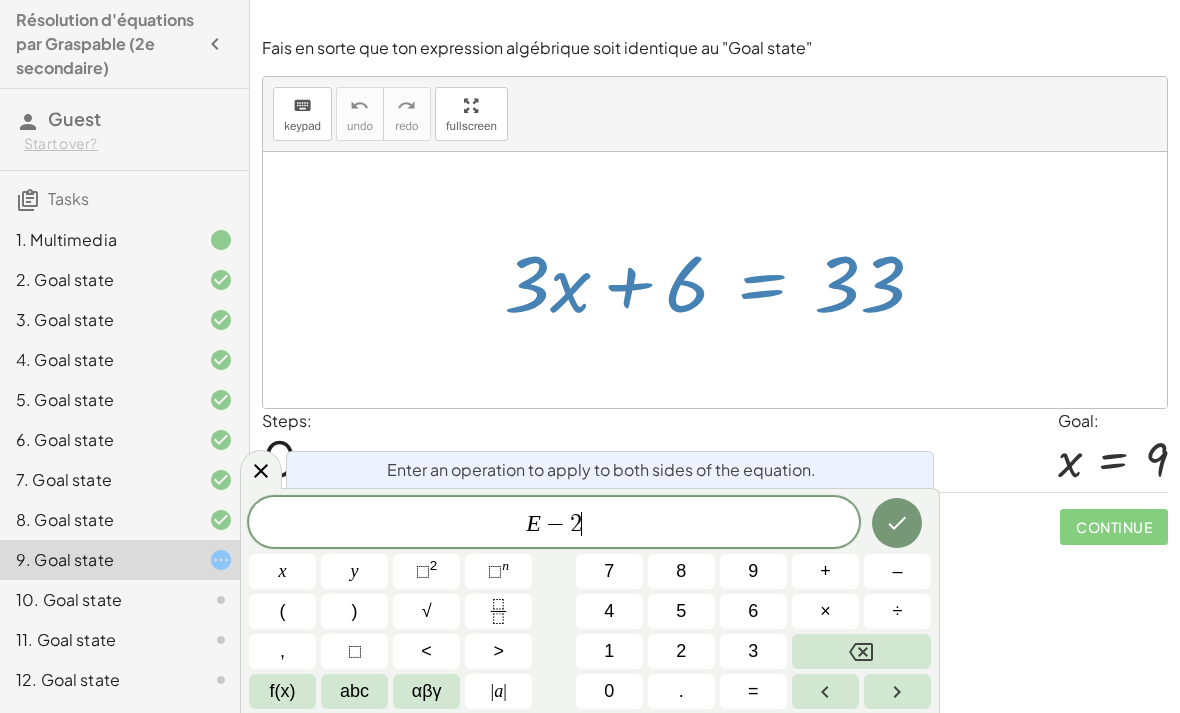 click on "abc" at bounding box center [354, 691] 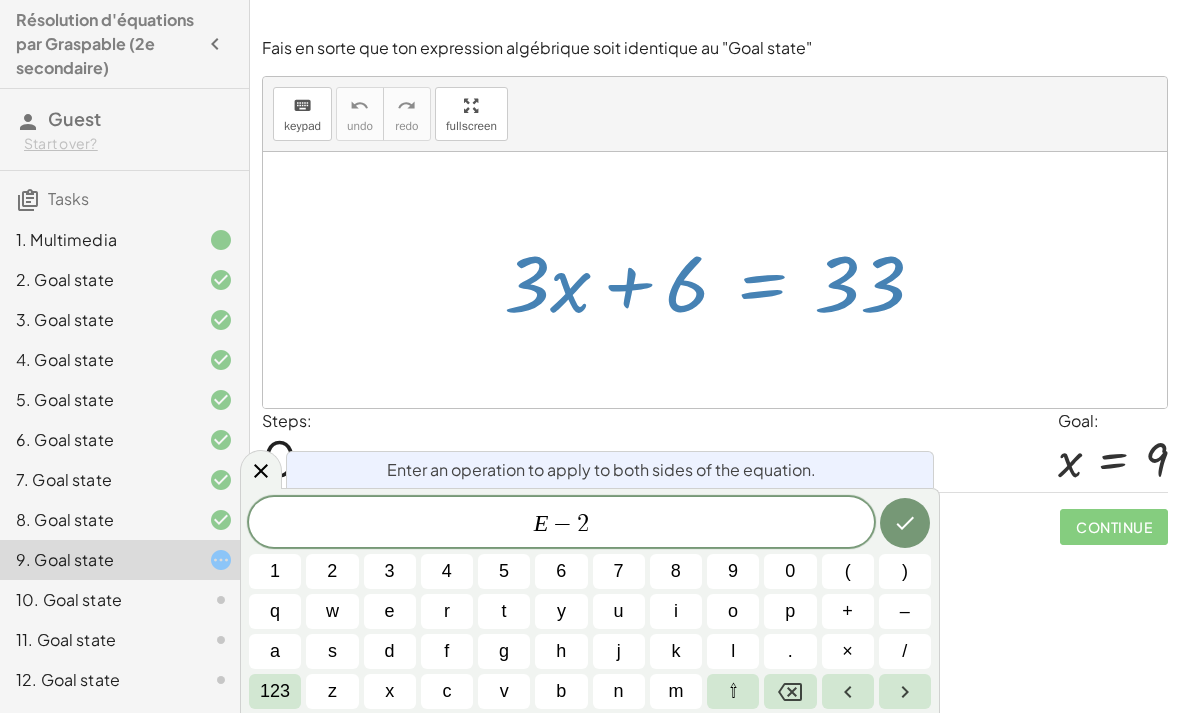 click on "x" at bounding box center [390, 691] 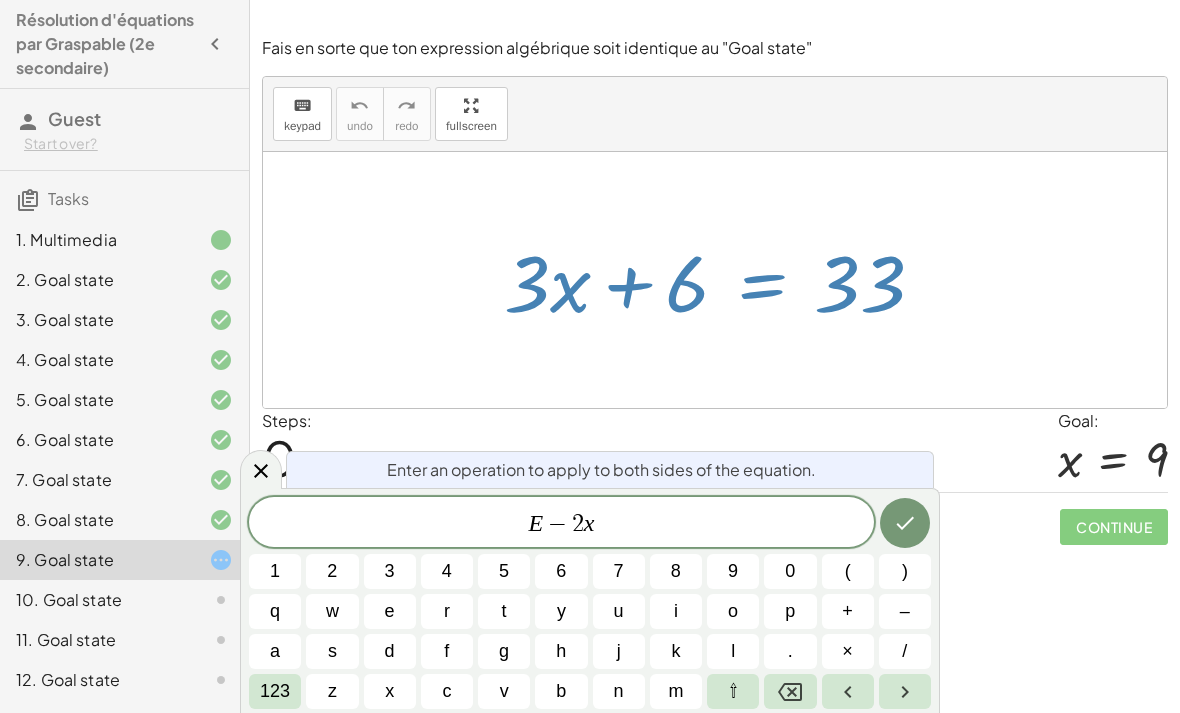 click on "Enter an operation to apply to both sides of the equation. E − 2 x ​ 1 2 3 4 5 6 7 8 9 0 ( ) q w e r t y u i o p + – a s d f g h j k l . × / 123 z x c v b n m ⇧" at bounding box center (590, 600) 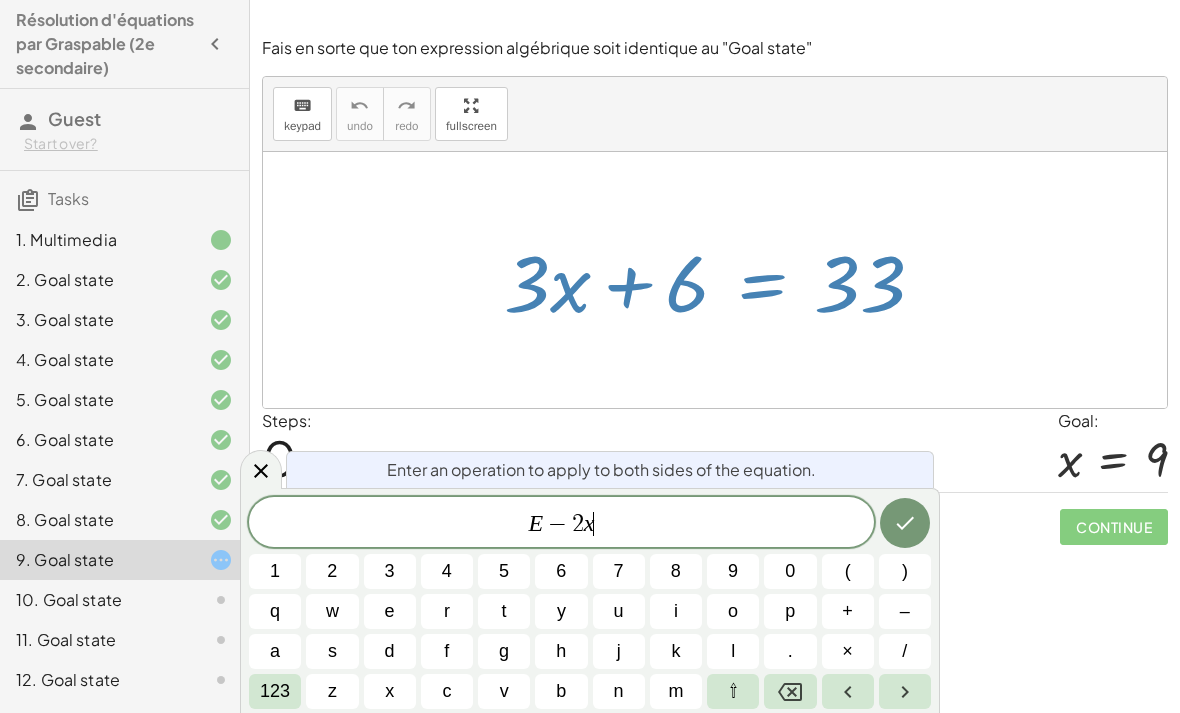 click at bounding box center (905, 523) 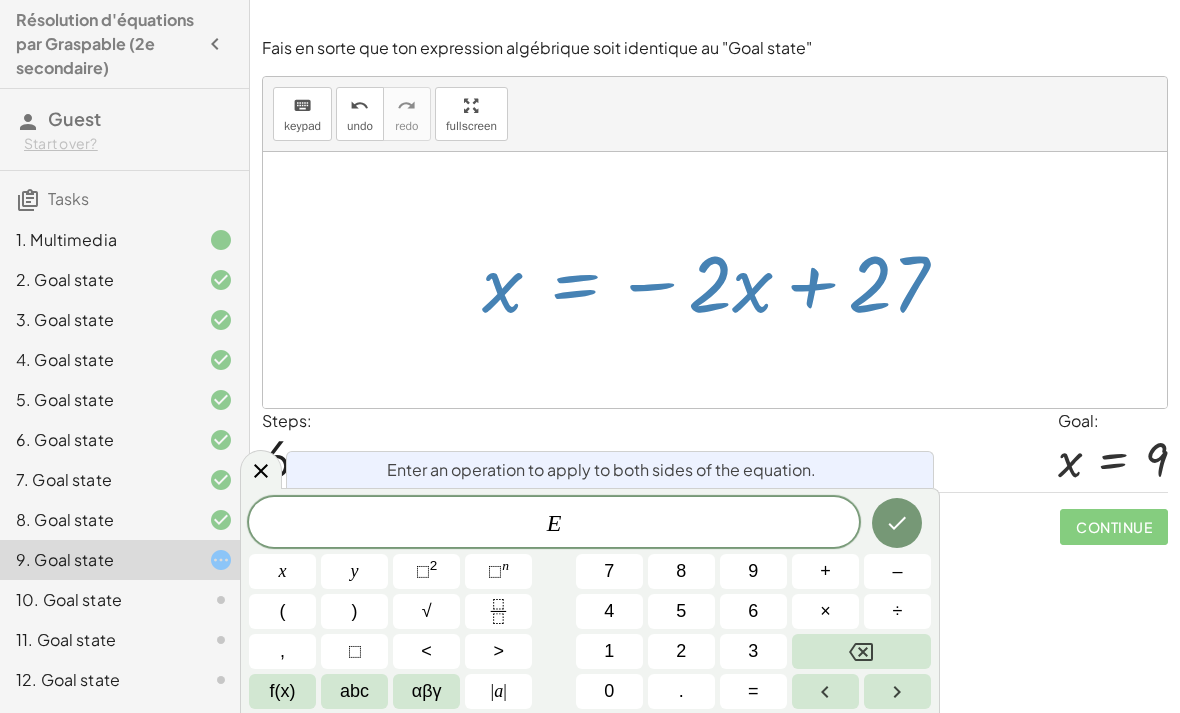 click on "–" at bounding box center (897, 571) 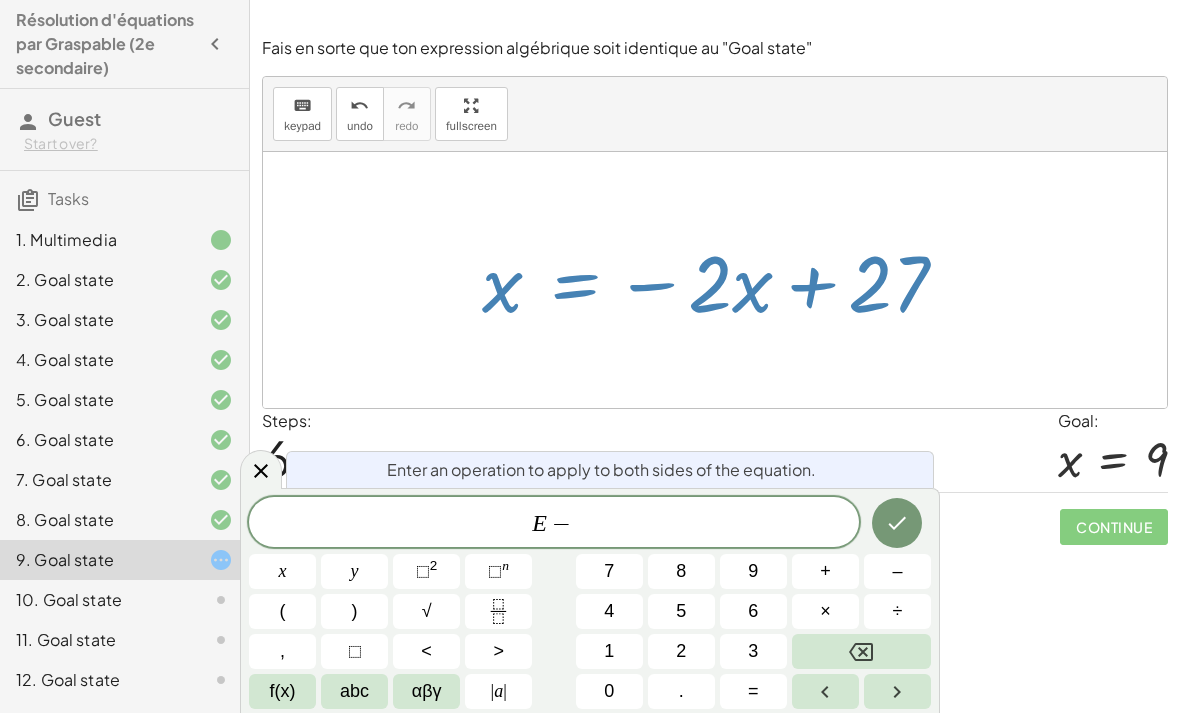 click on "2" at bounding box center (681, 651) 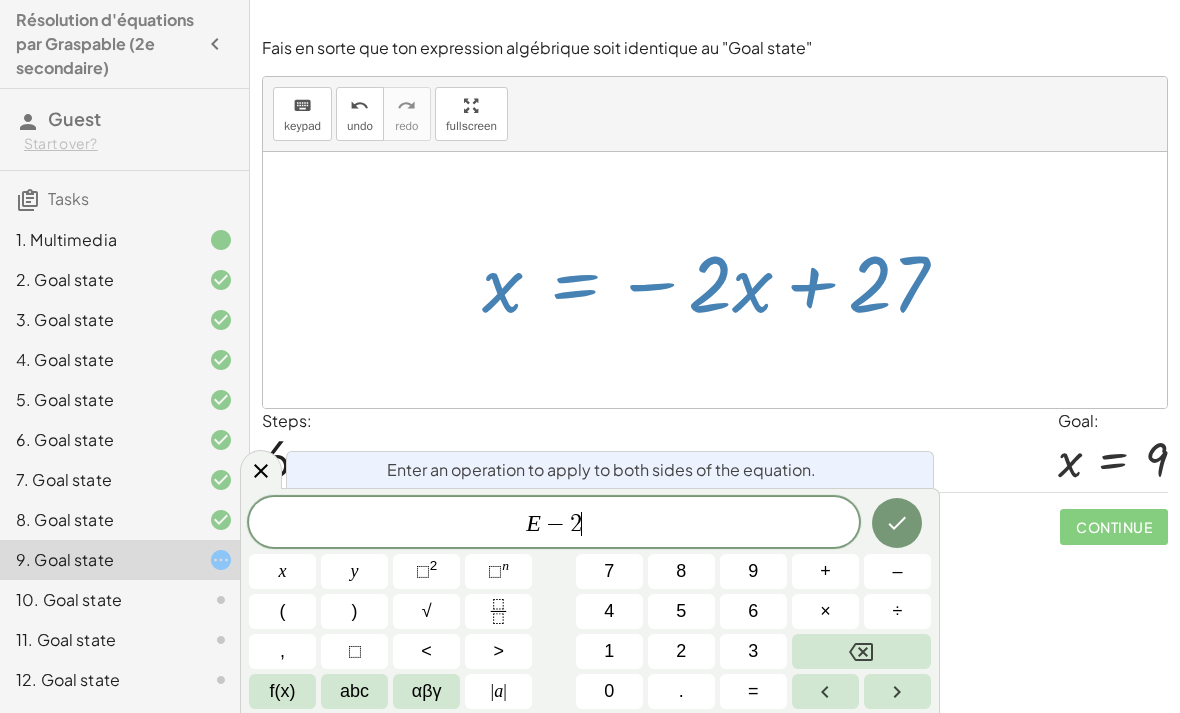 click on "abc" at bounding box center (354, 691) 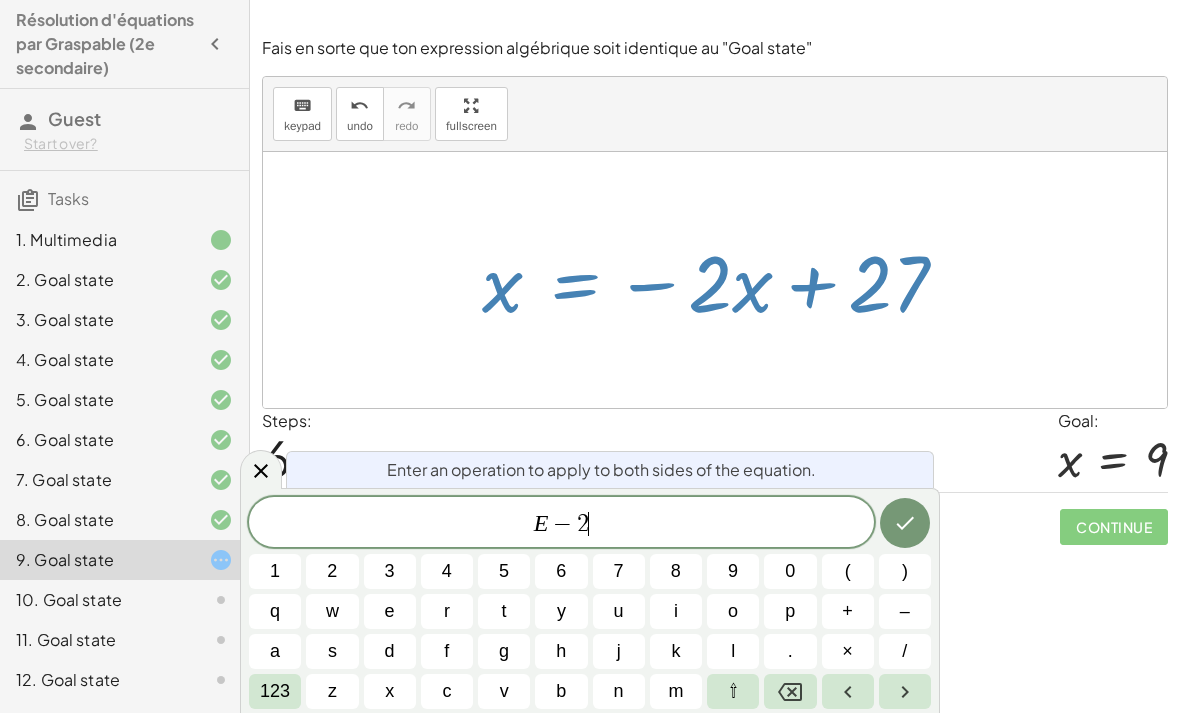 click on "x" at bounding box center (390, 691) 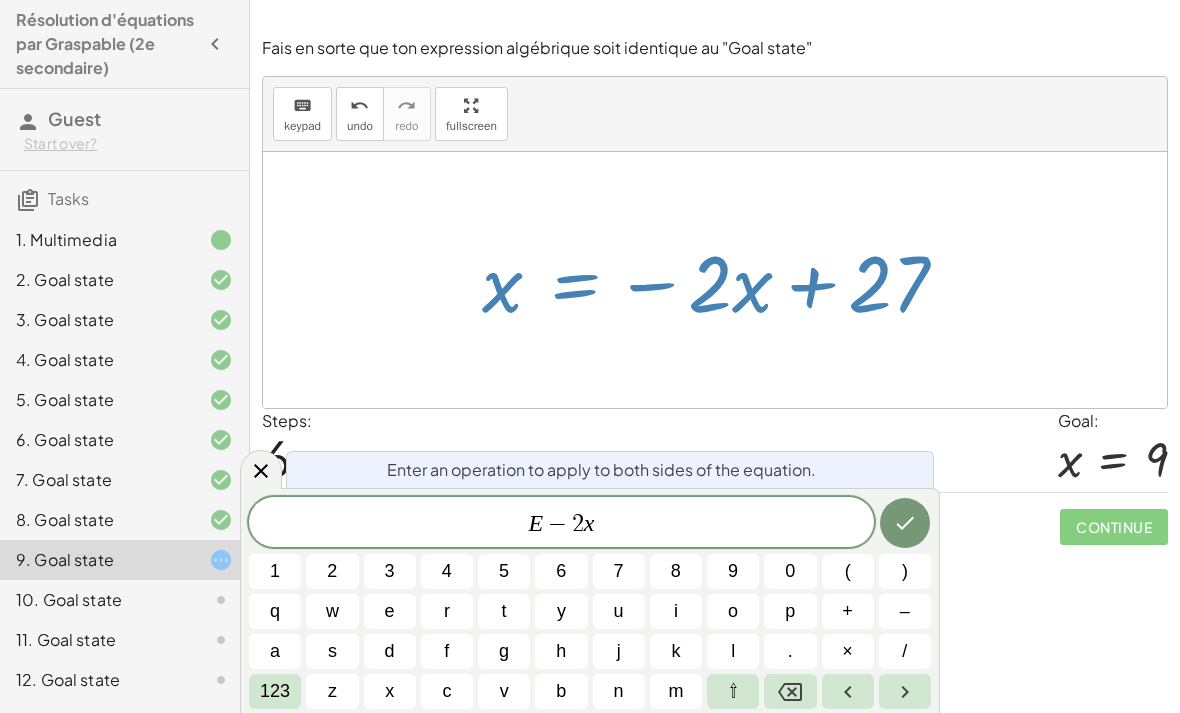 click 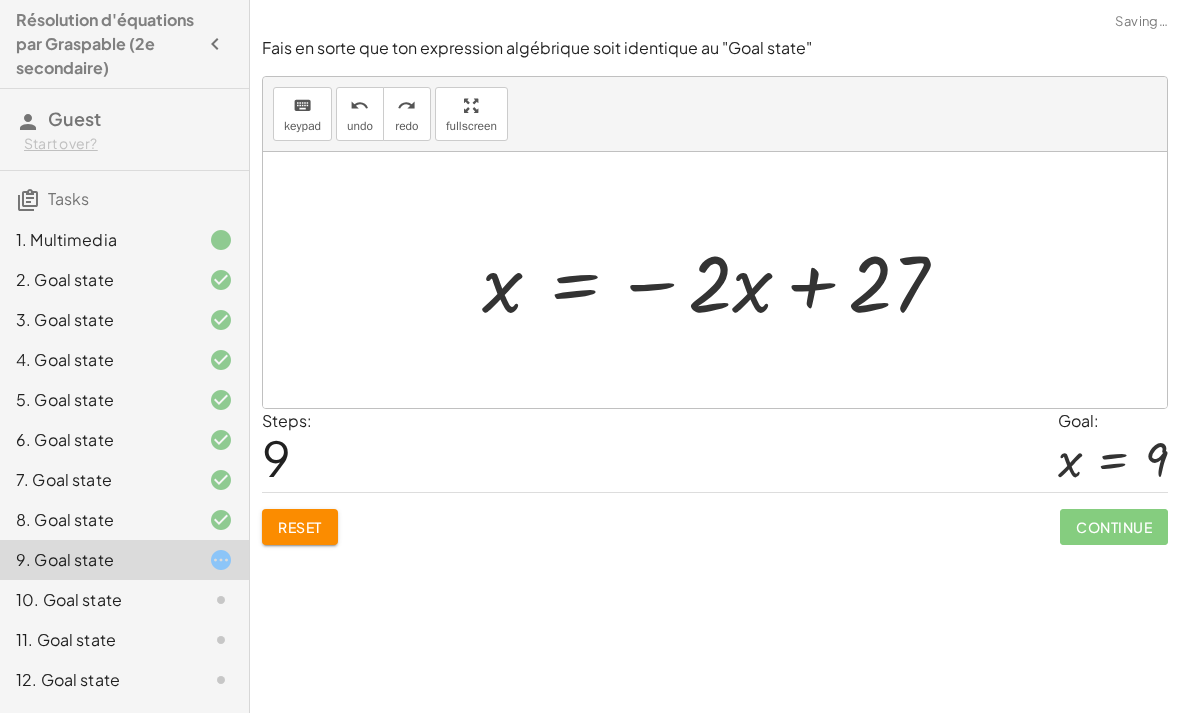 click on "Reset" at bounding box center [300, 527] 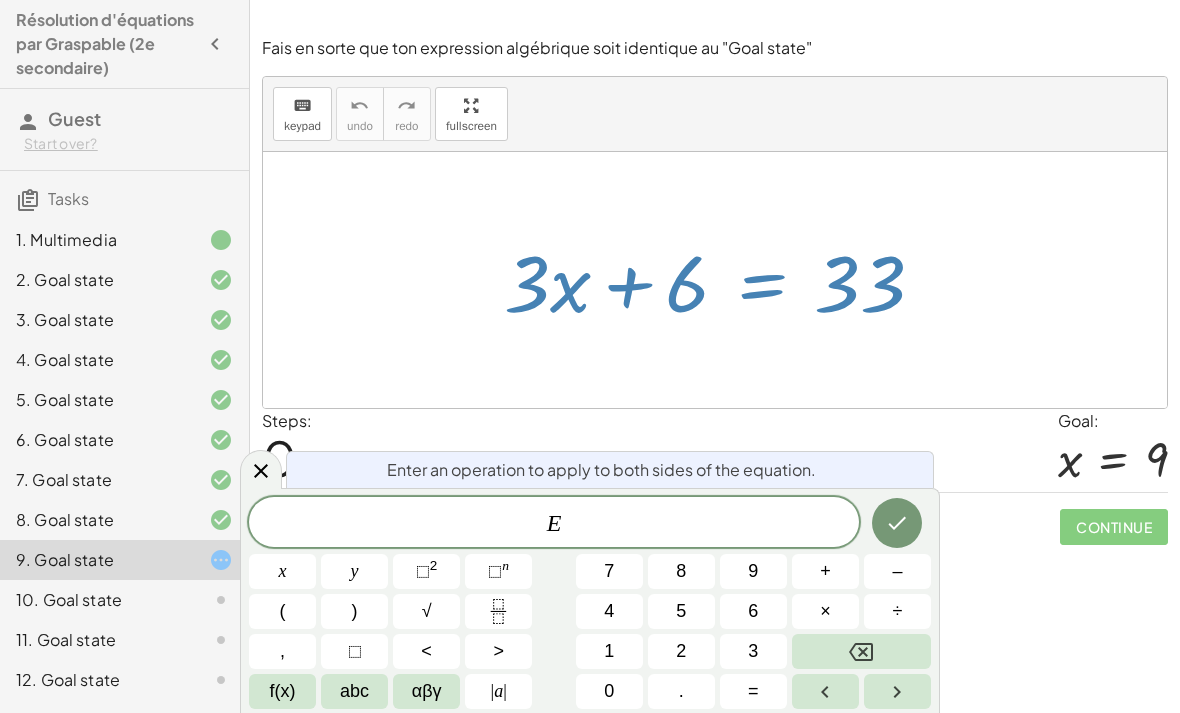 click on "abc" at bounding box center [354, 691] 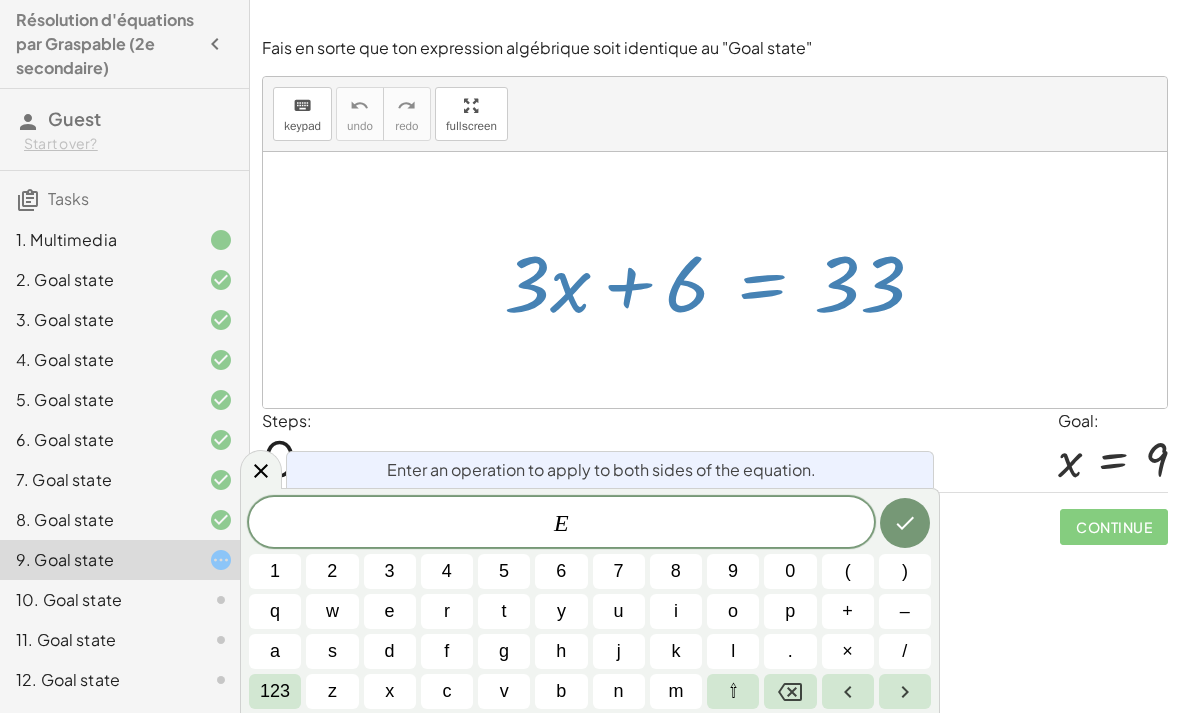 click on "–" at bounding box center [905, 611] 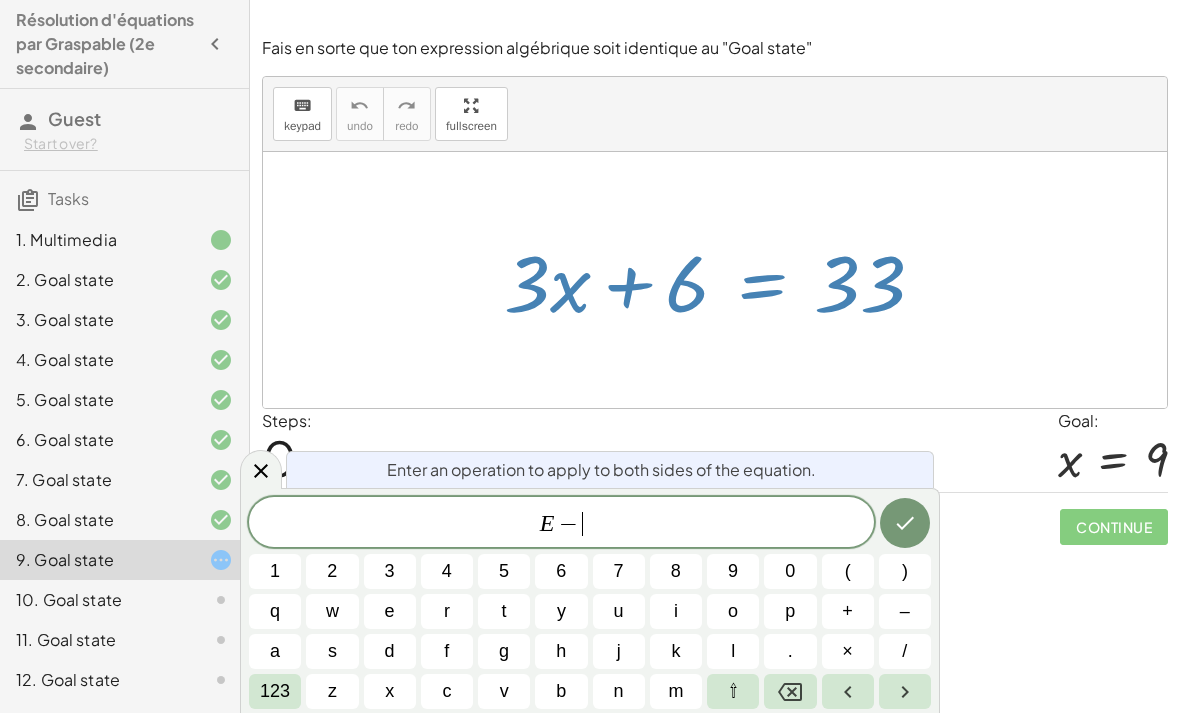 click on "123" at bounding box center (275, 691) 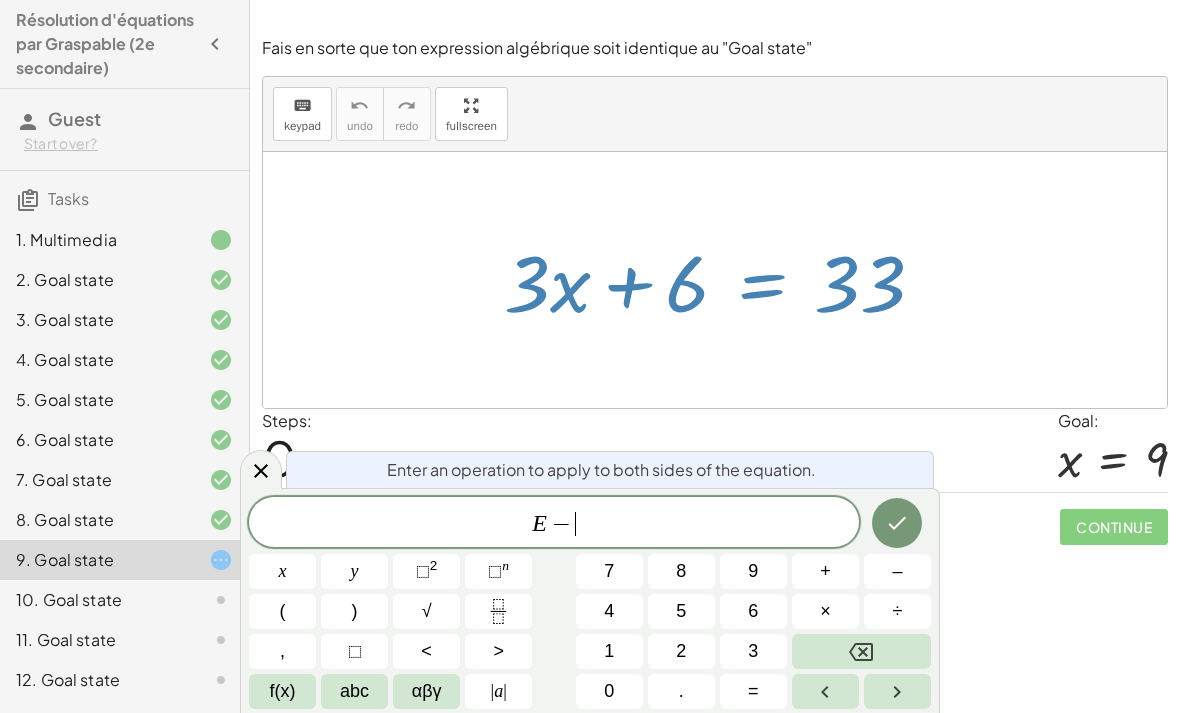 click on "2" at bounding box center [681, 651] 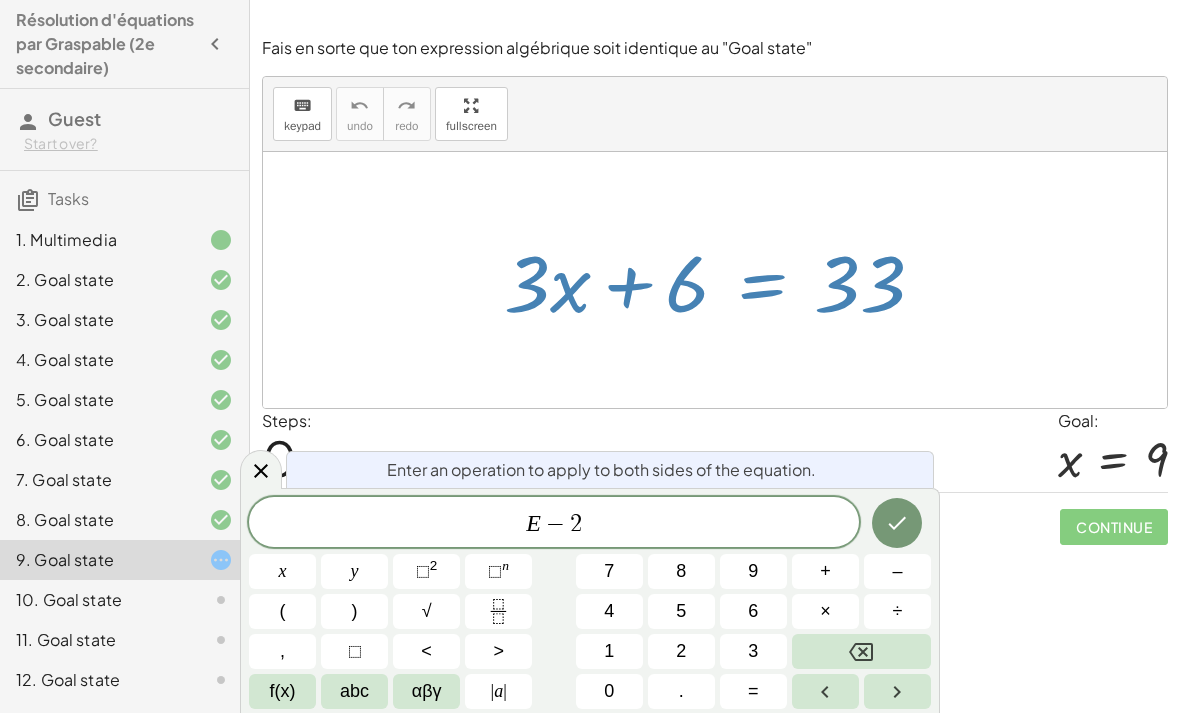 click on "abc" at bounding box center (354, 691) 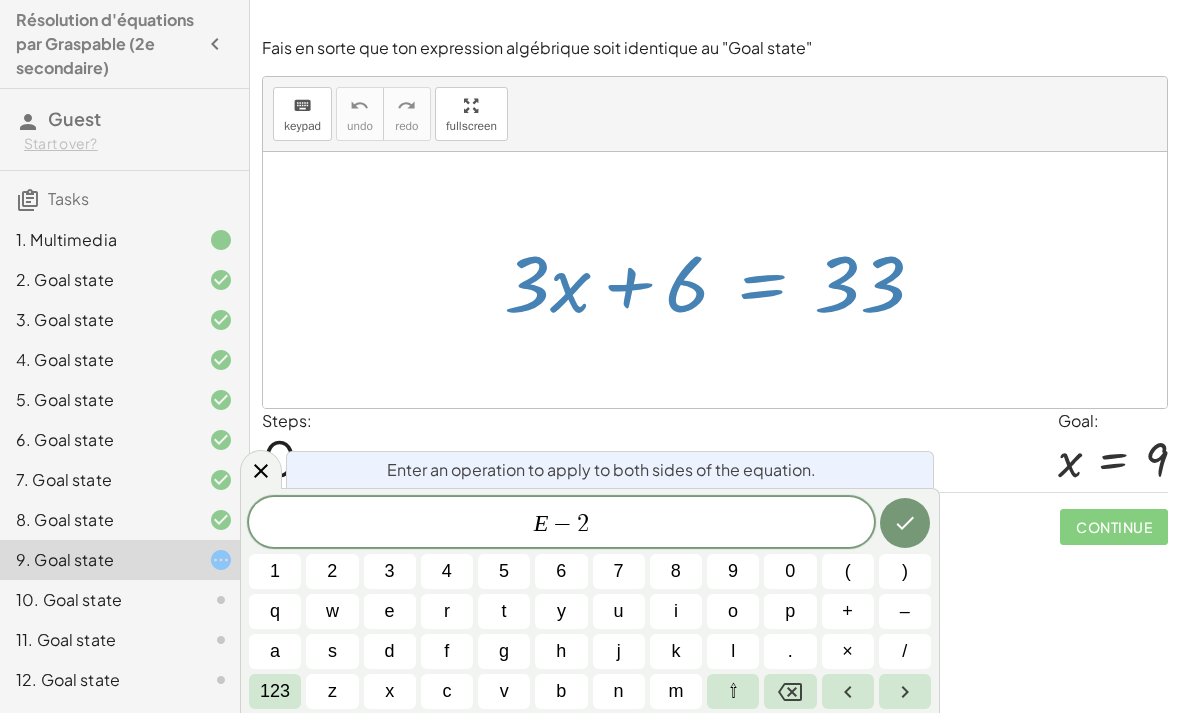 click on "x" at bounding box center [390, 691] 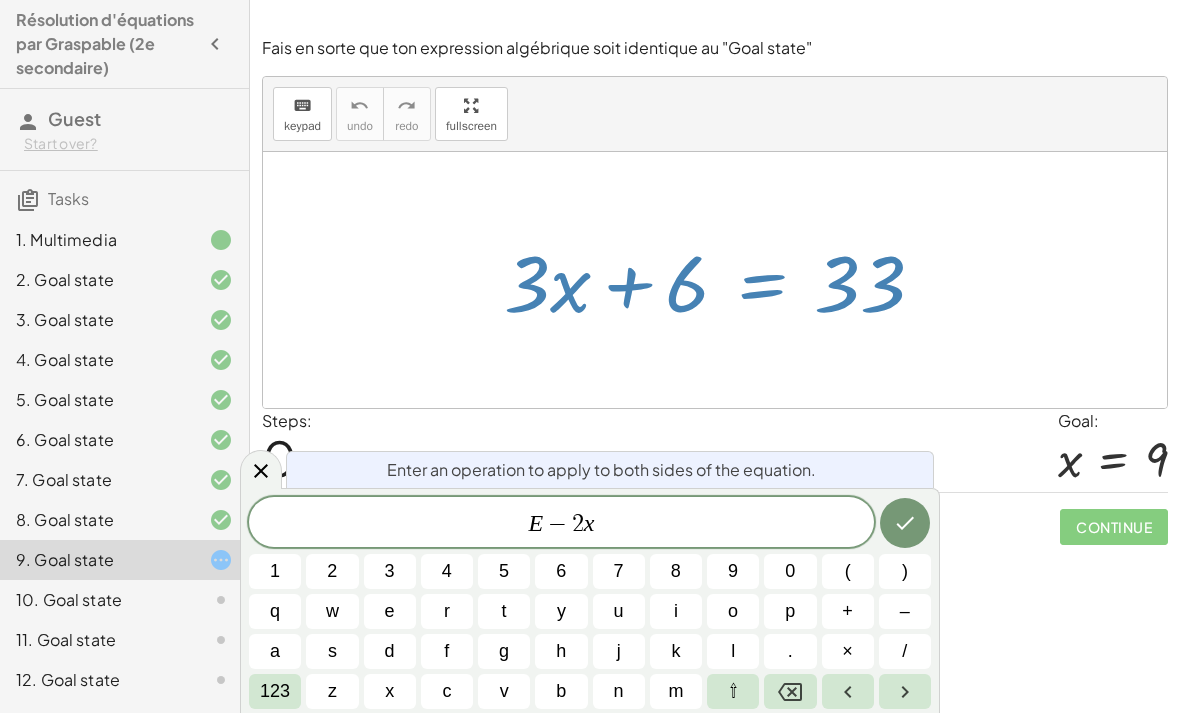 click 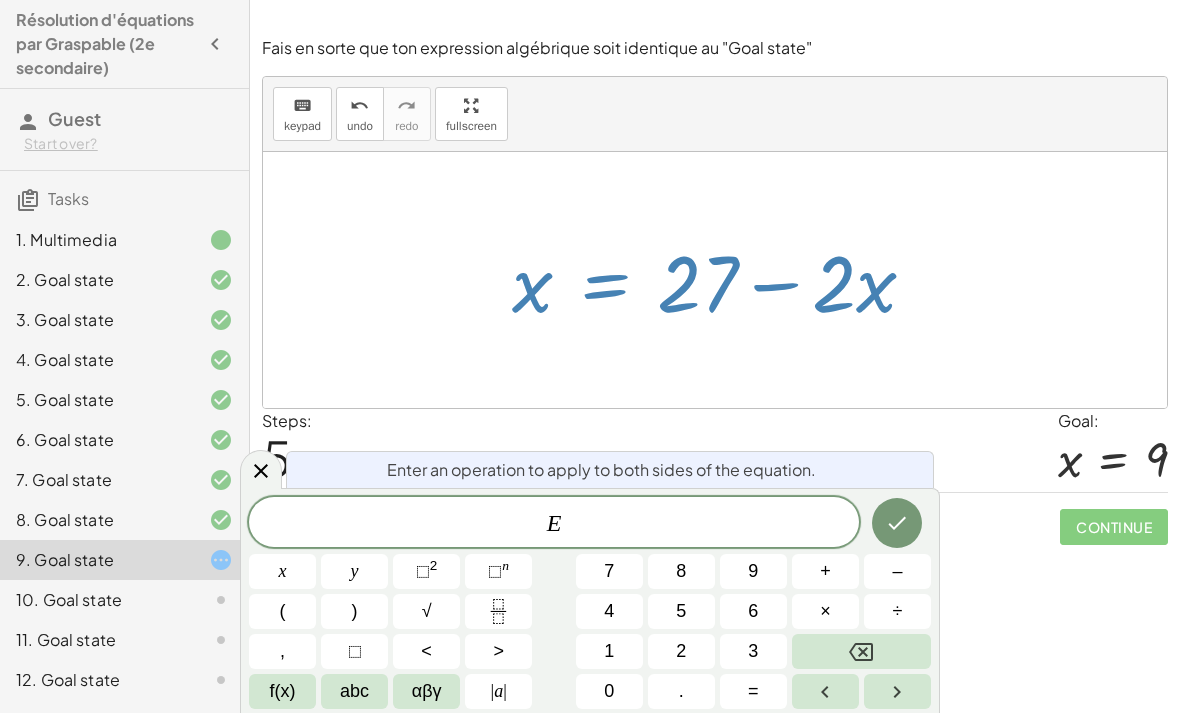 click on "–" at bounding box center [897, 571] 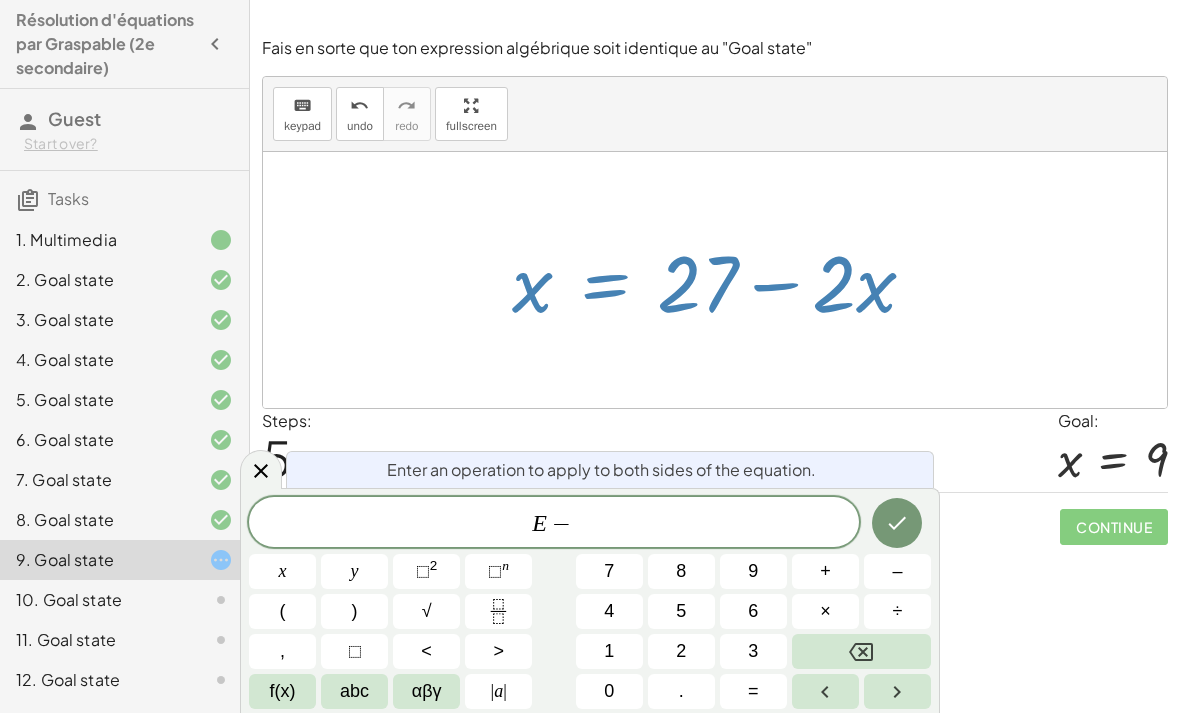click on "–" at bounding box center (897, 571) 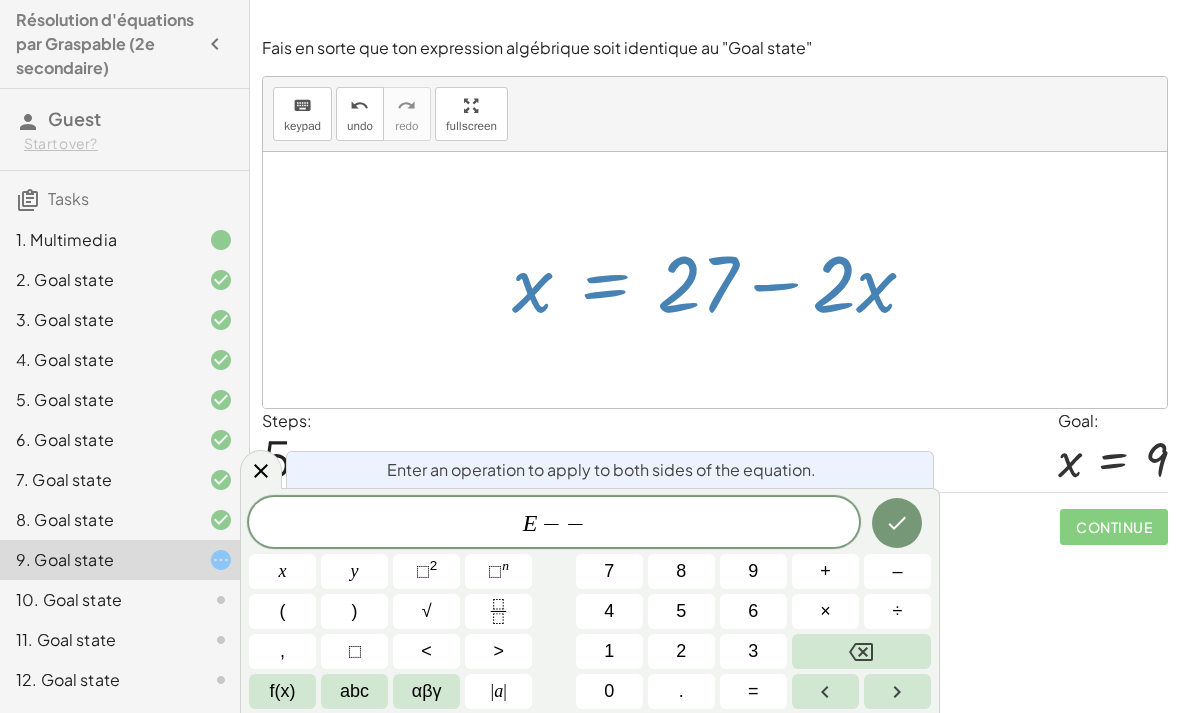 click at bounding box center [861, 651] 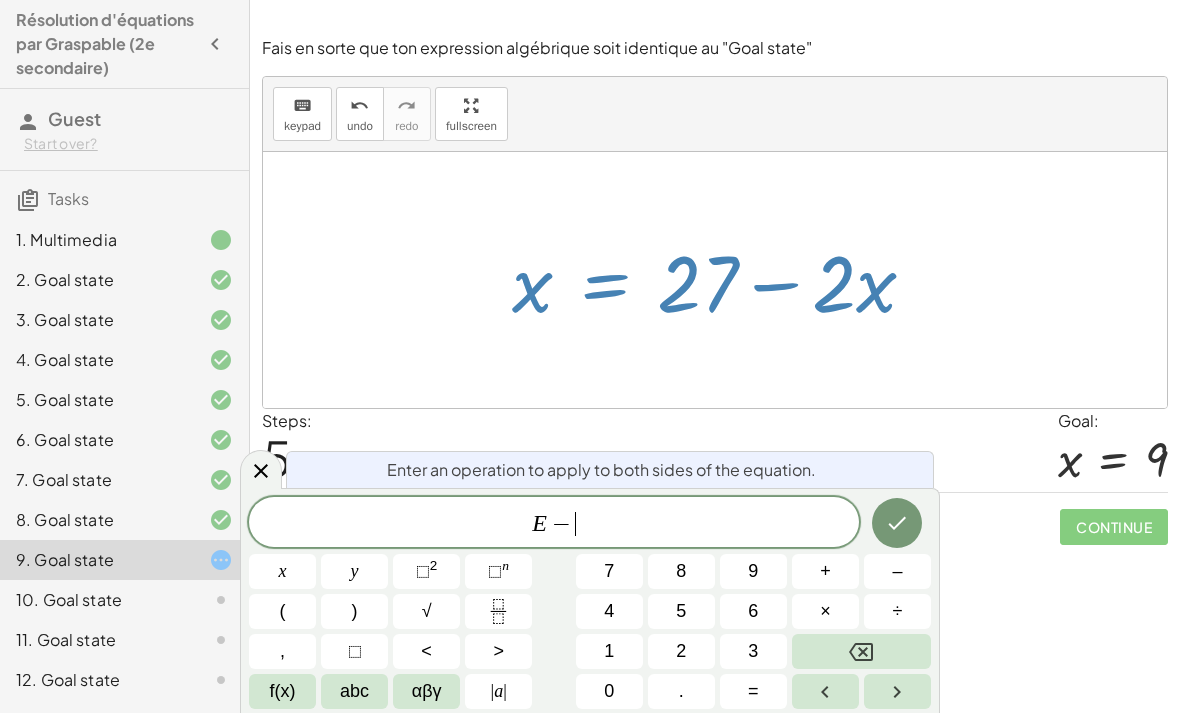 click on "2" at bounding box center (681, 651) 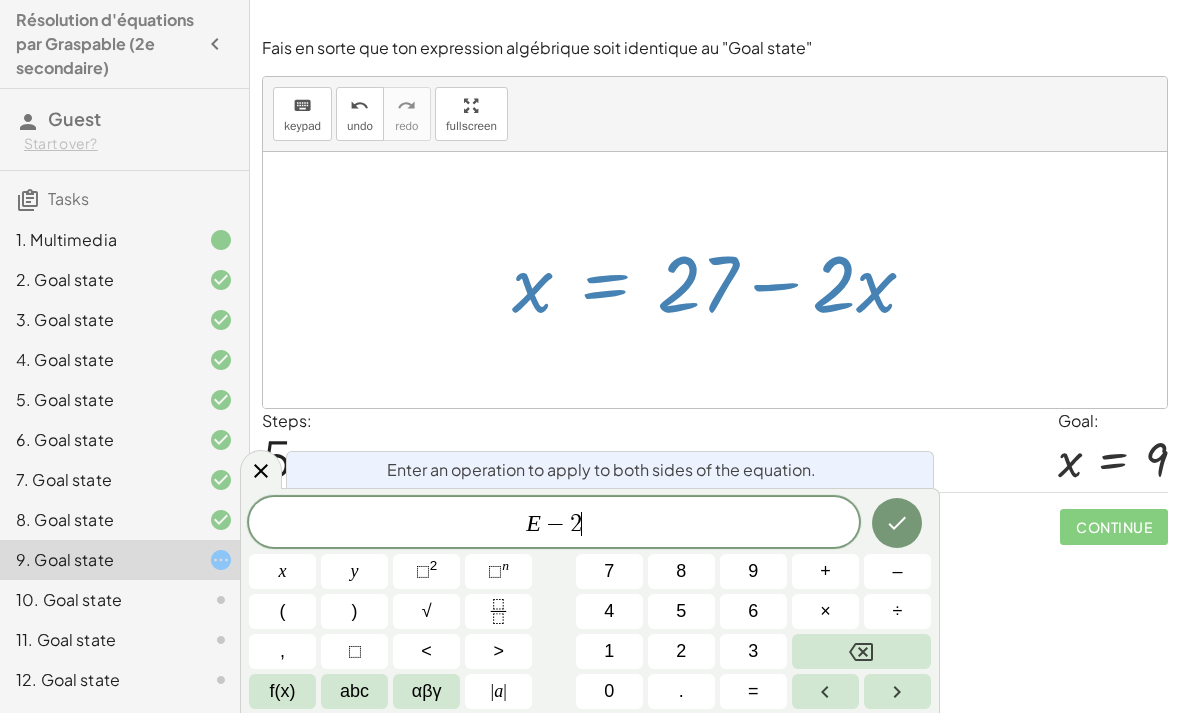 click on "abc" at bounding box center [354, 691] 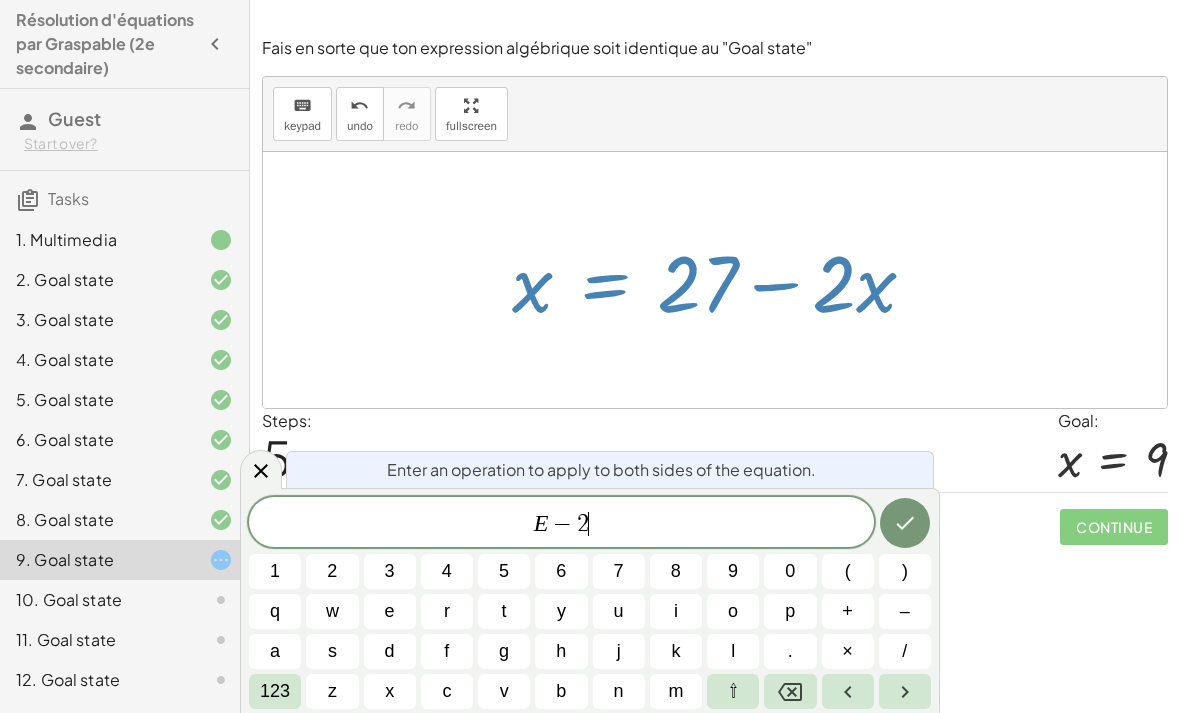 click on "x" at bounding box center (390, 691) 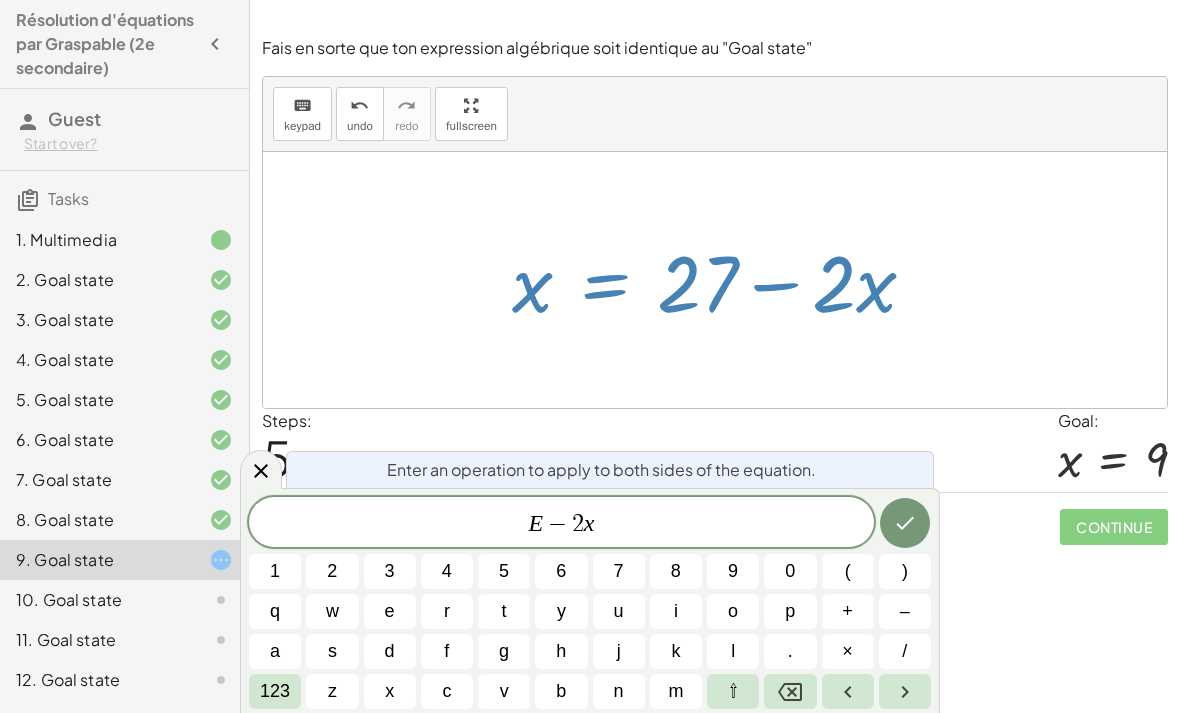 click 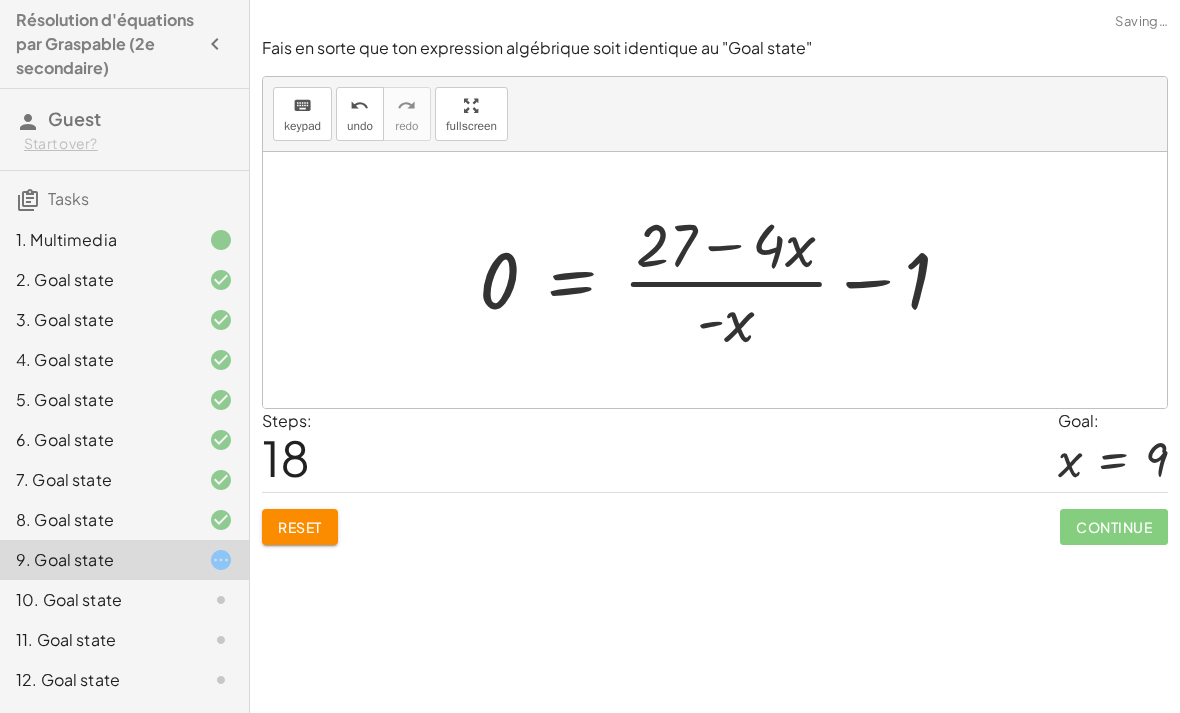 click on "Reset" 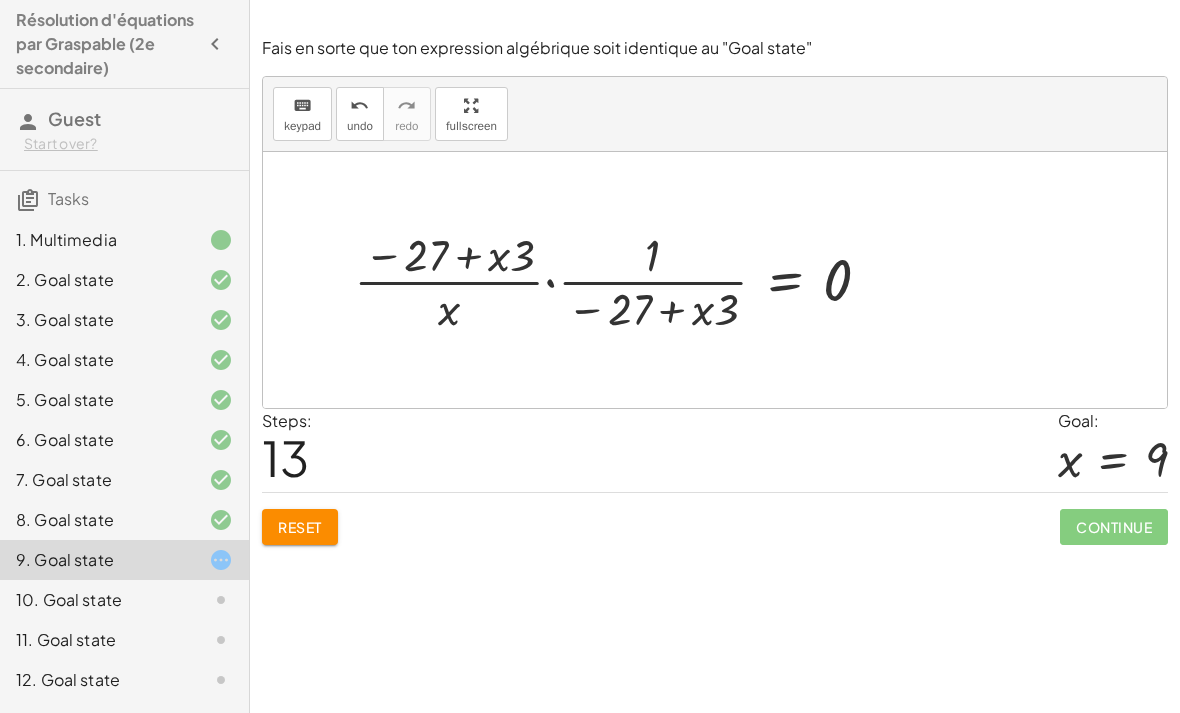 click on "Reset" 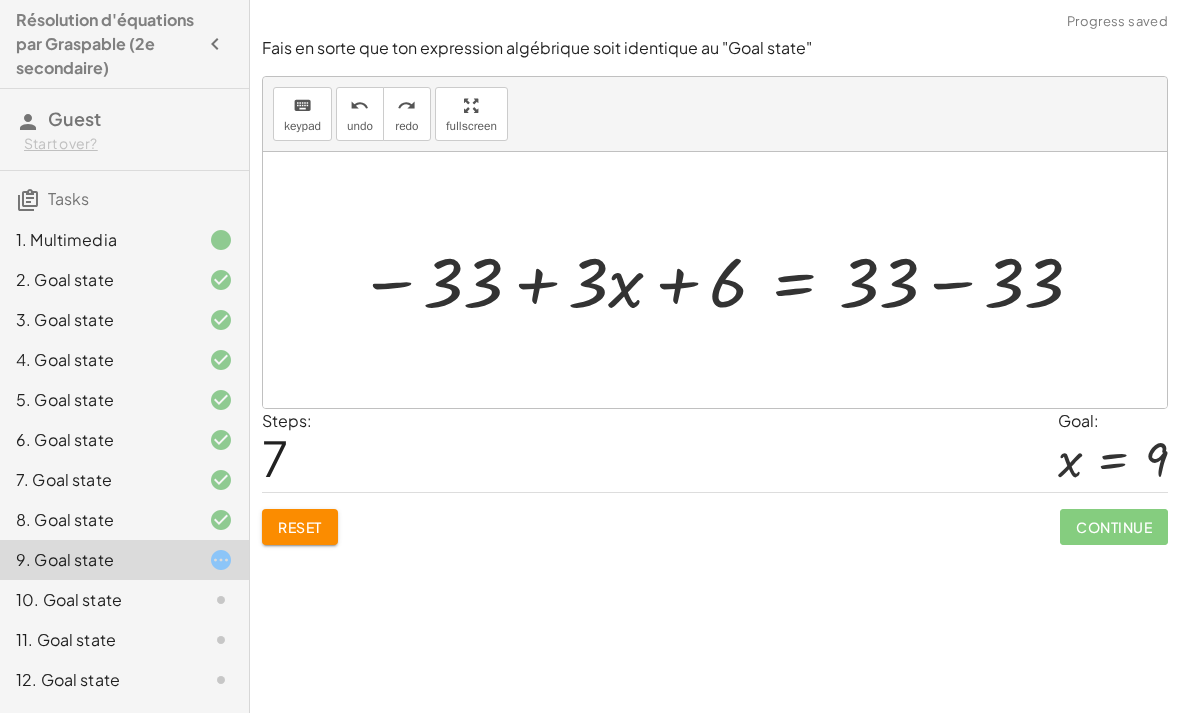 click on "Reset" 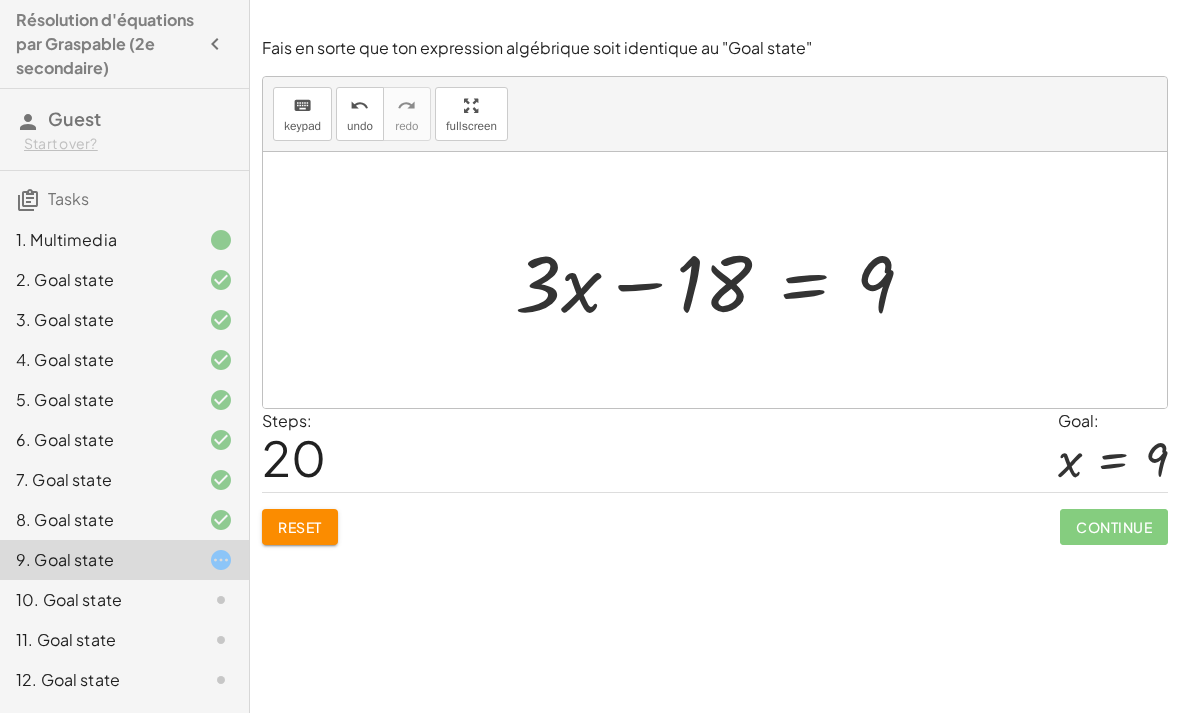 click on "Reset" 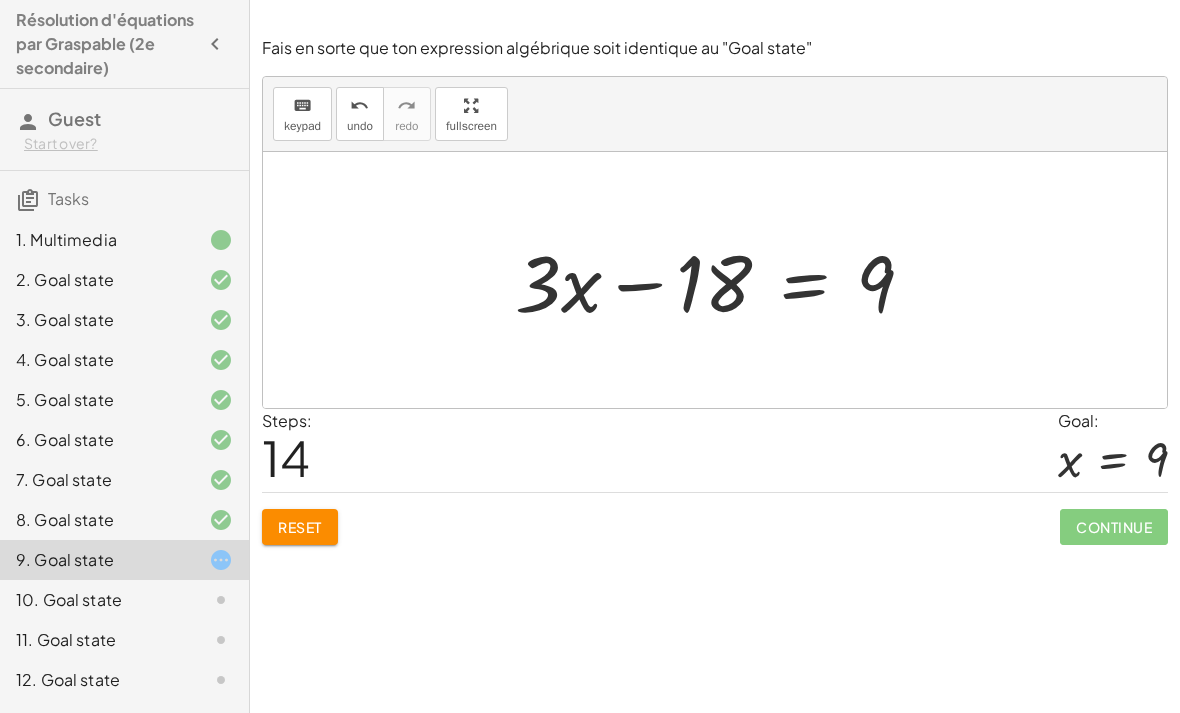 click at bounding box center (722, 280) 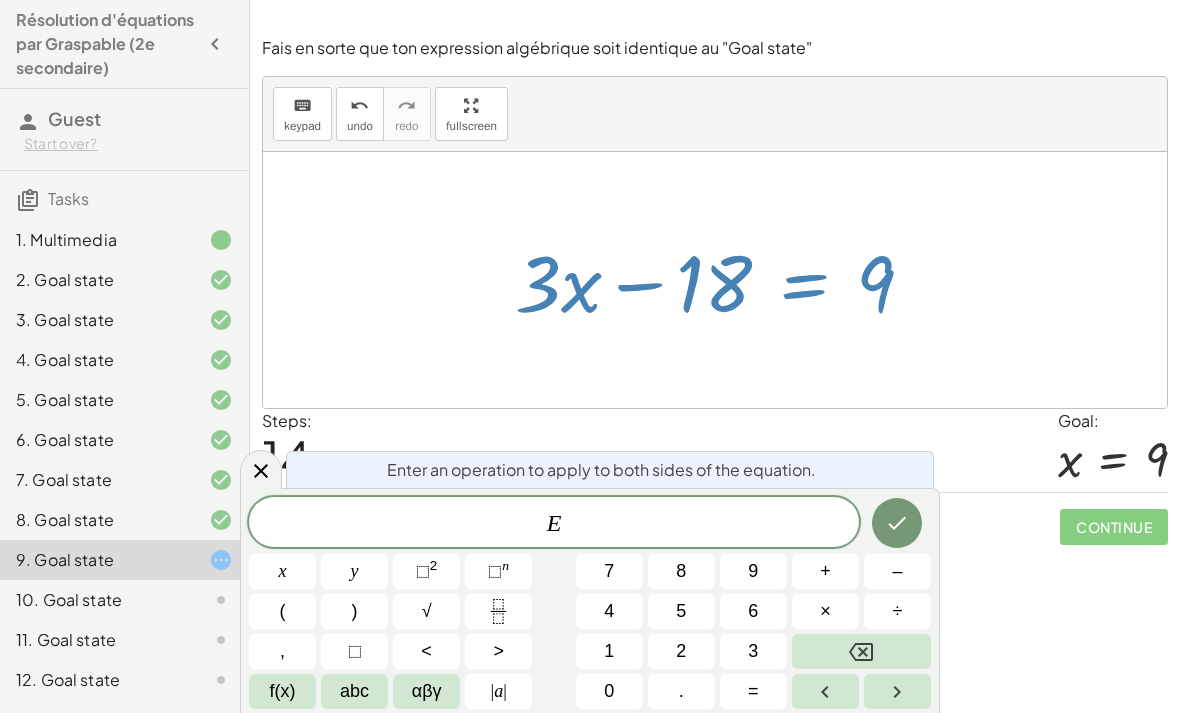 click on "abc" at bounding box center [354, 691] 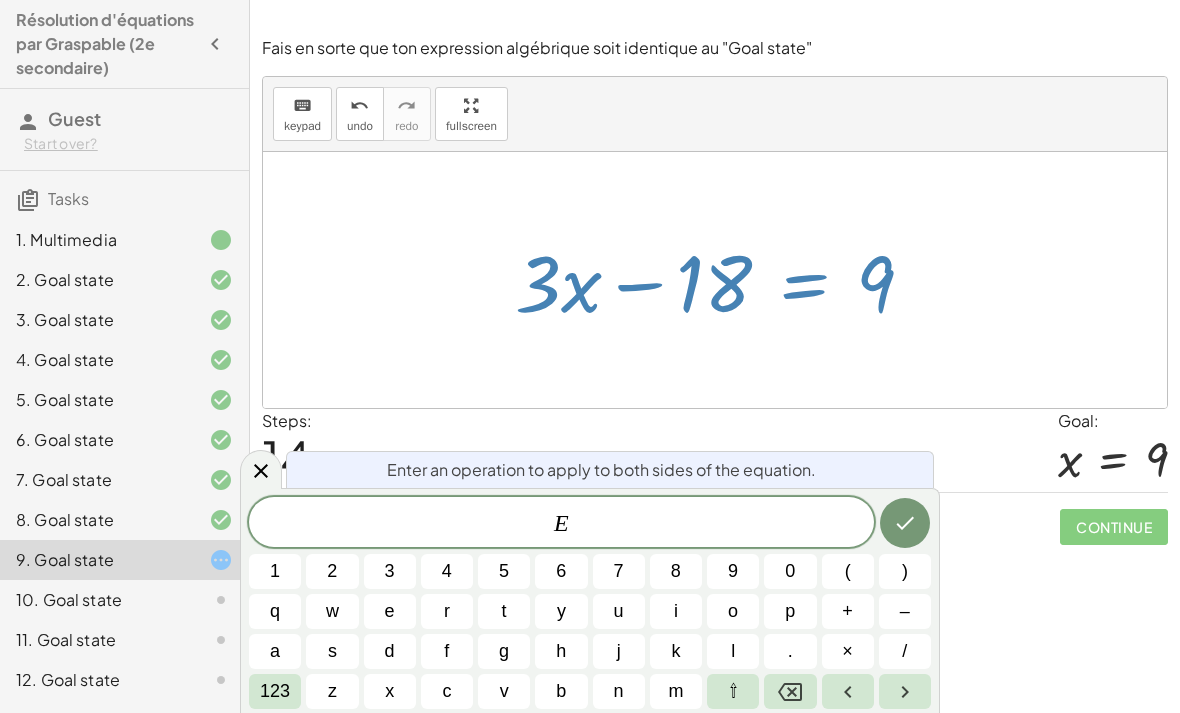 click on "x" at bounding box center (390, 691) 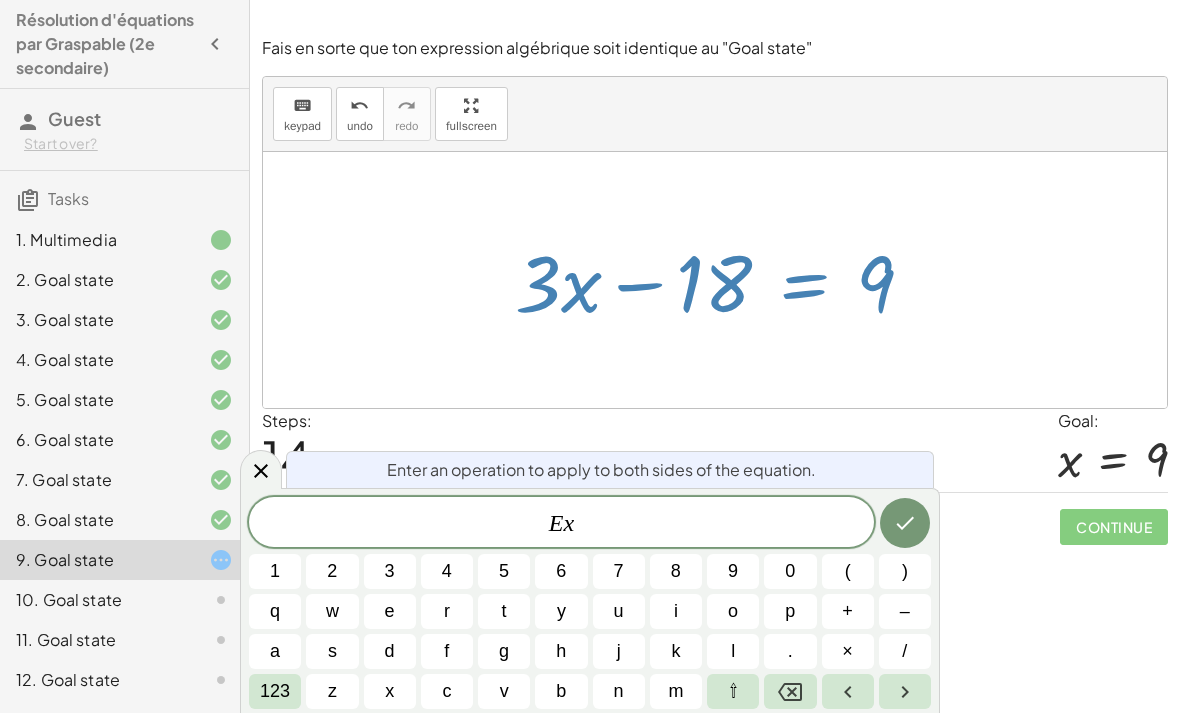 click 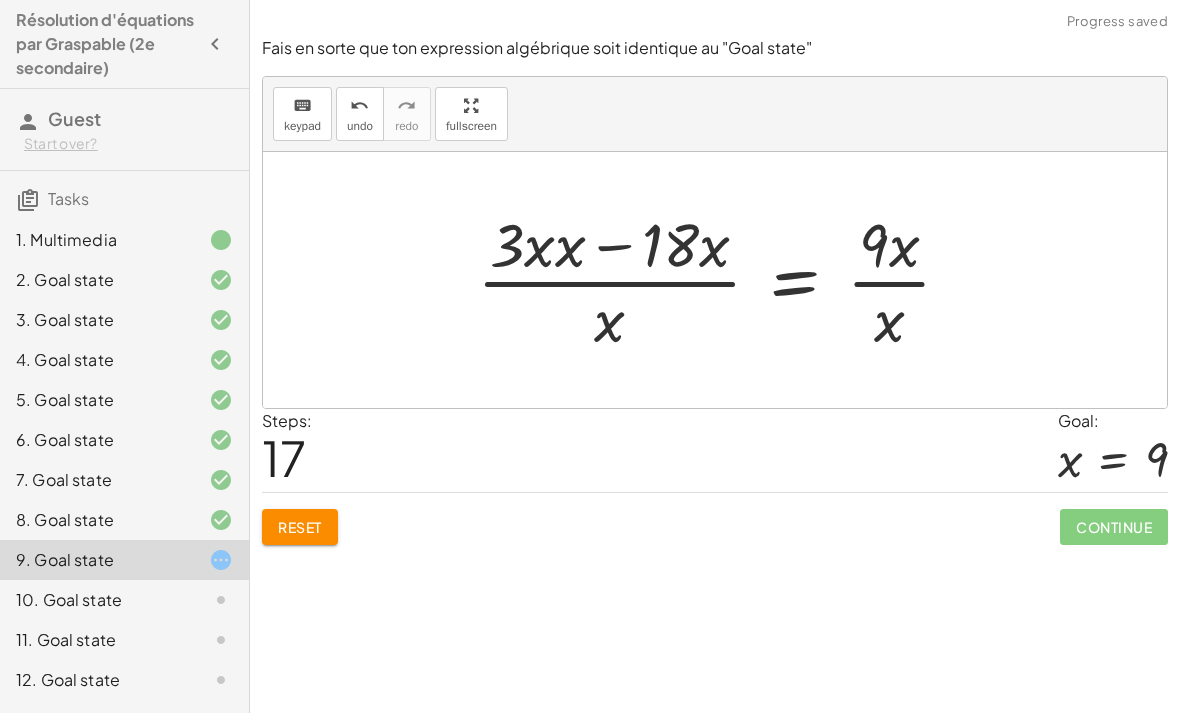 click on "Reset" 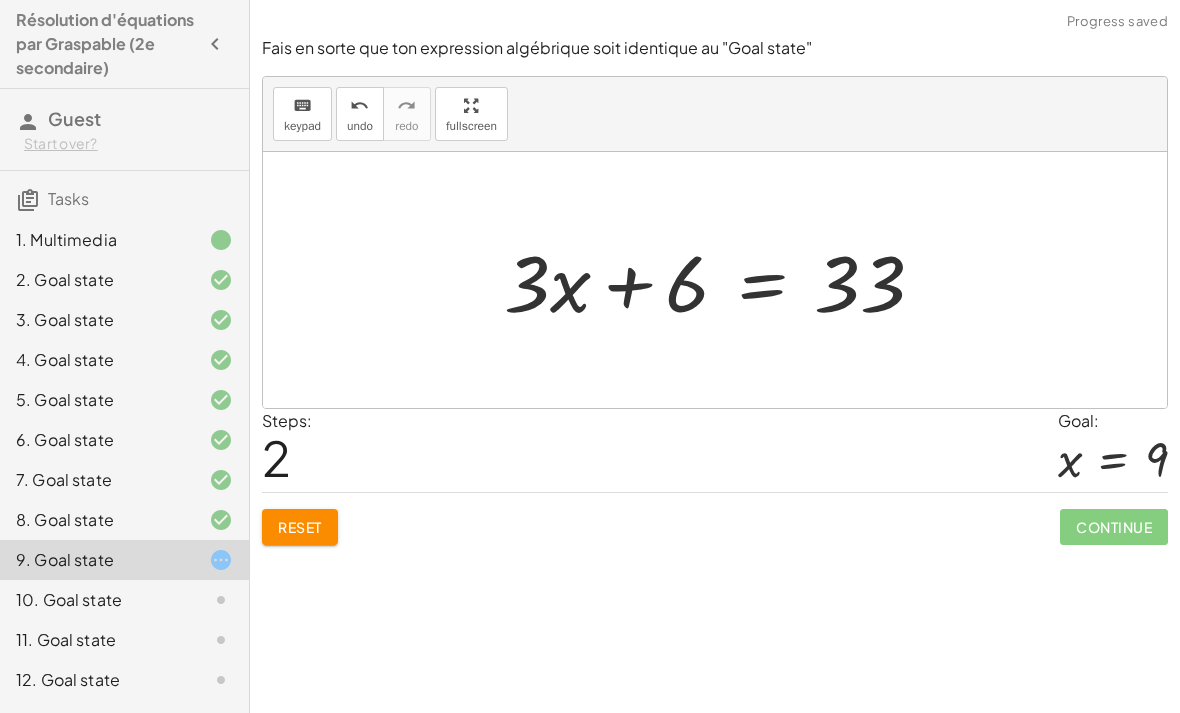 click on "Reset" at bounding box center [300, 527] 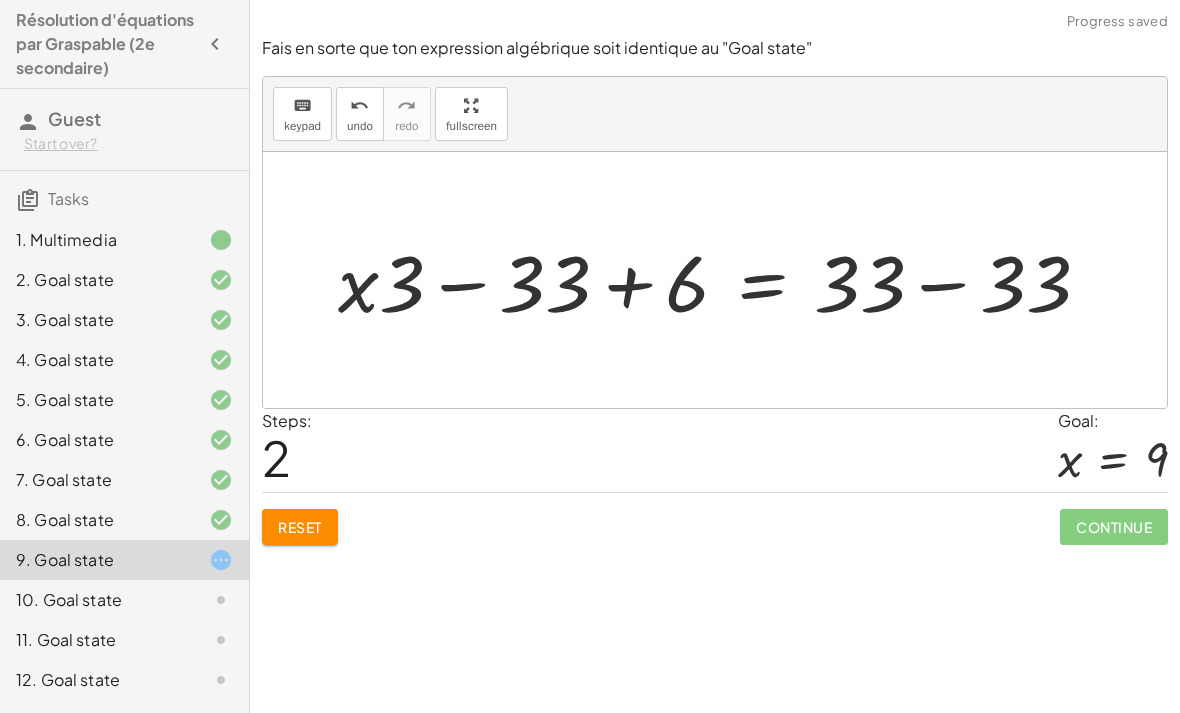 click on "Reset" 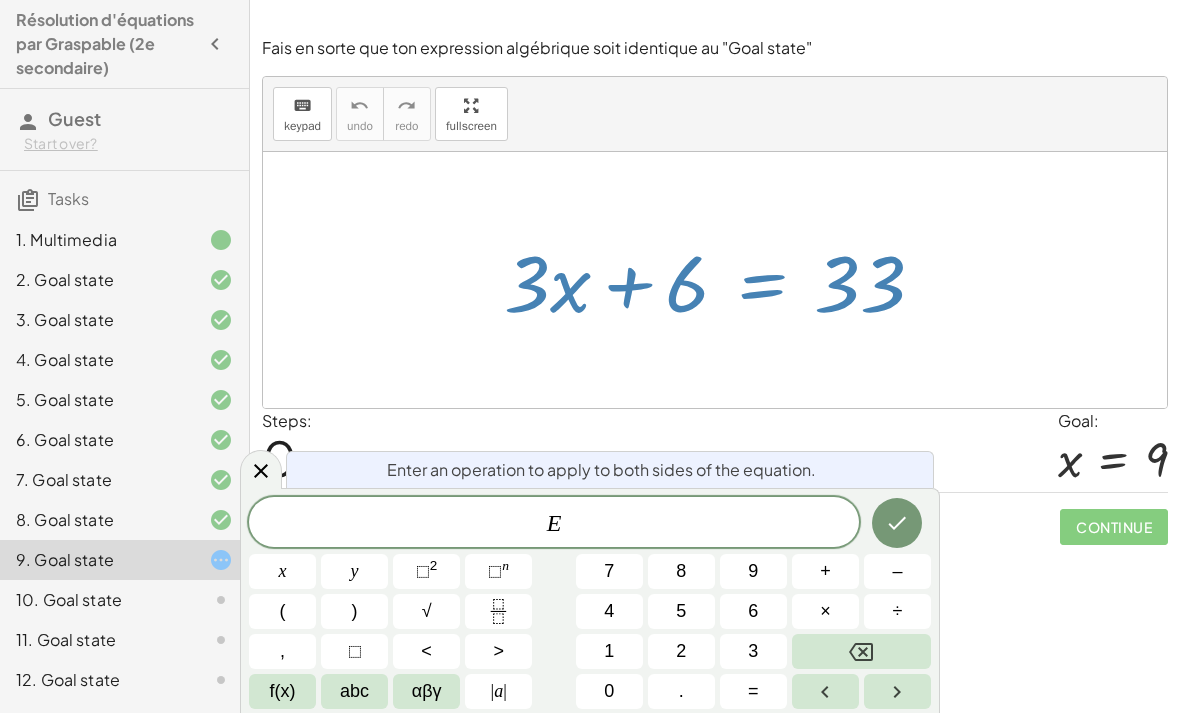 click on "2" at bounding box center [681, 651] 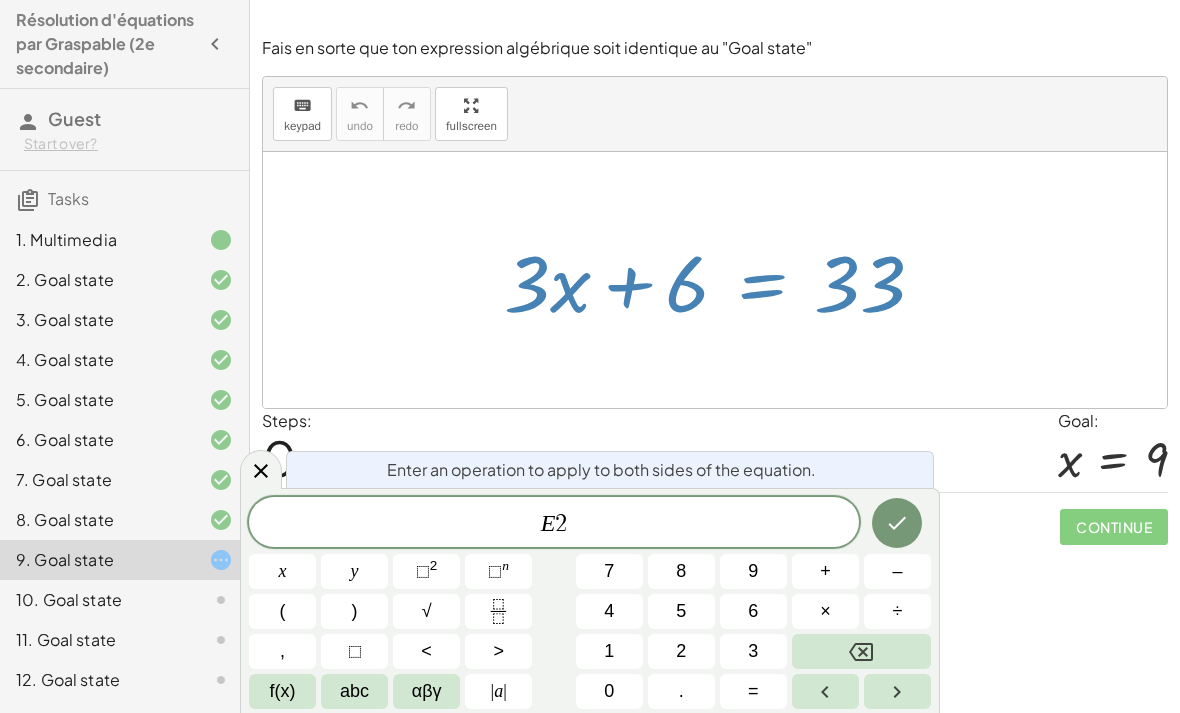 click on "abc" at bounding box center [354, 691] 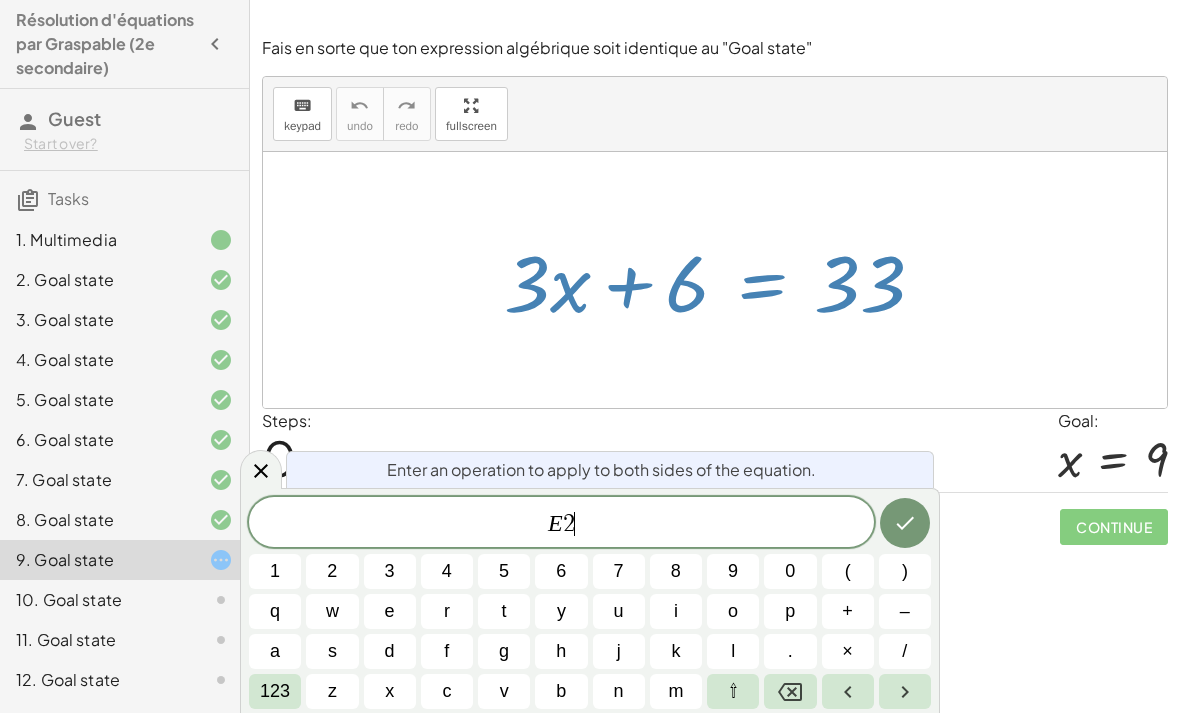 click on "x" at bounding box center [390, 691] 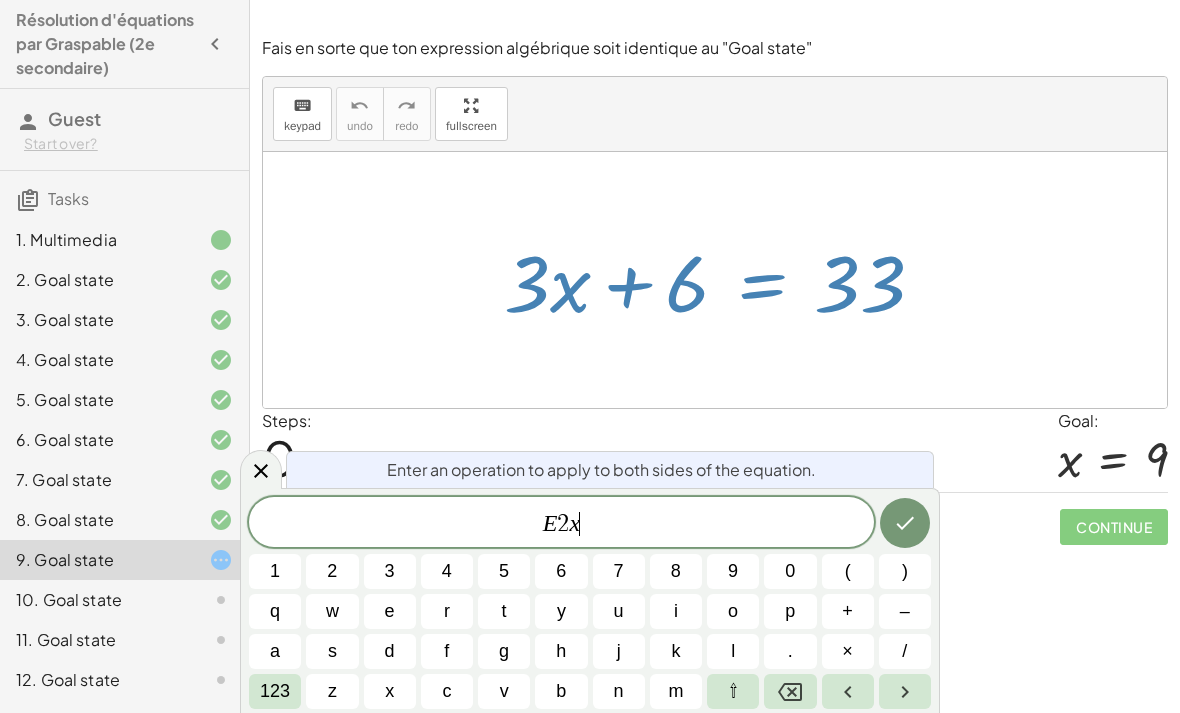 click on "E" at bounding box center [550, 523] 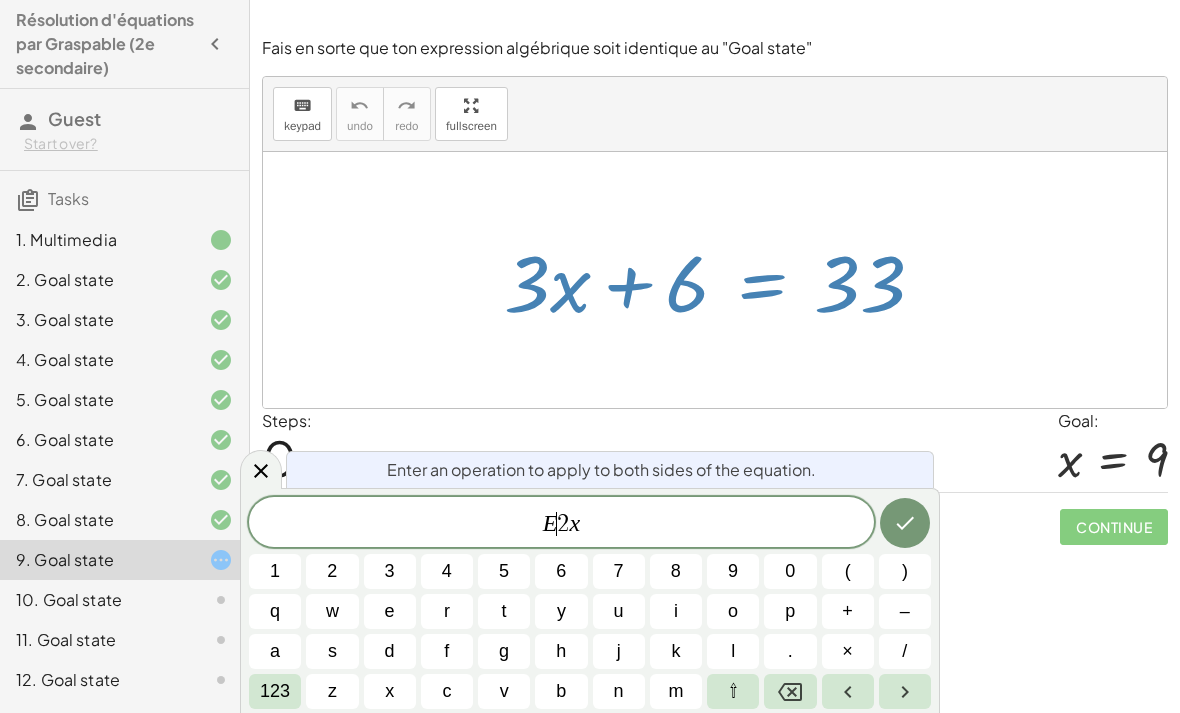 click on "123" at bounding box center (275, 691) 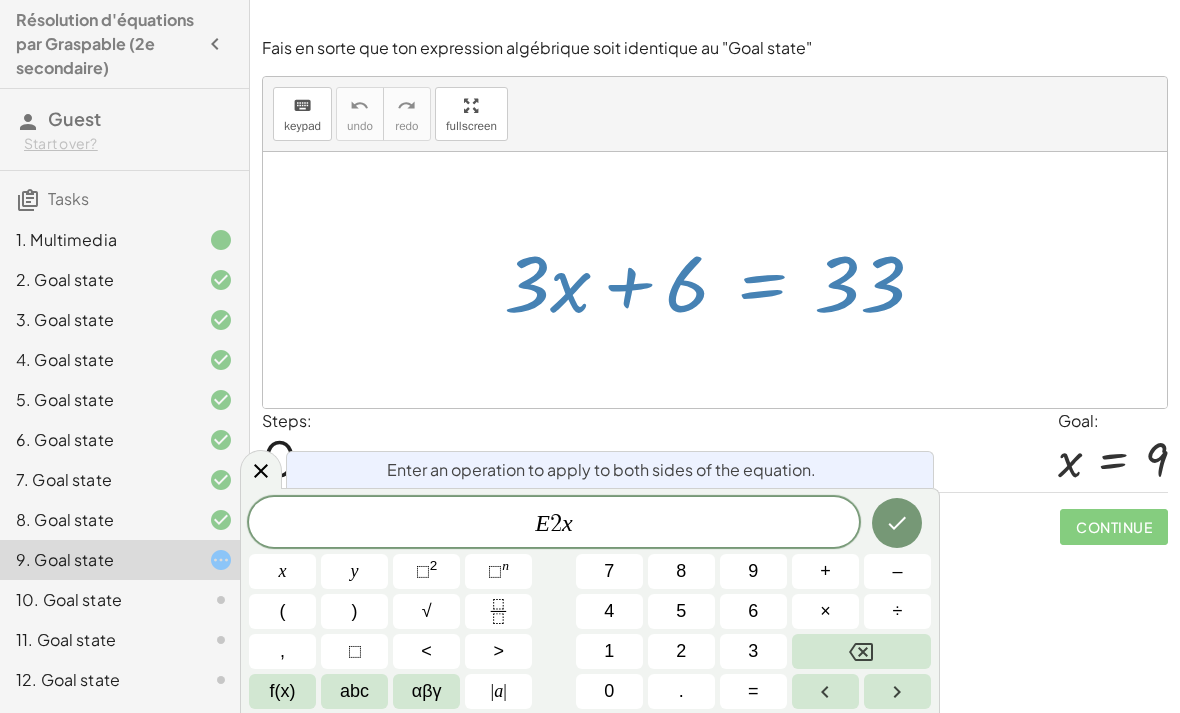 click on "–" at bounding box center (897, 571) 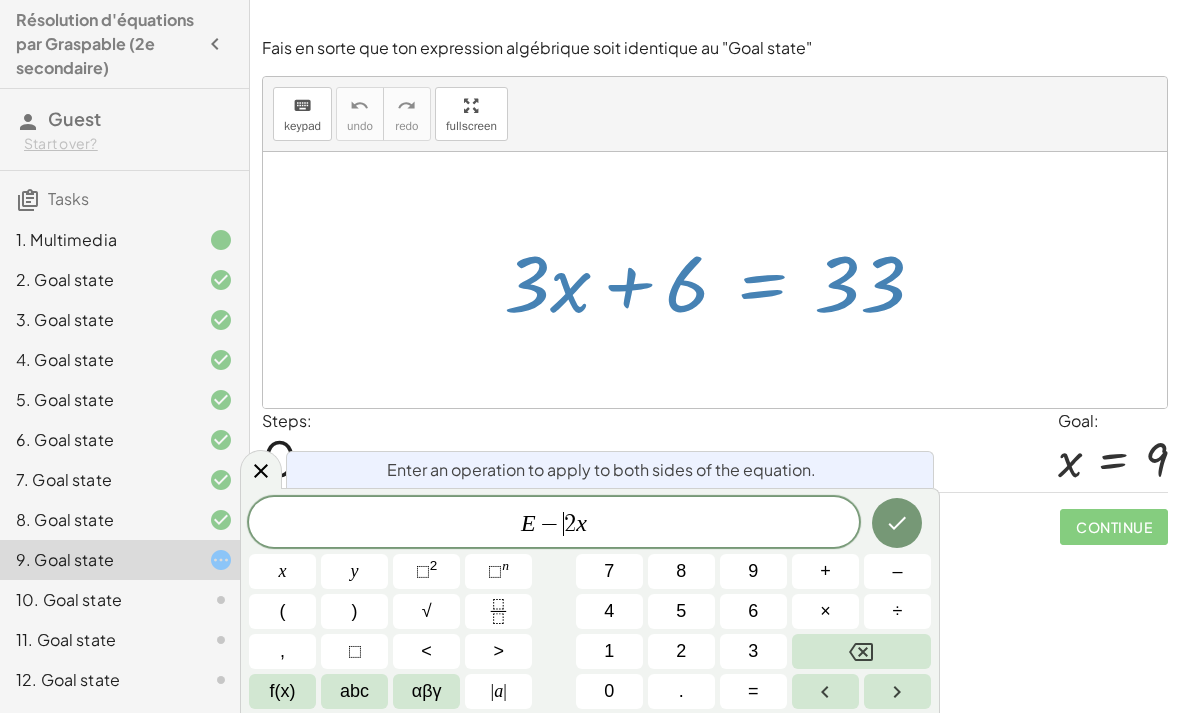 click at bounding box center (897, 523) 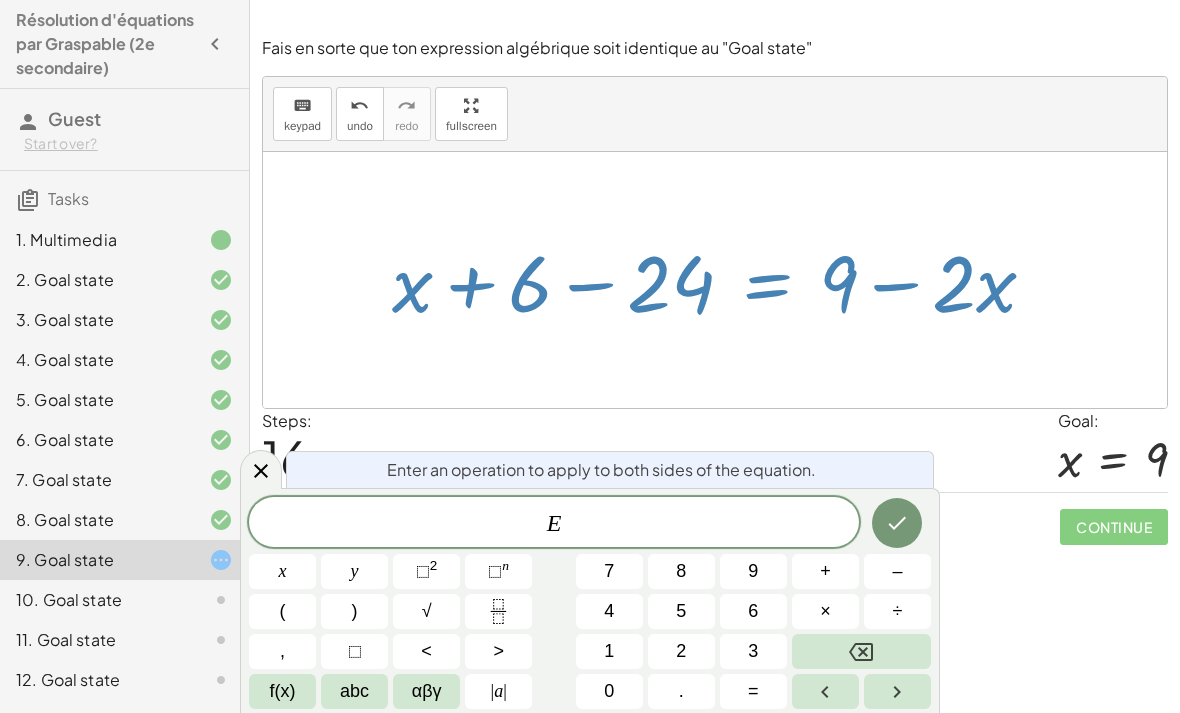 click at bounding box center [261, 469] 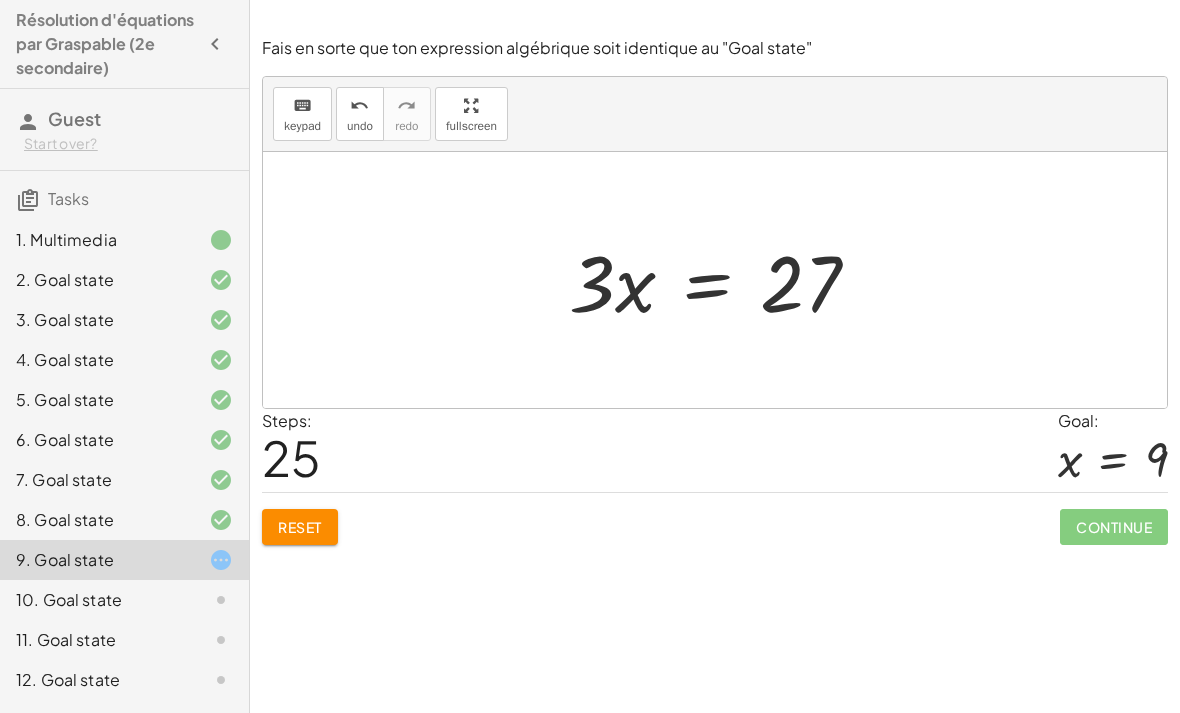 click on "Reset" at bounding box center [300, 527] 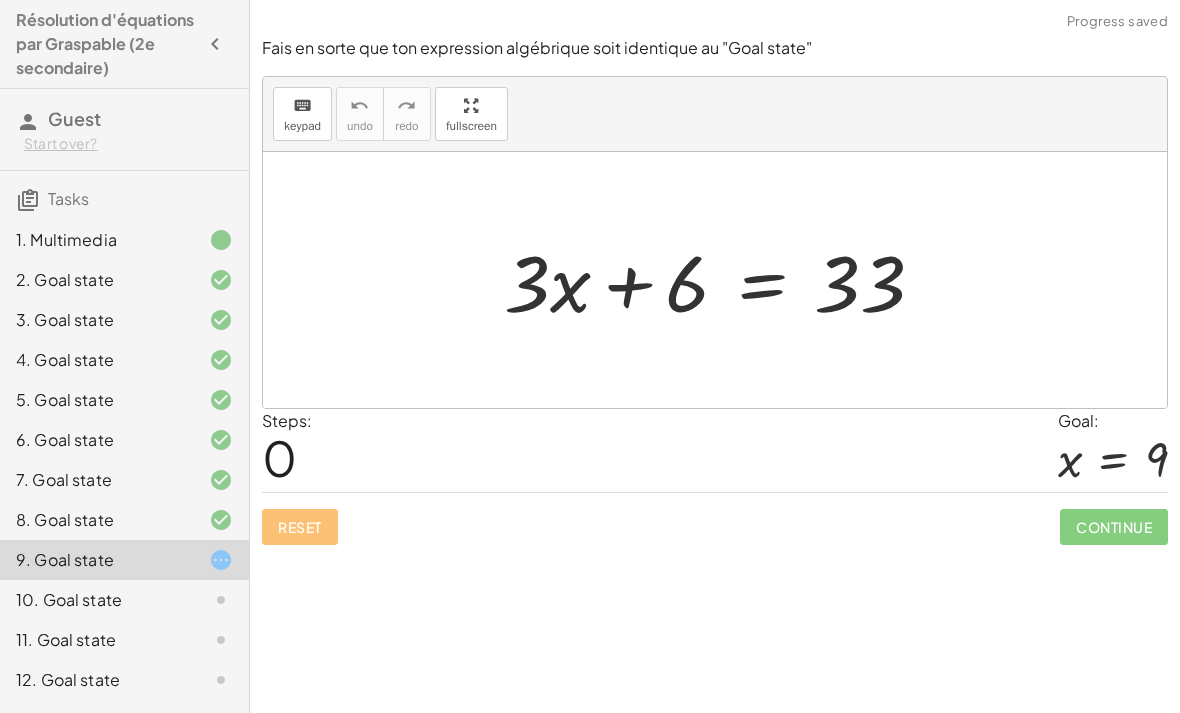 click on "Fais en sorte que ton expression algébrique soit identique au "Goal state" keyboard keypad undo undo redo redo fullscreen + · 3 · x + 6 = 33 × Steps:  0 Goal: x = 9 Reset   Continue" 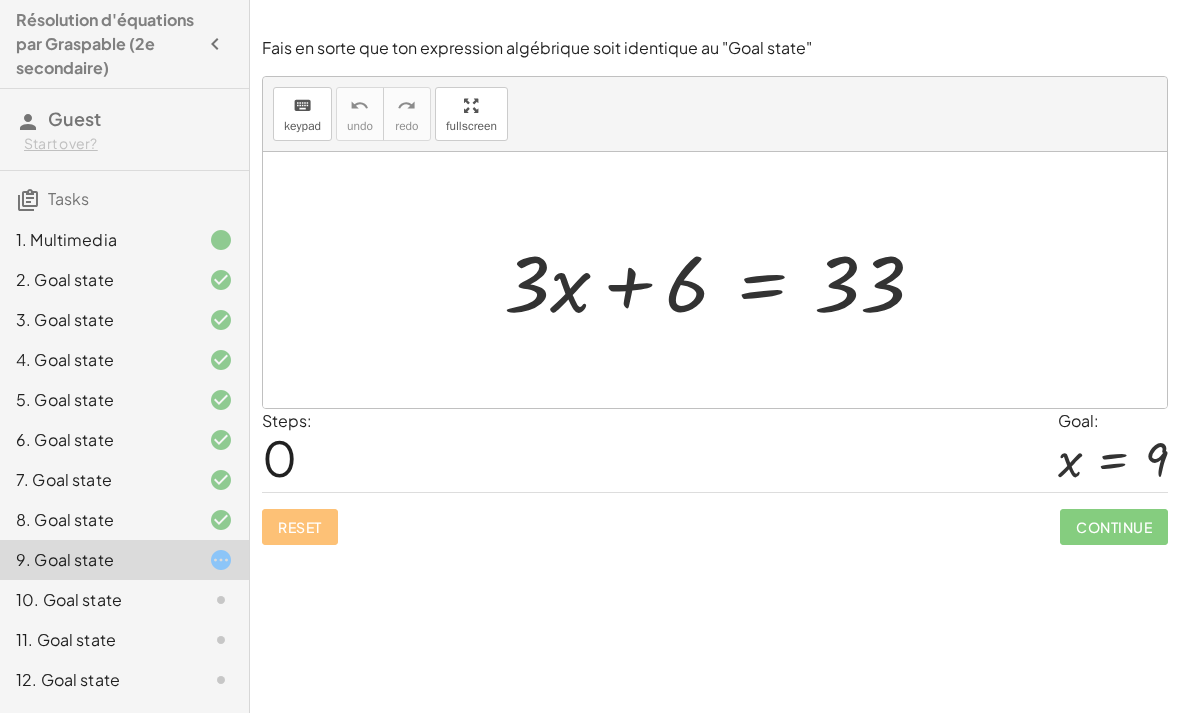 click on "10. Goal state" 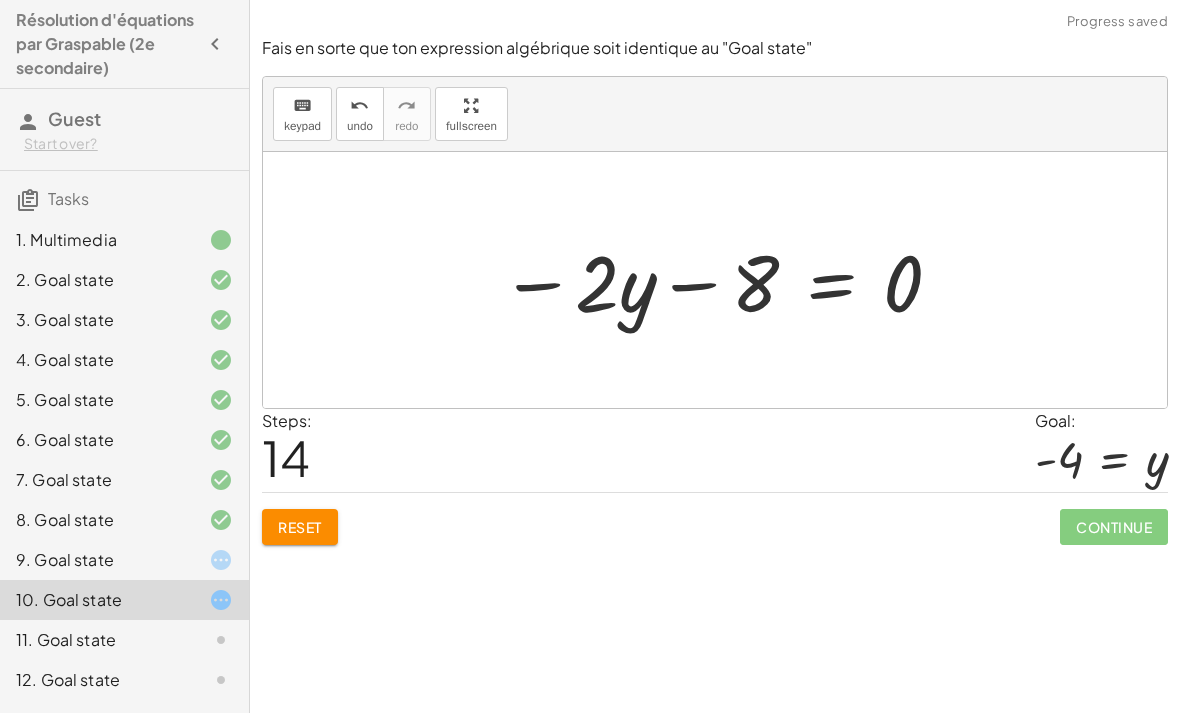 click on "Reset" at bounding box center (300, 527) 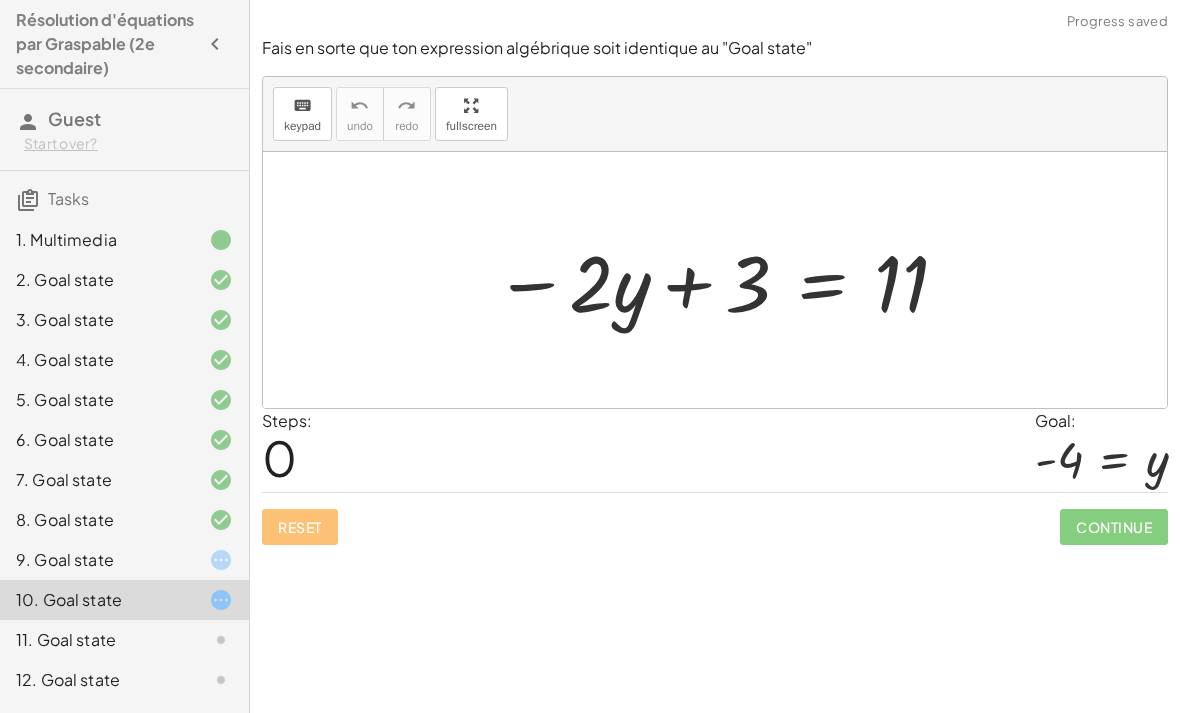click on "Reset   Continue" at bounding box center [715, 518] 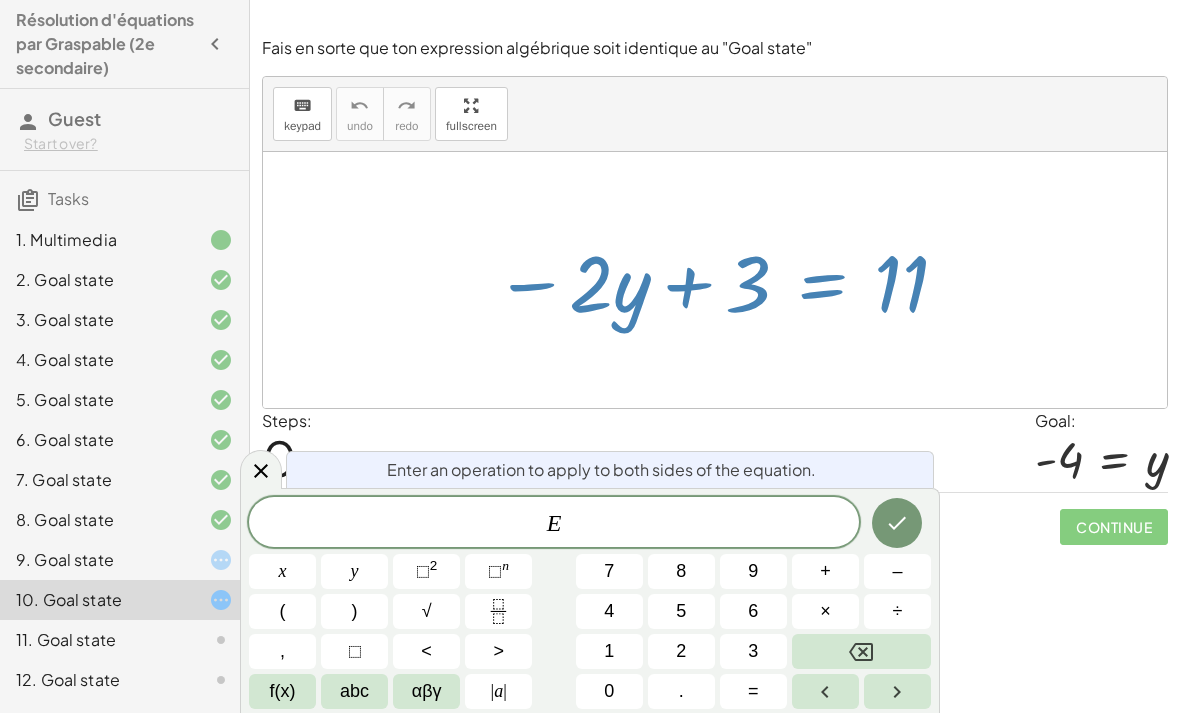 click on "–" at bounding box center (897, 571) 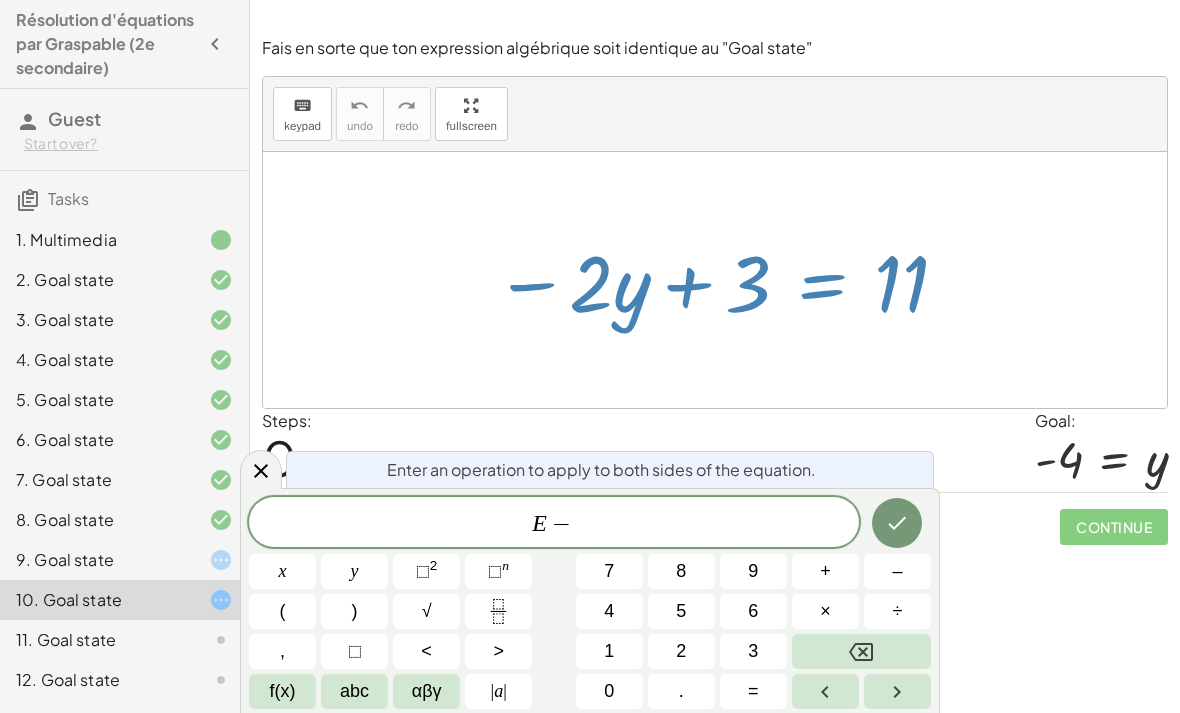 click on "1" at bounding box center [609, 651] 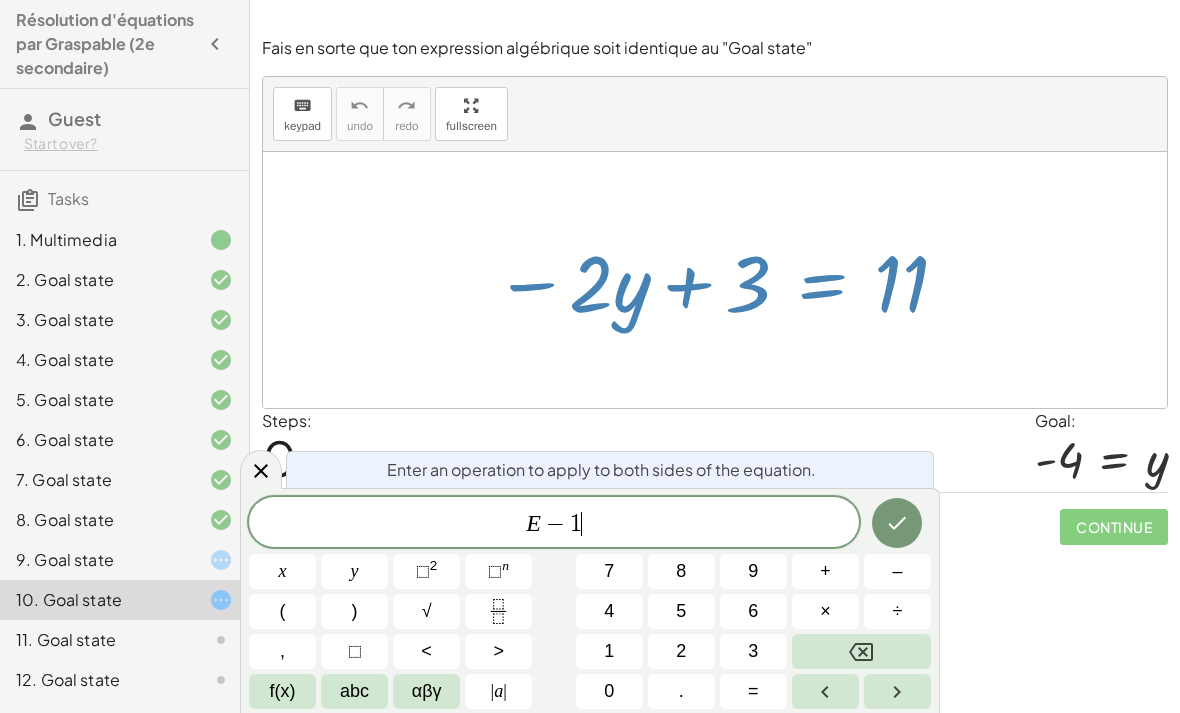 click on "abc" at bounding box center [354, 691] 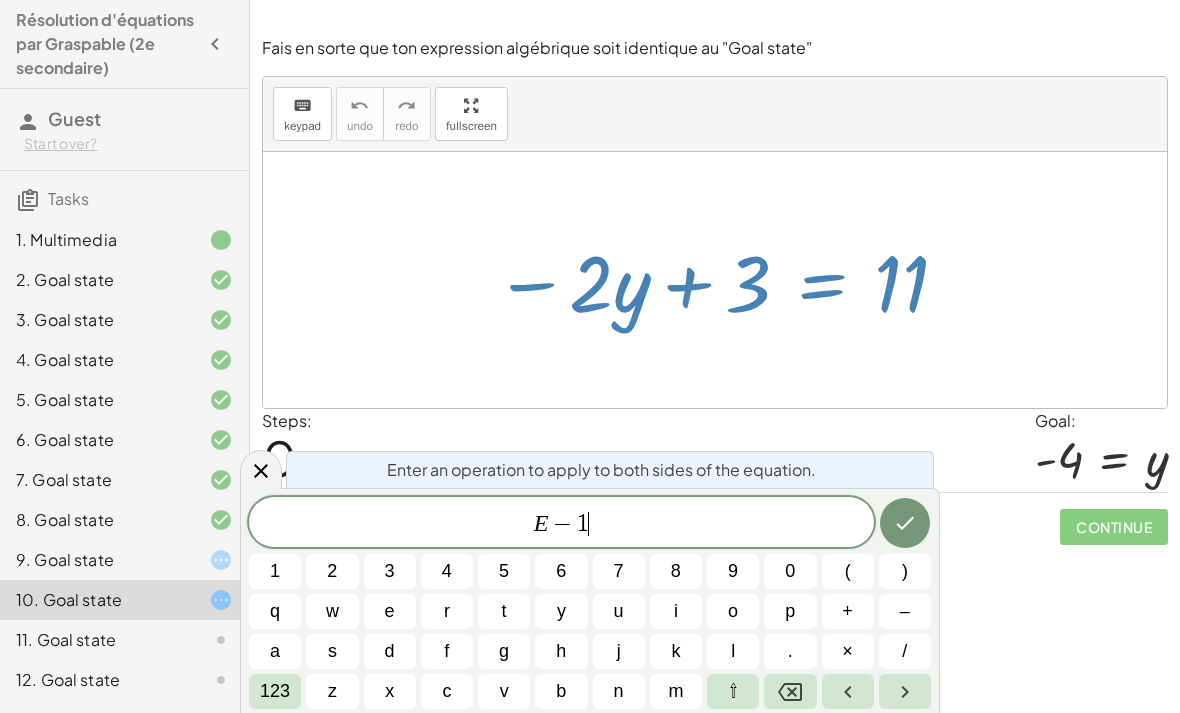 click on "x" at bounding box center (390, 691) 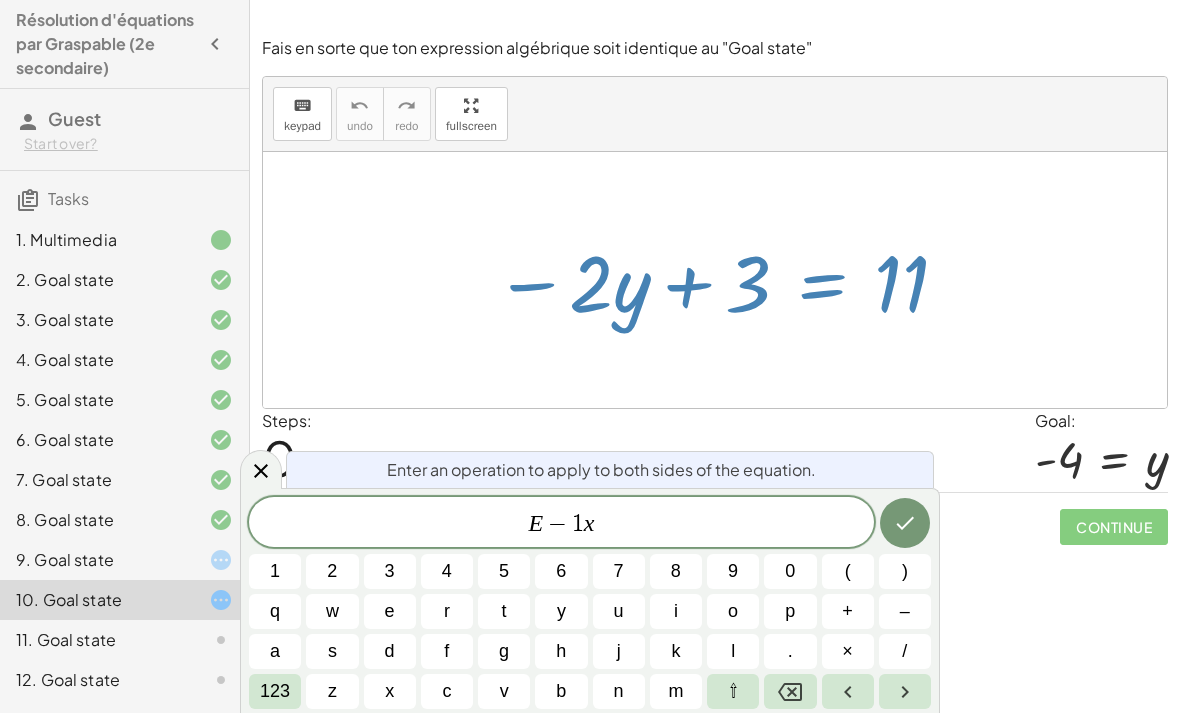 click at bounding box center (905, 523) 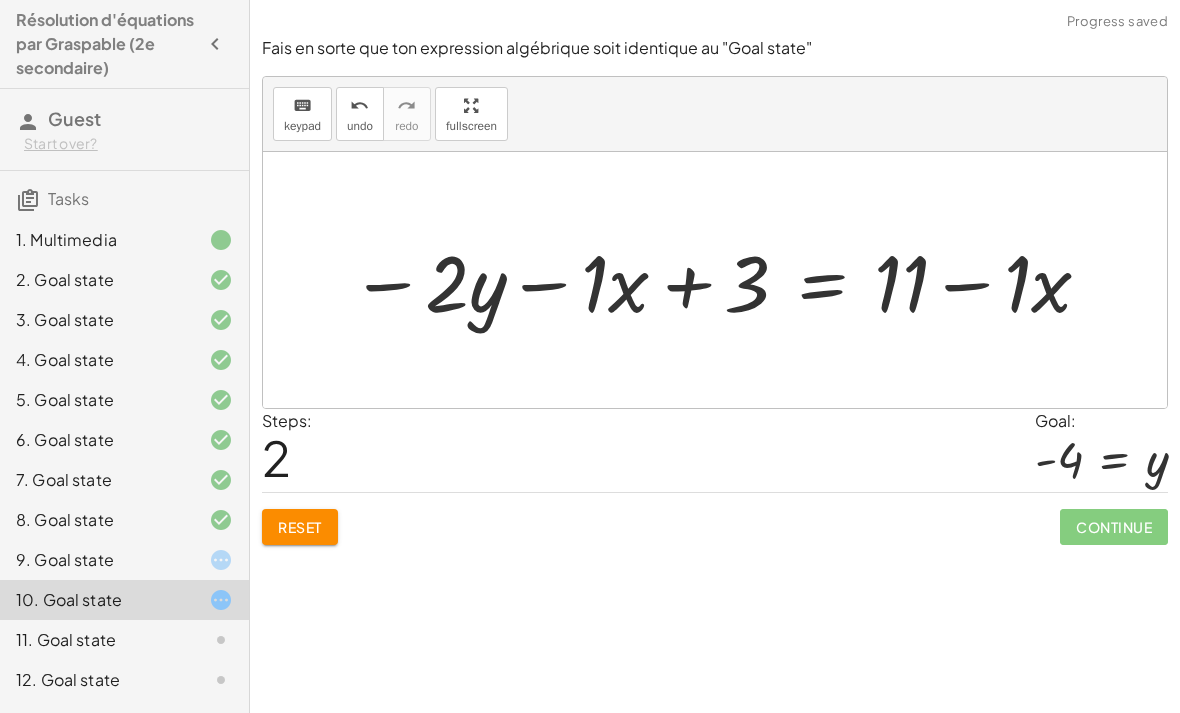click on "Reset" at bounding box center [300, 527] 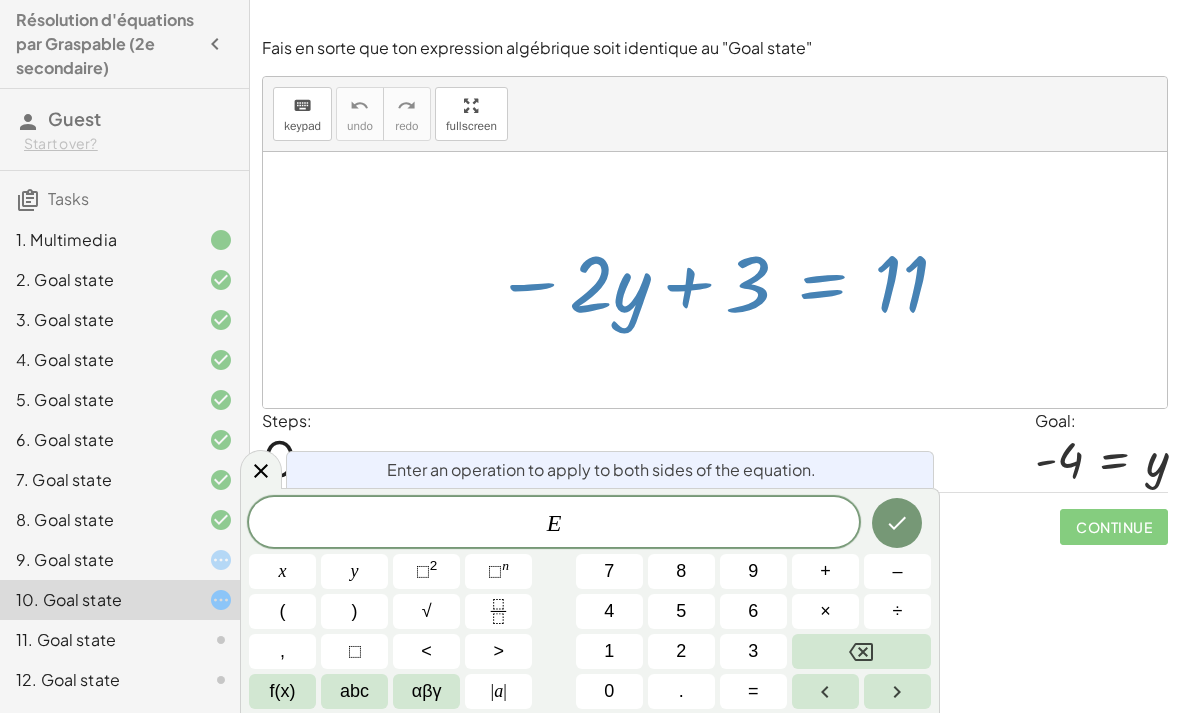 click on "–" at bounding box center [897, 571] 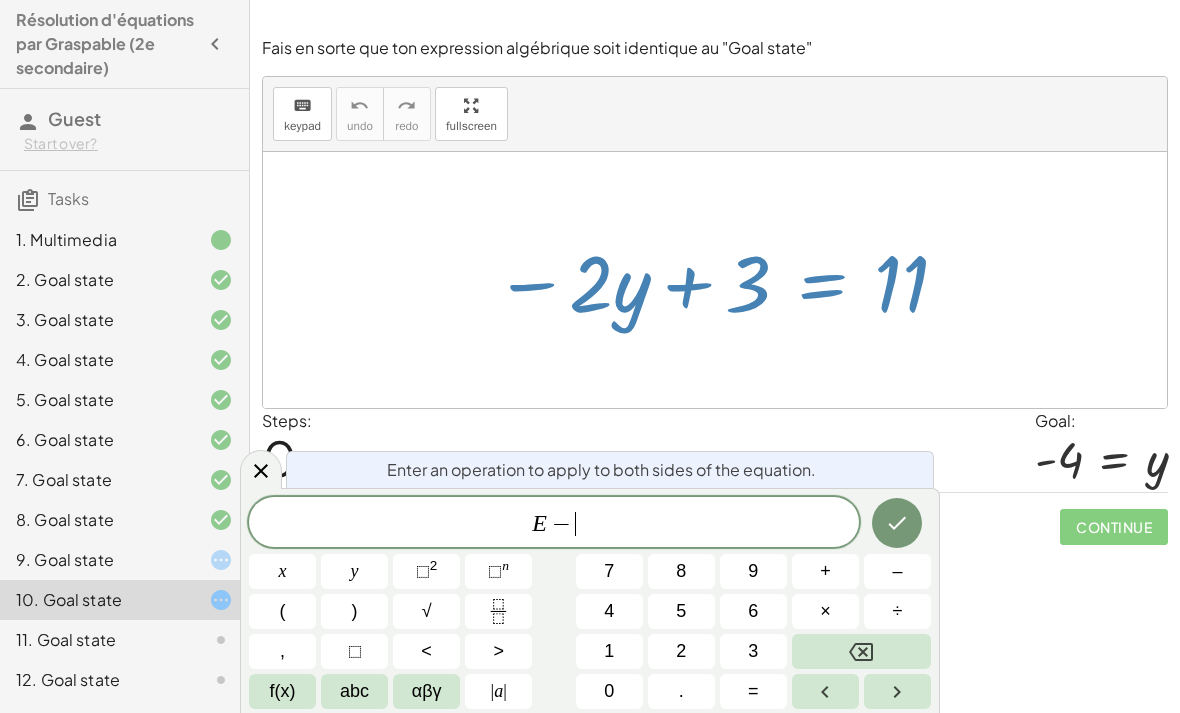 click on "1" at bounding box center [609, 651] 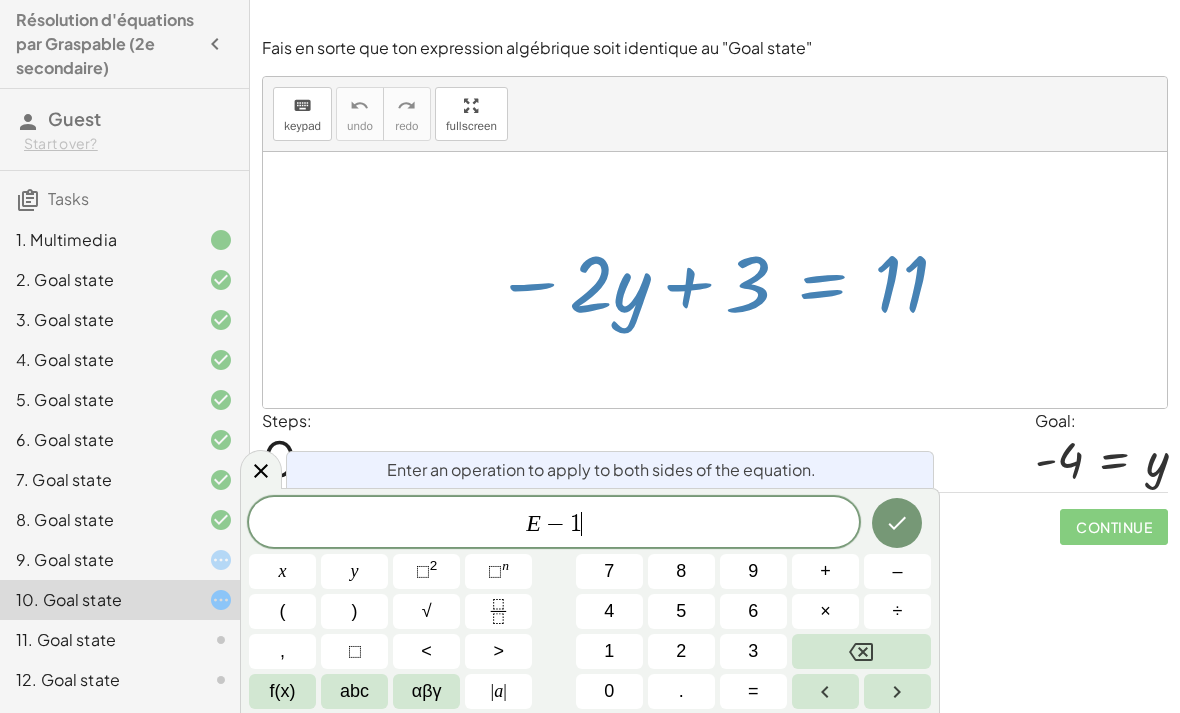 click on "abc" at bounding box center (354, 691) 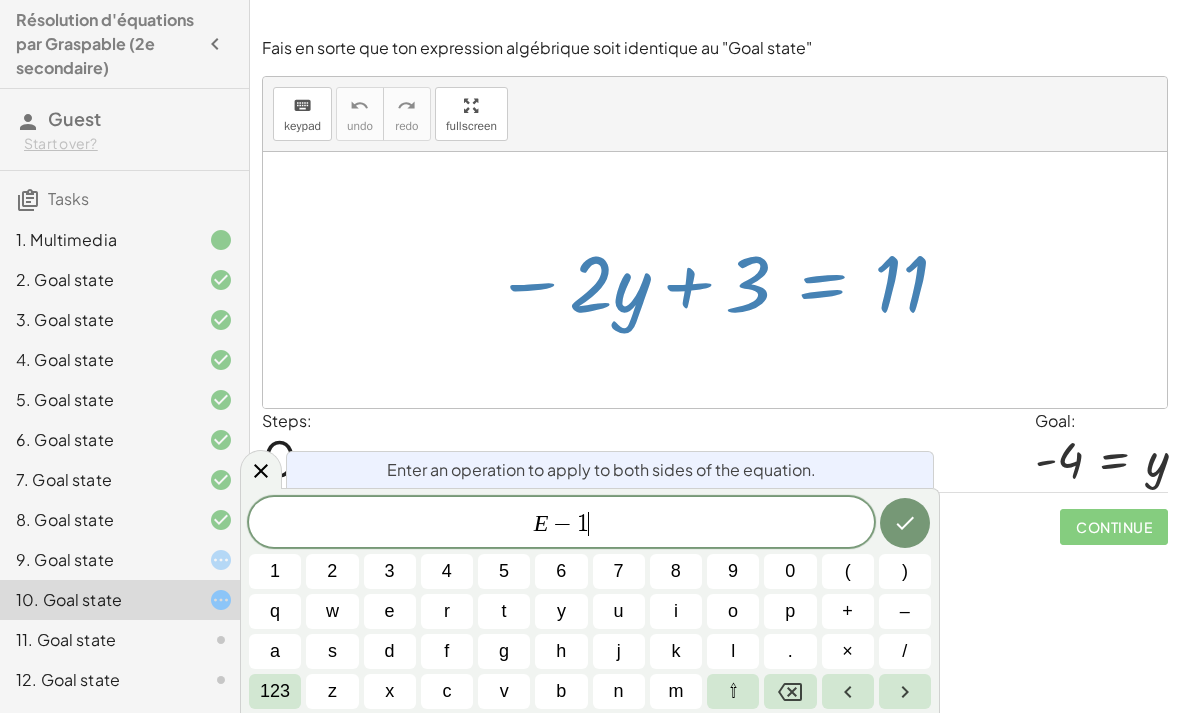 click on "y" at bounding box center [561, 611] 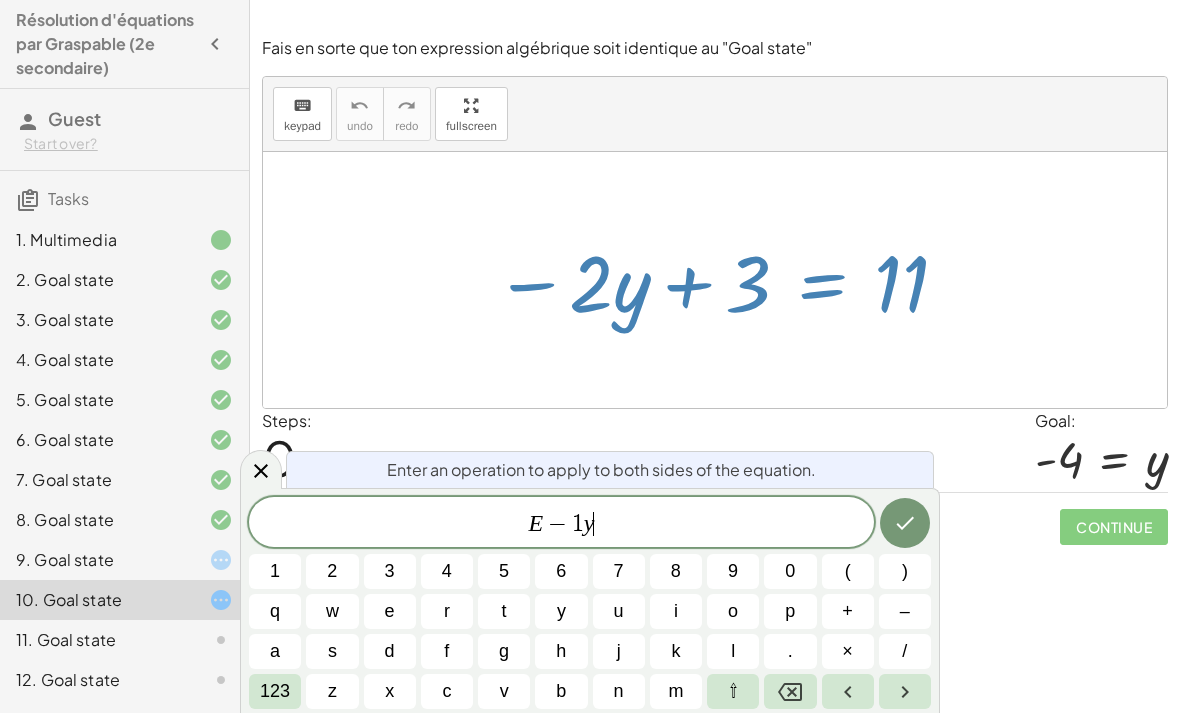 click at bounding box center (905, 523) 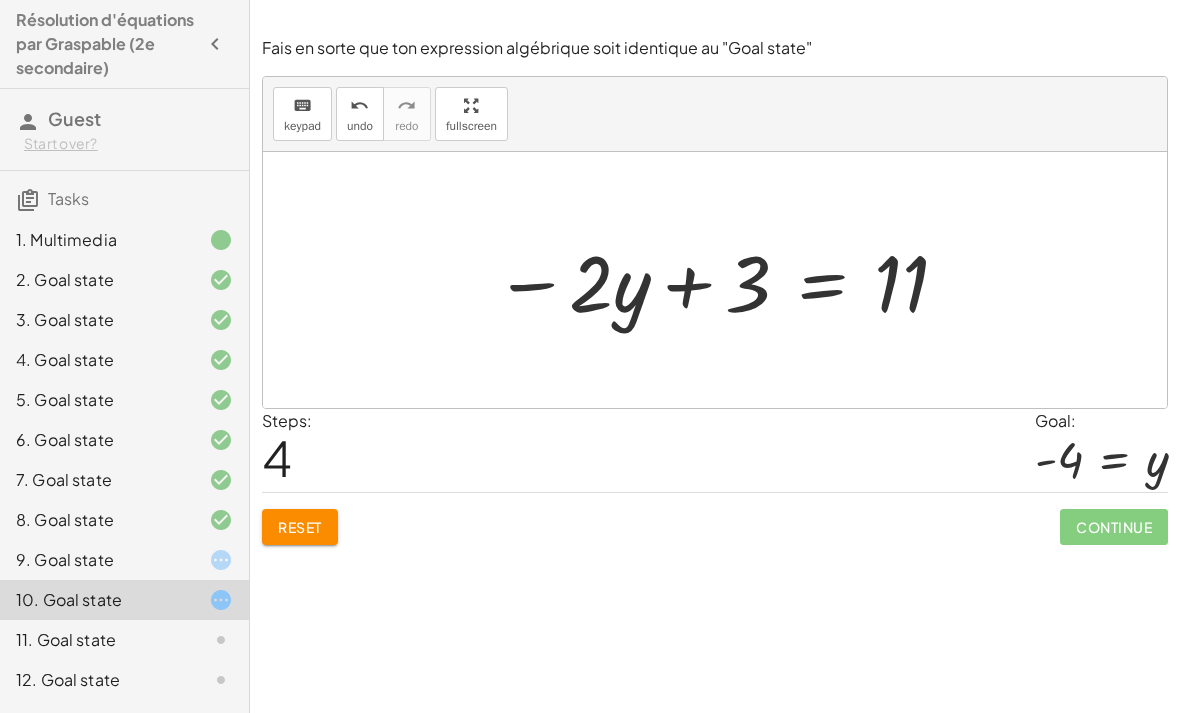 click on "Reset" at bounding box center (300, 527) 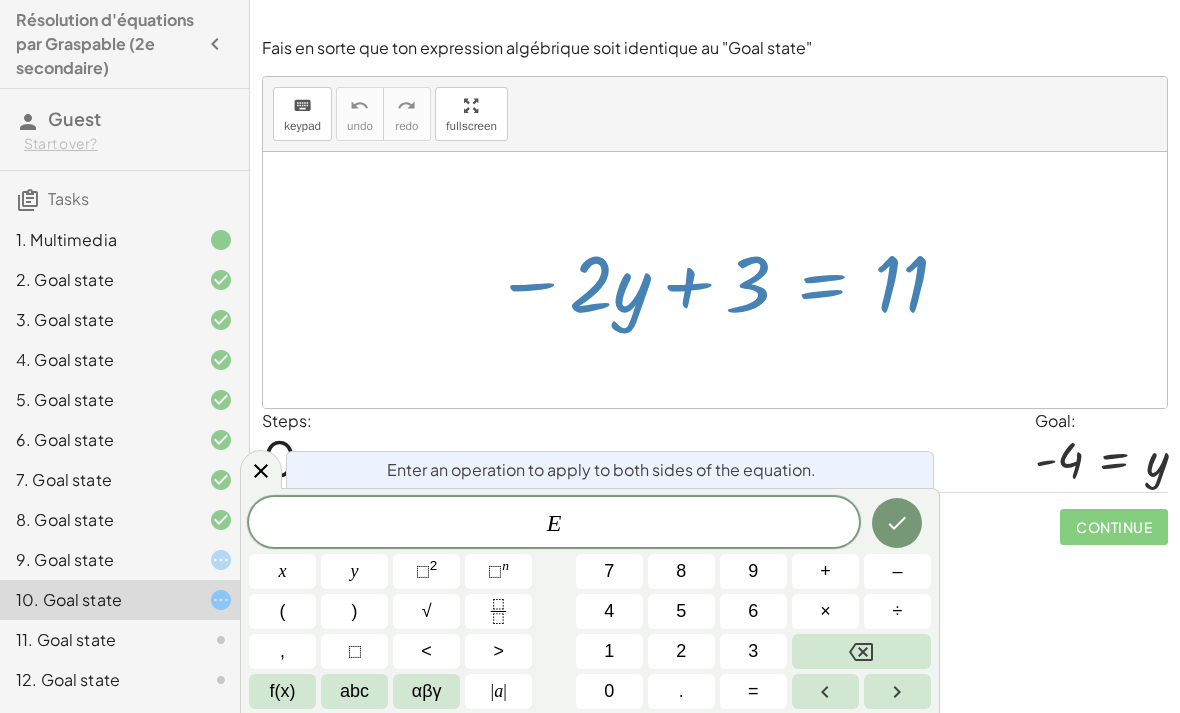 click on "1" at bounding box center (609, 651) 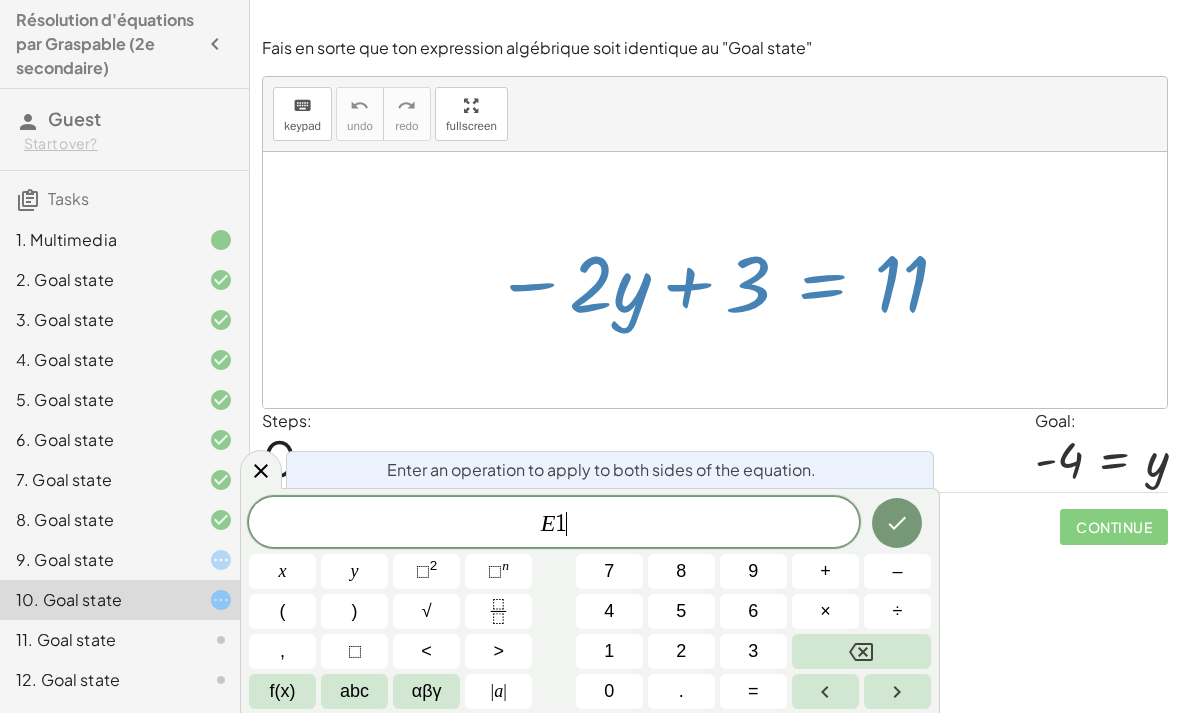 click at bounding box center (861, 651) 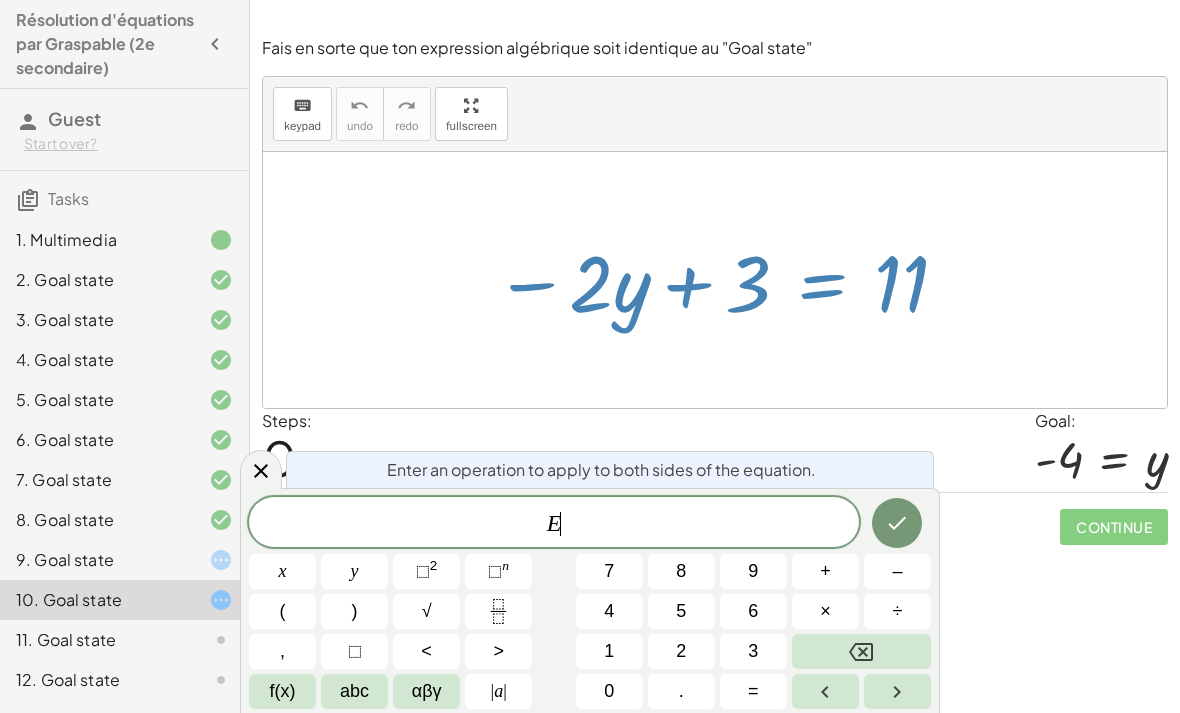 click on "–" at bounding box center [897, 571] 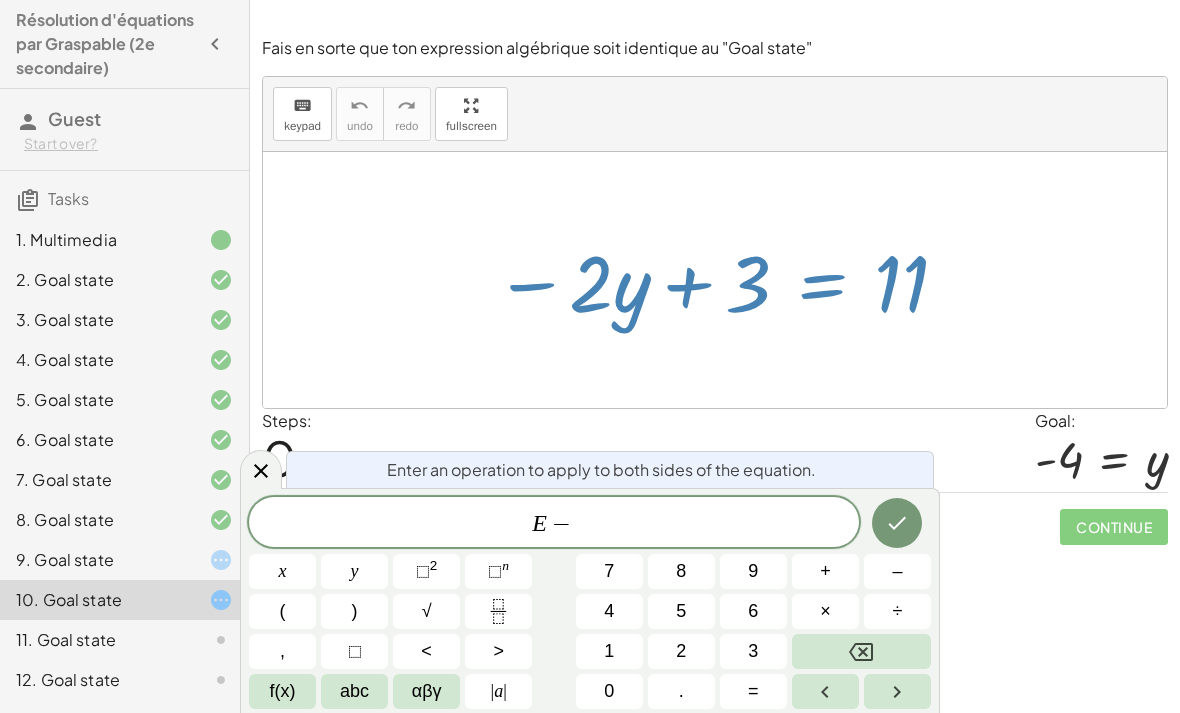 click on "abc" at bounding box center (354, 691) 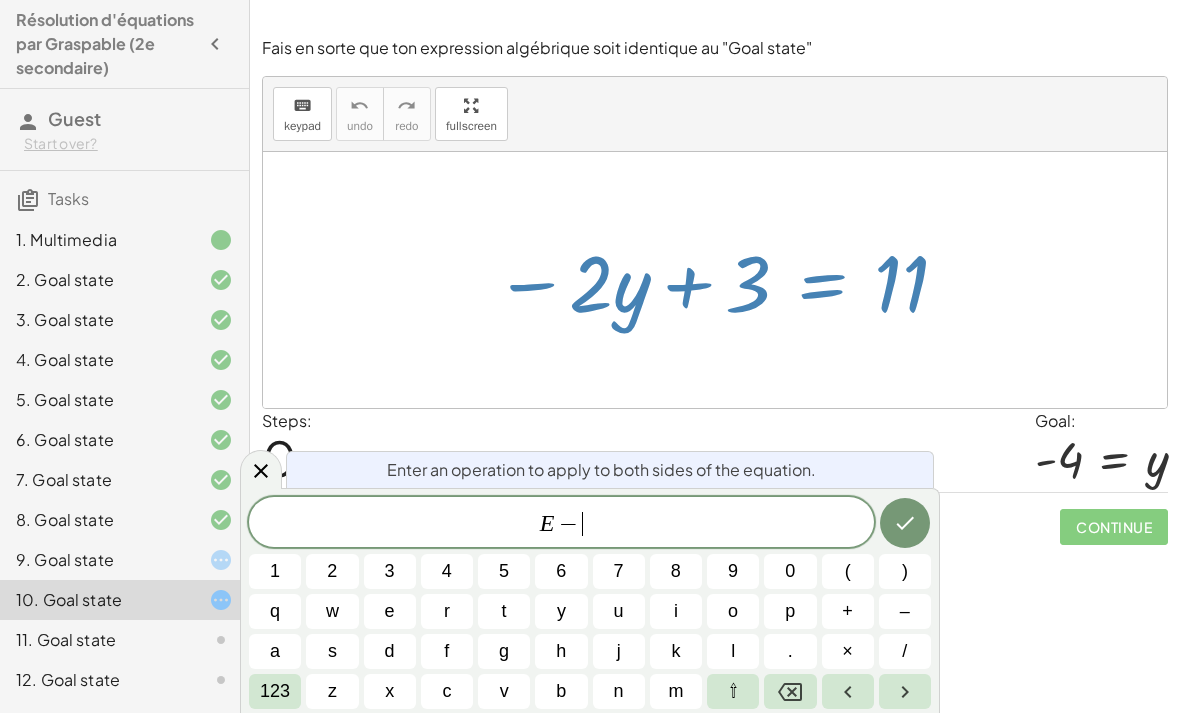 click on "y" at bounding box center [561, 611] 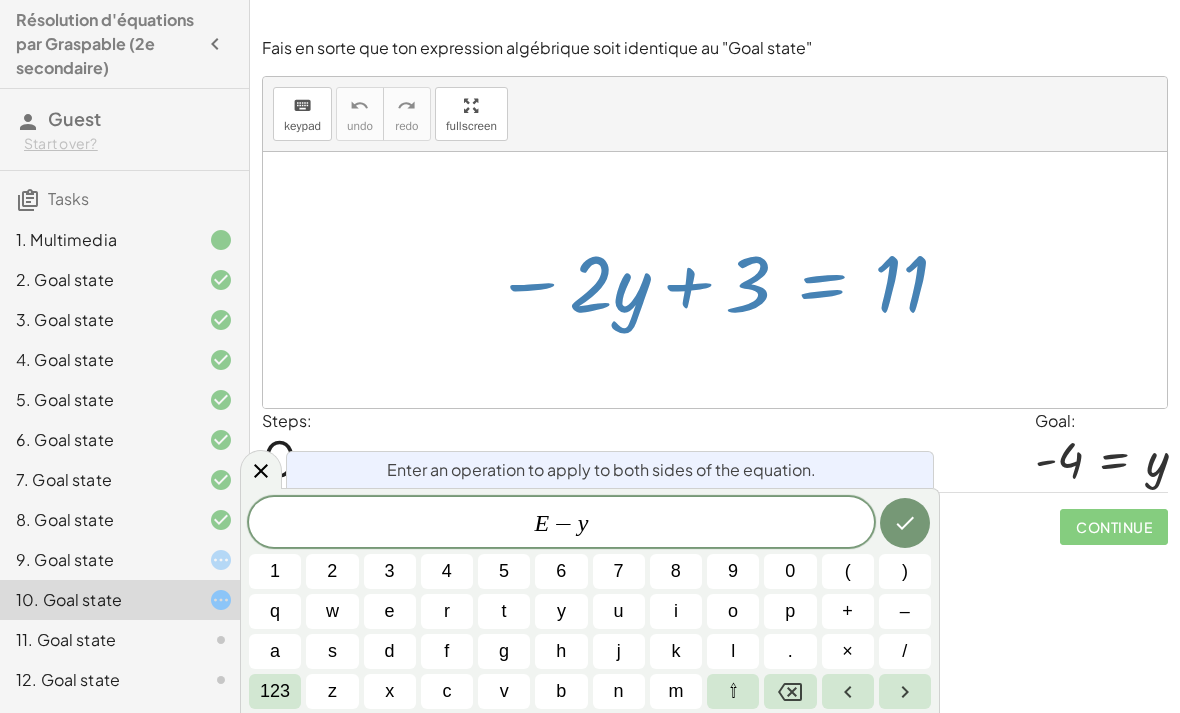 click on "123" at bounding box center (275, 691) 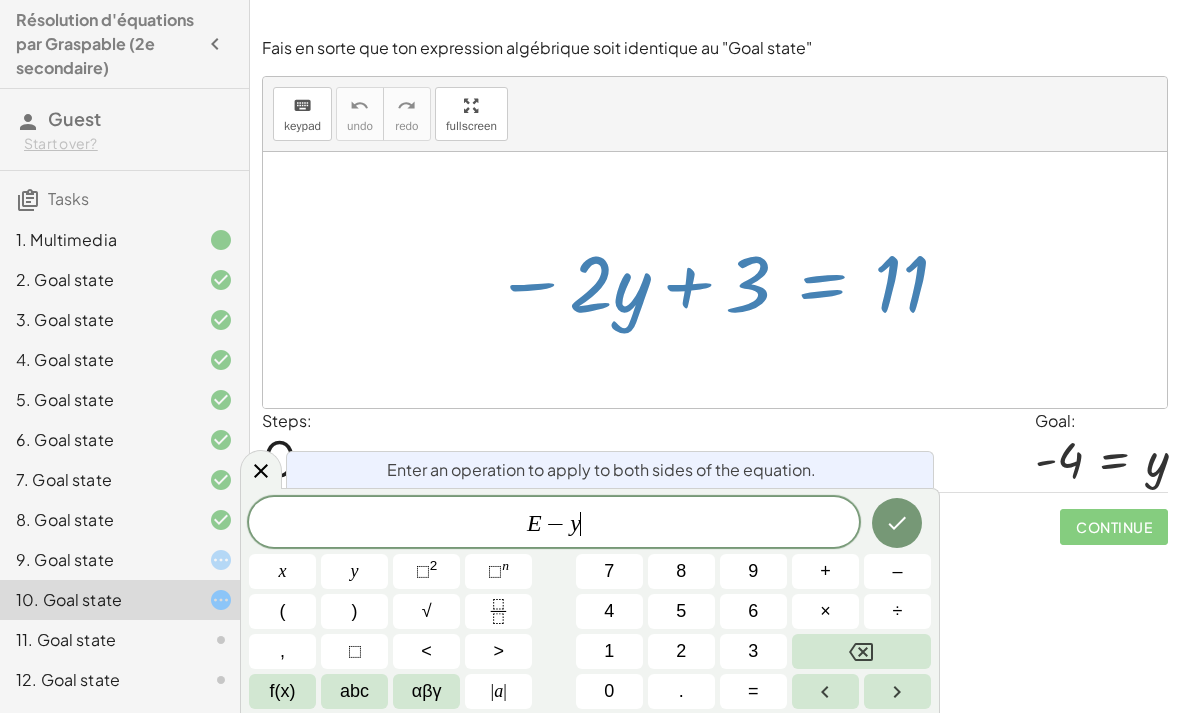 click on "−" at bounding box center [556, 524] 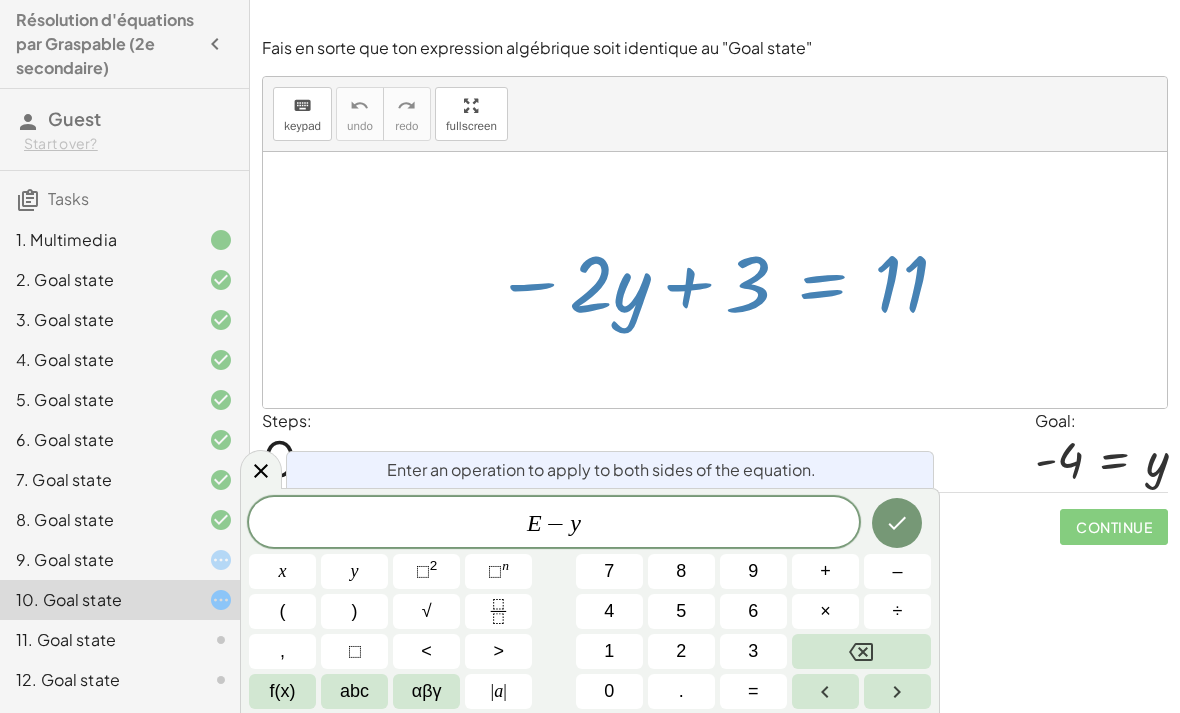 click on "1" at bounding box center (609, 651) 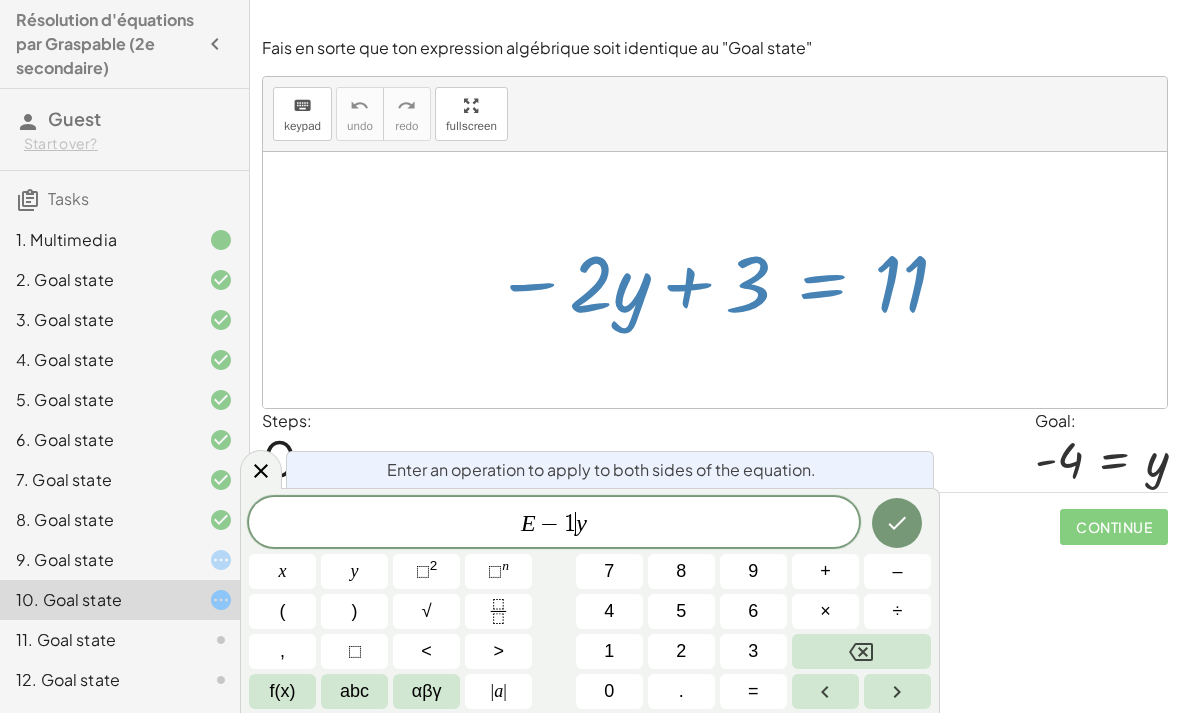 click at bounding box center (861, 651) 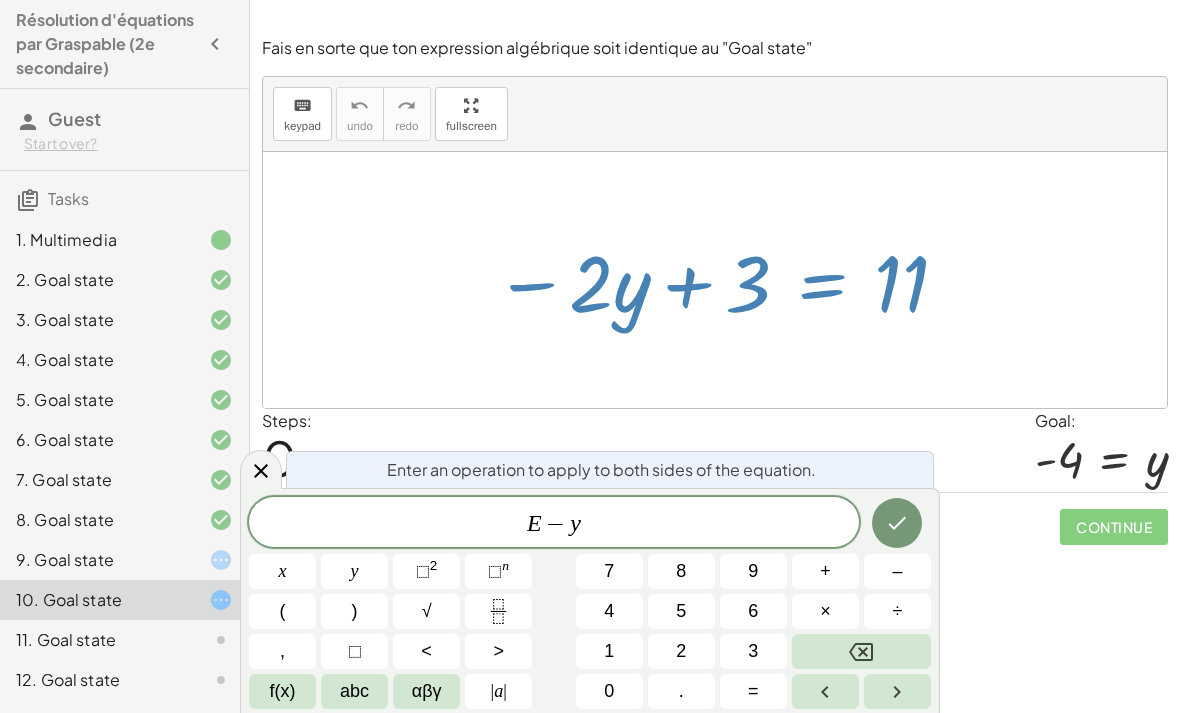 click at bounding box center [897, 523] 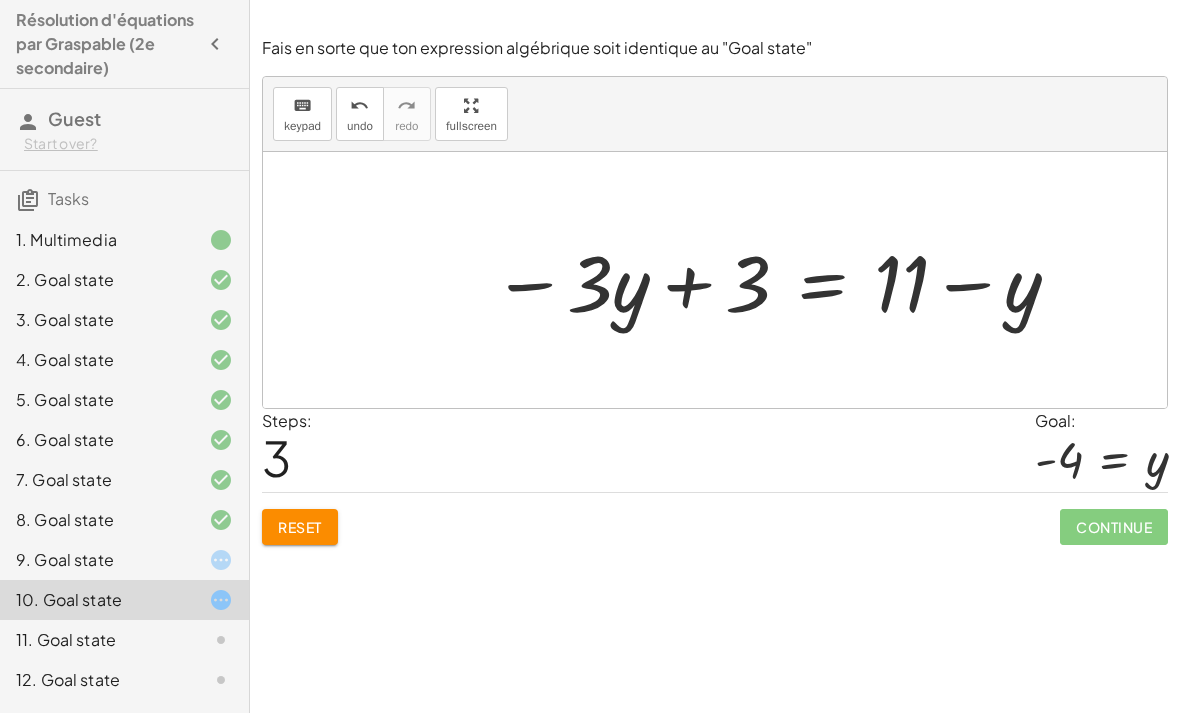 click on "Reset" at bounding box center [300, 527] 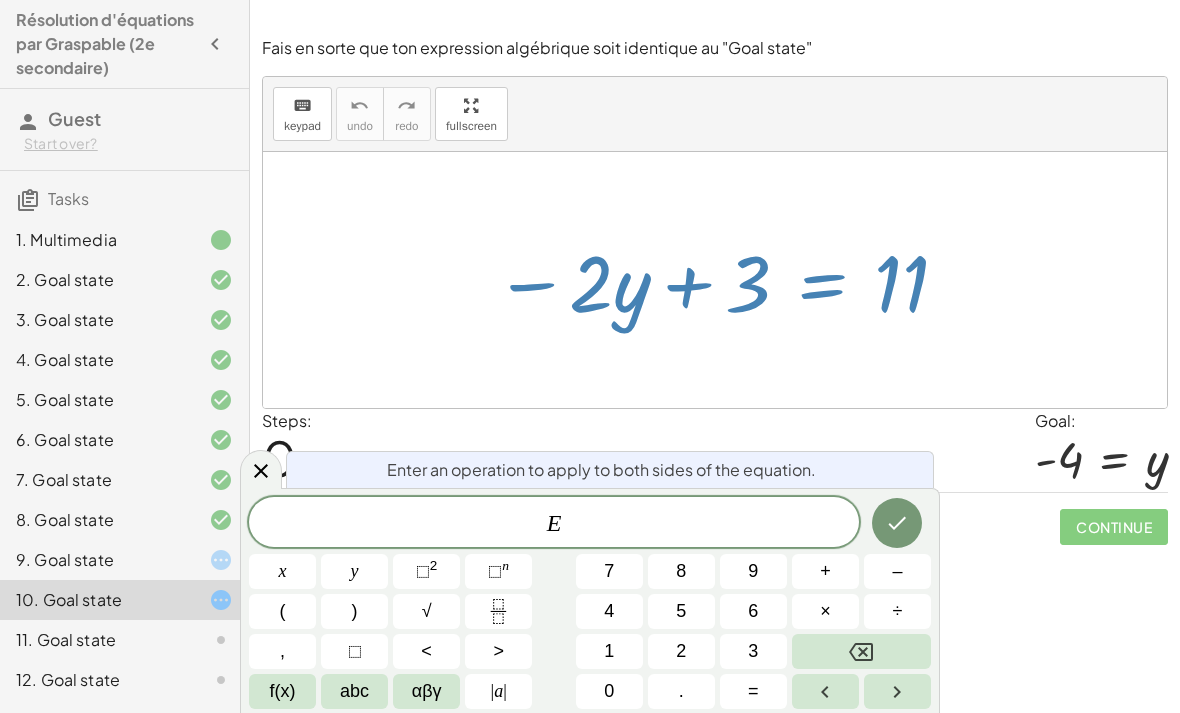 click on "abc" at bounding box center [354, 691] 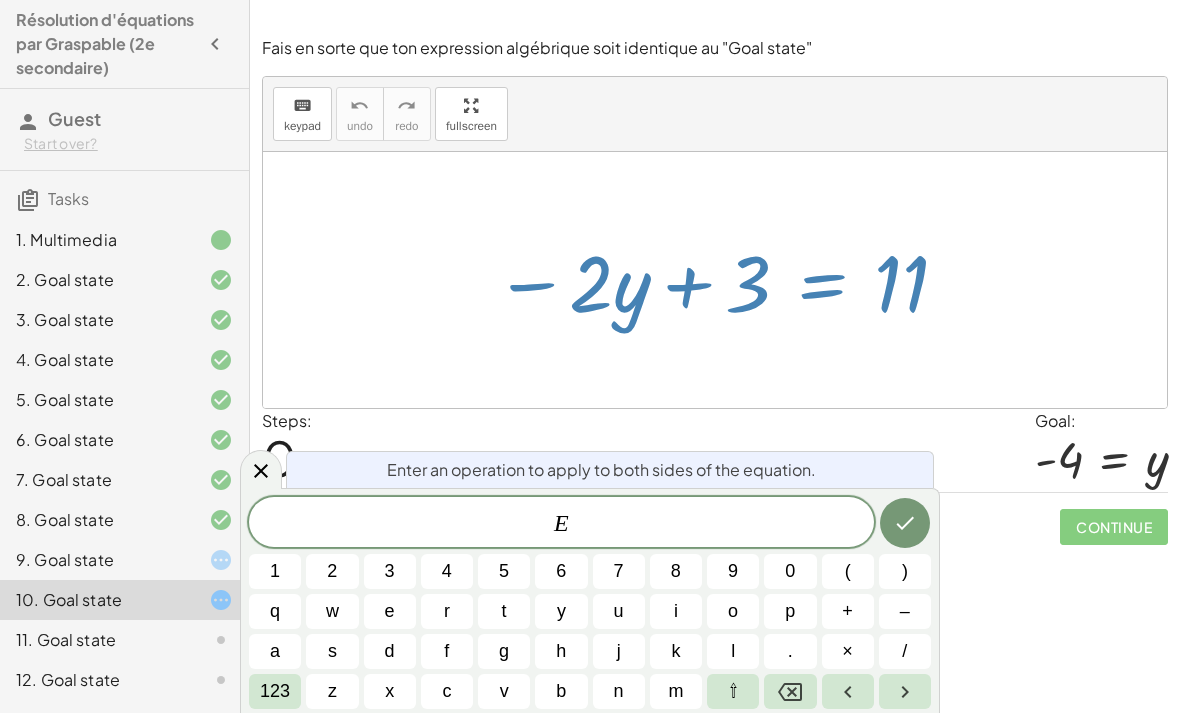 click on "y" at bounding box center (561, 611) 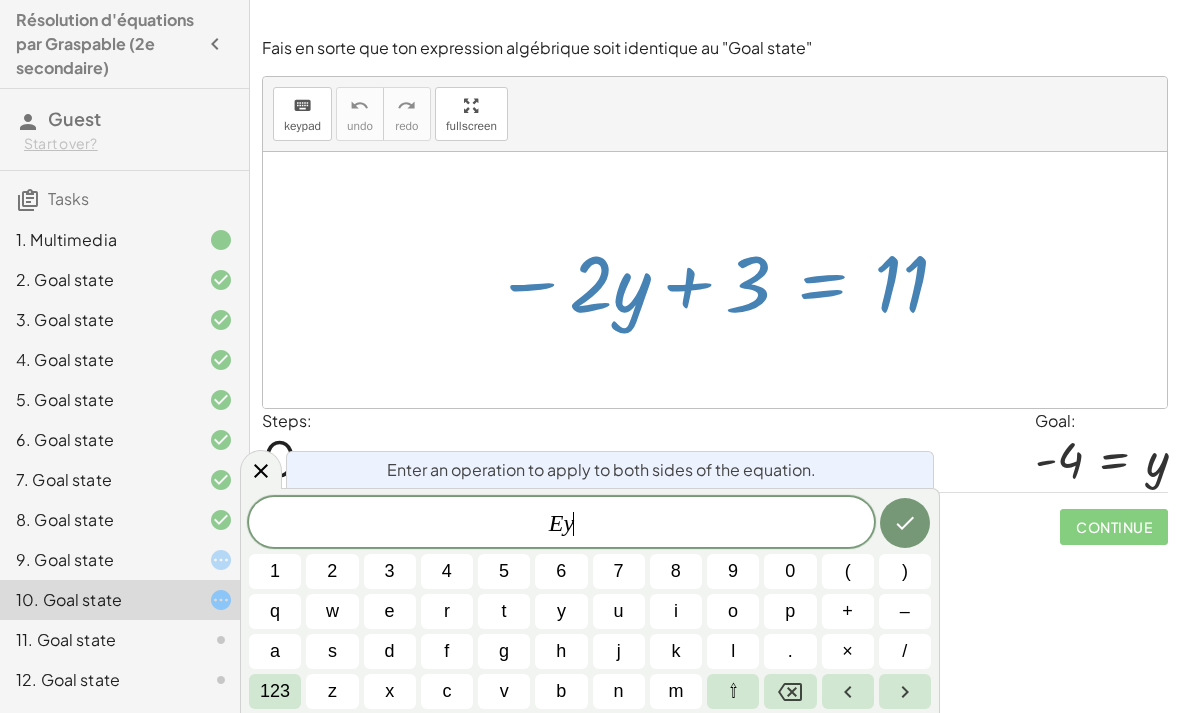 click 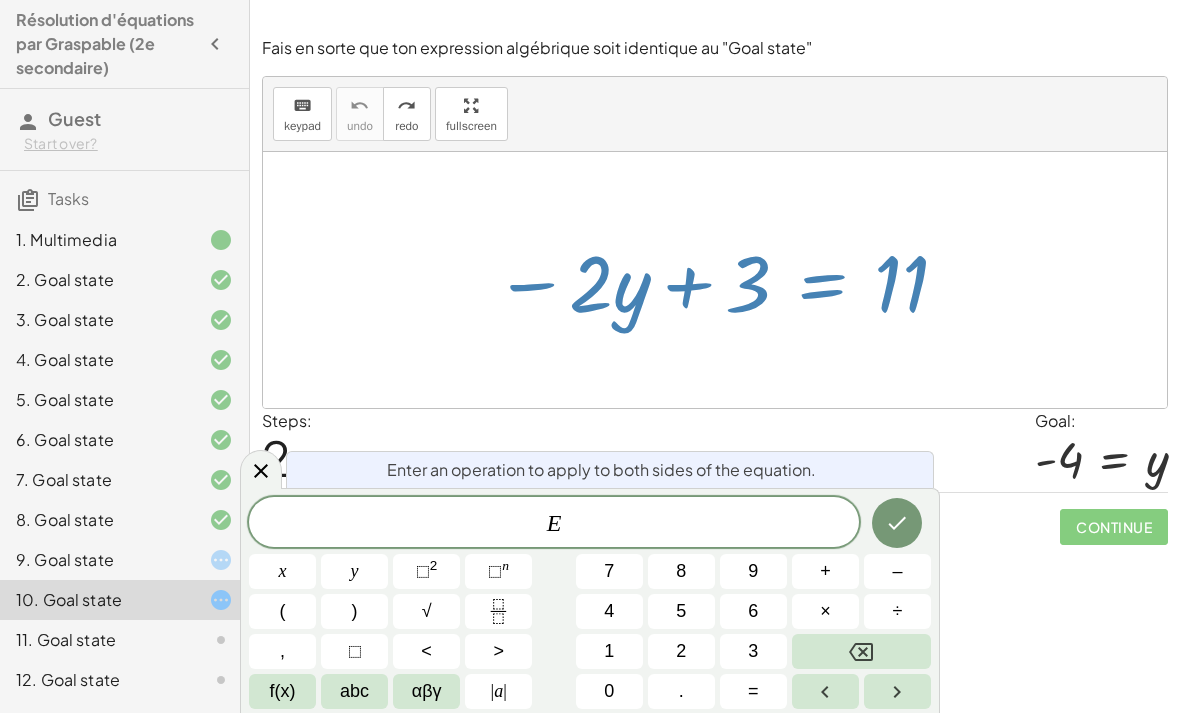click on "abc" at bounding box center (354, 691) 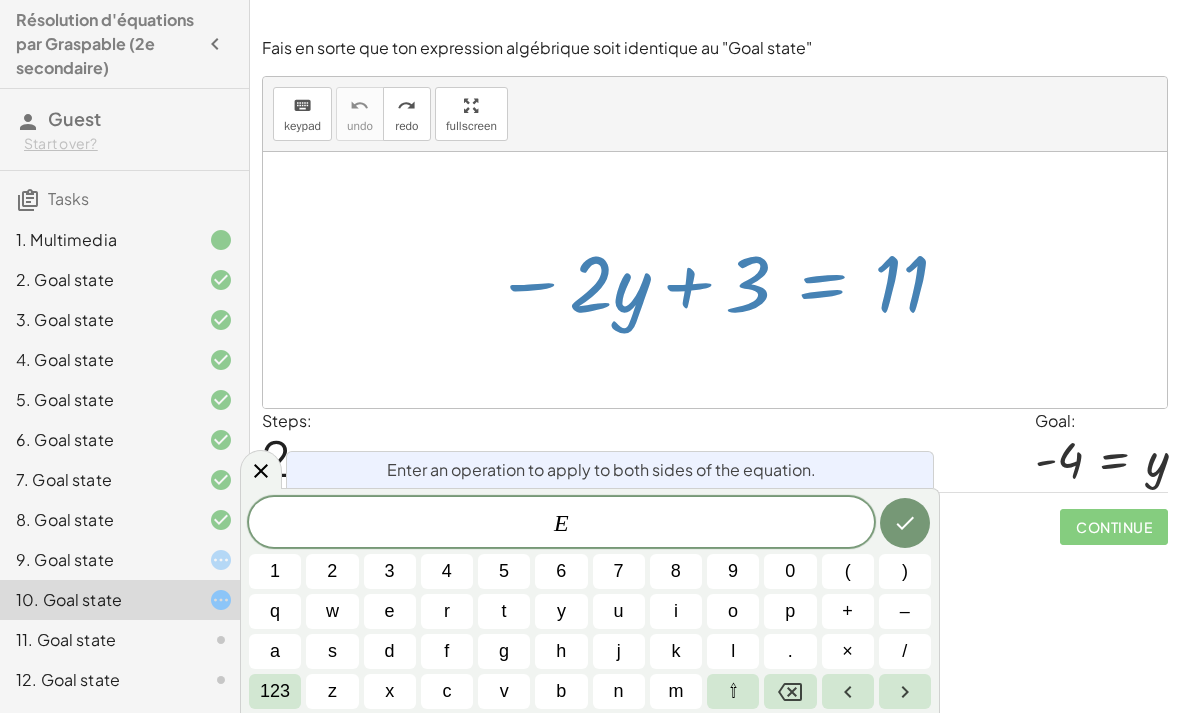 click on "y" at bounding box center [561, 611] 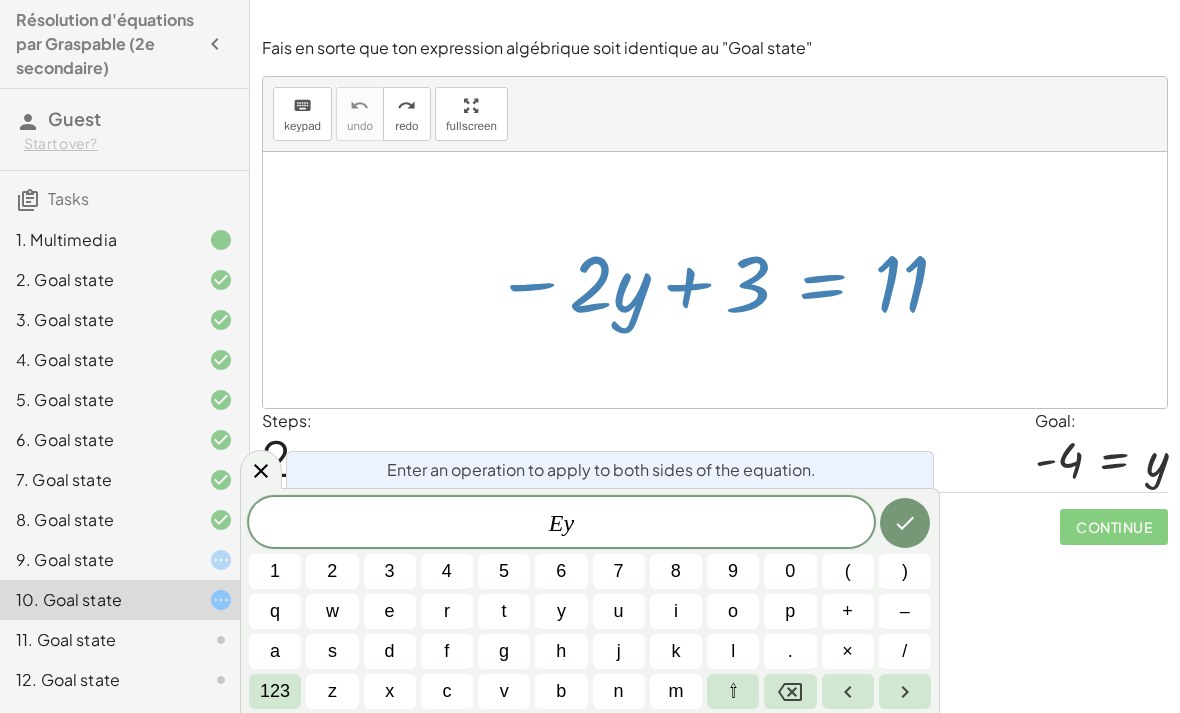 click 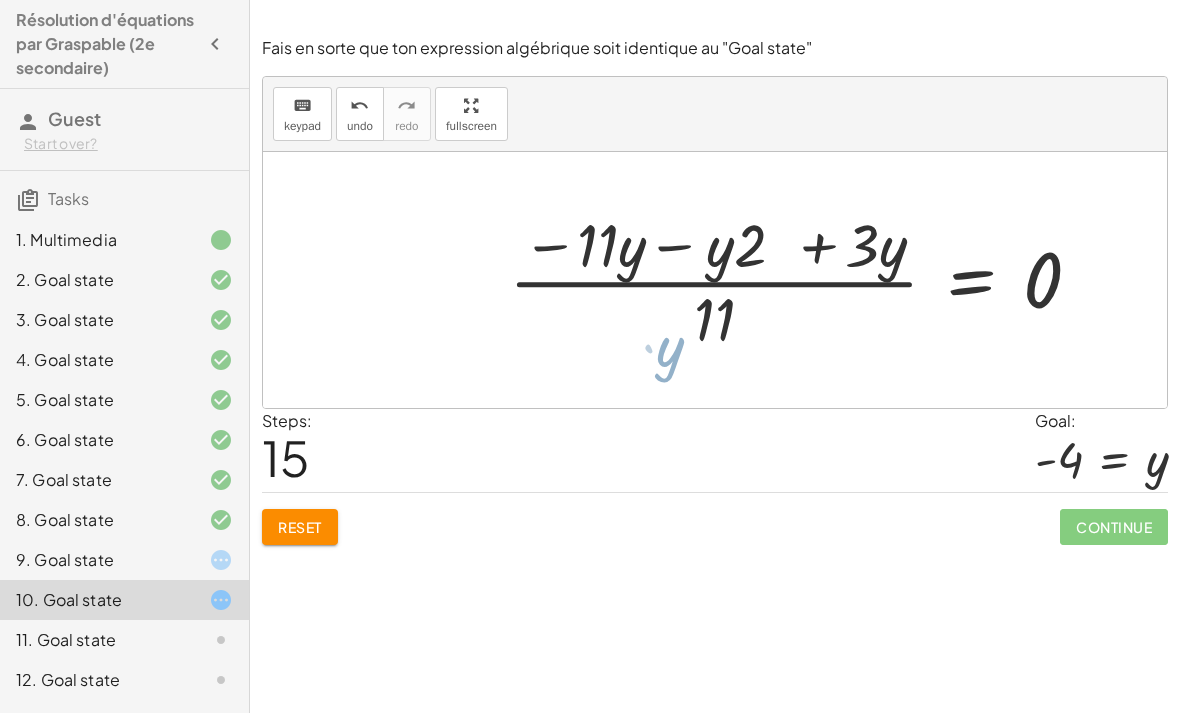 click on "Reset" 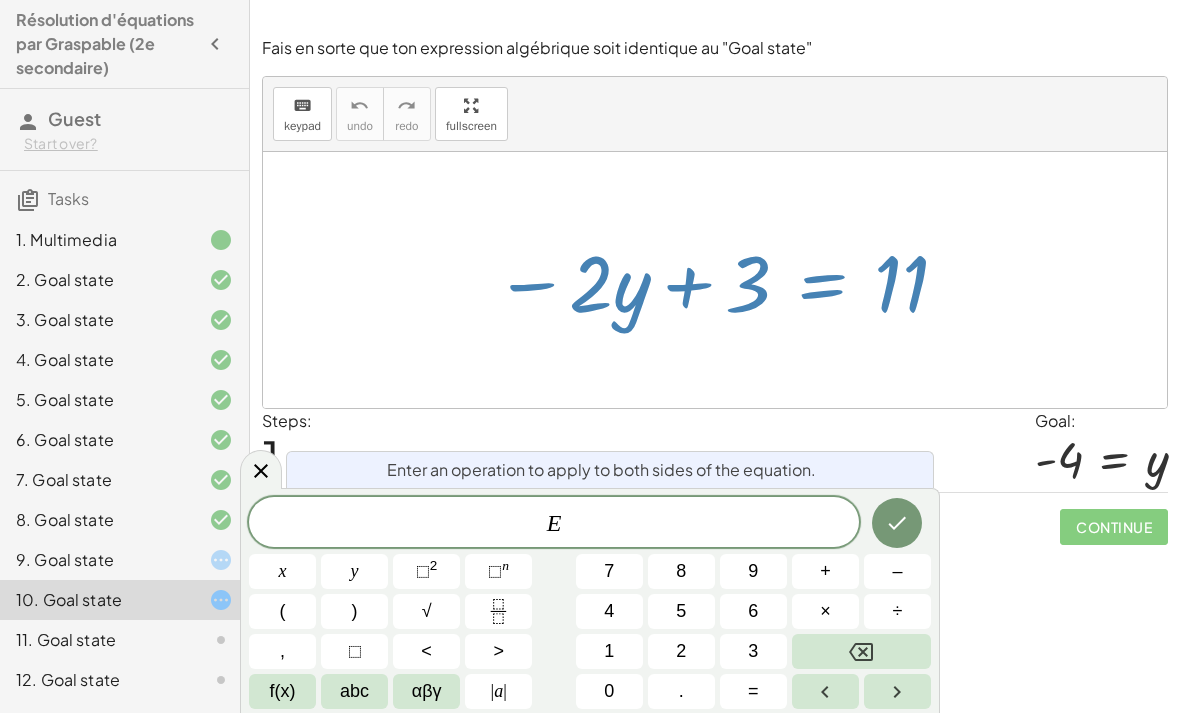 click on "–" at bounding box center (897, 571) 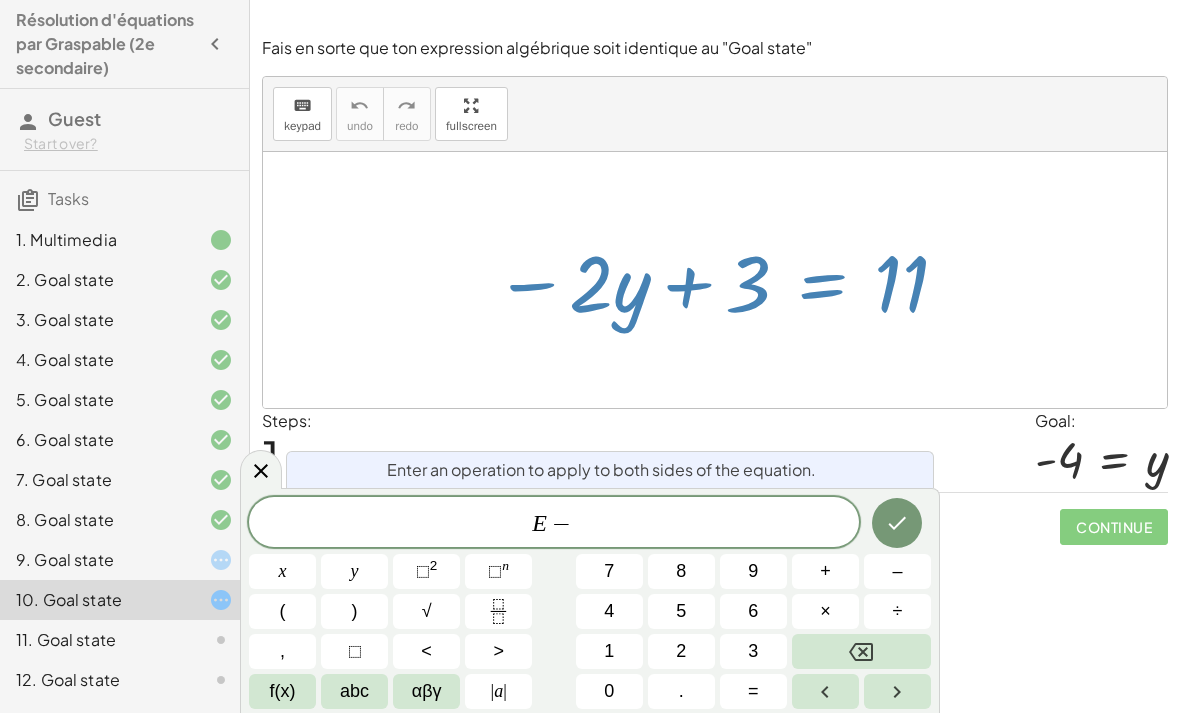 click on "3" at bounding box center (753, 651) 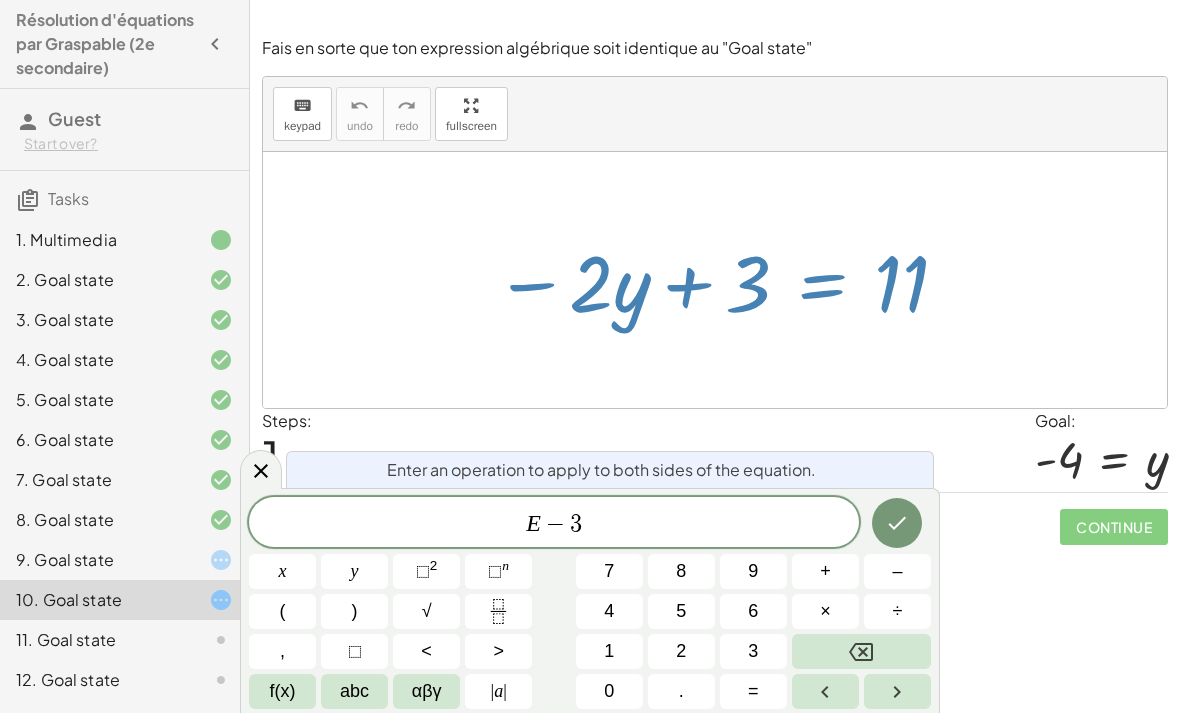 click 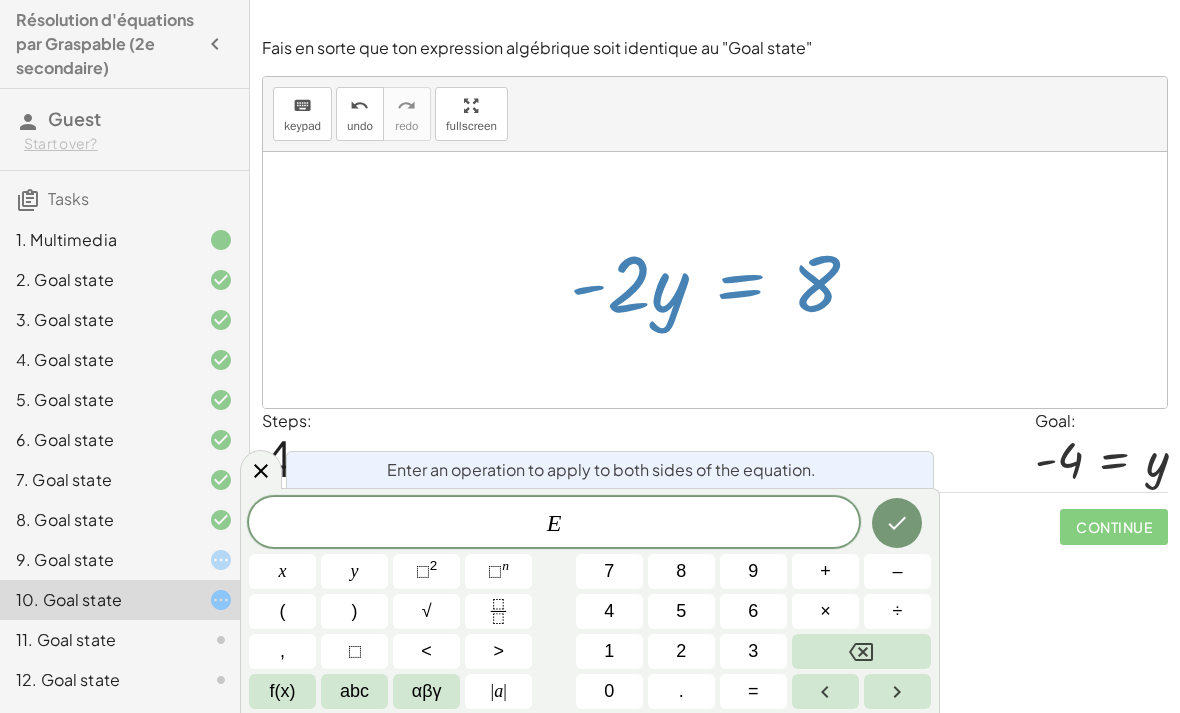 click on "–" at bounding box center [897, 571] 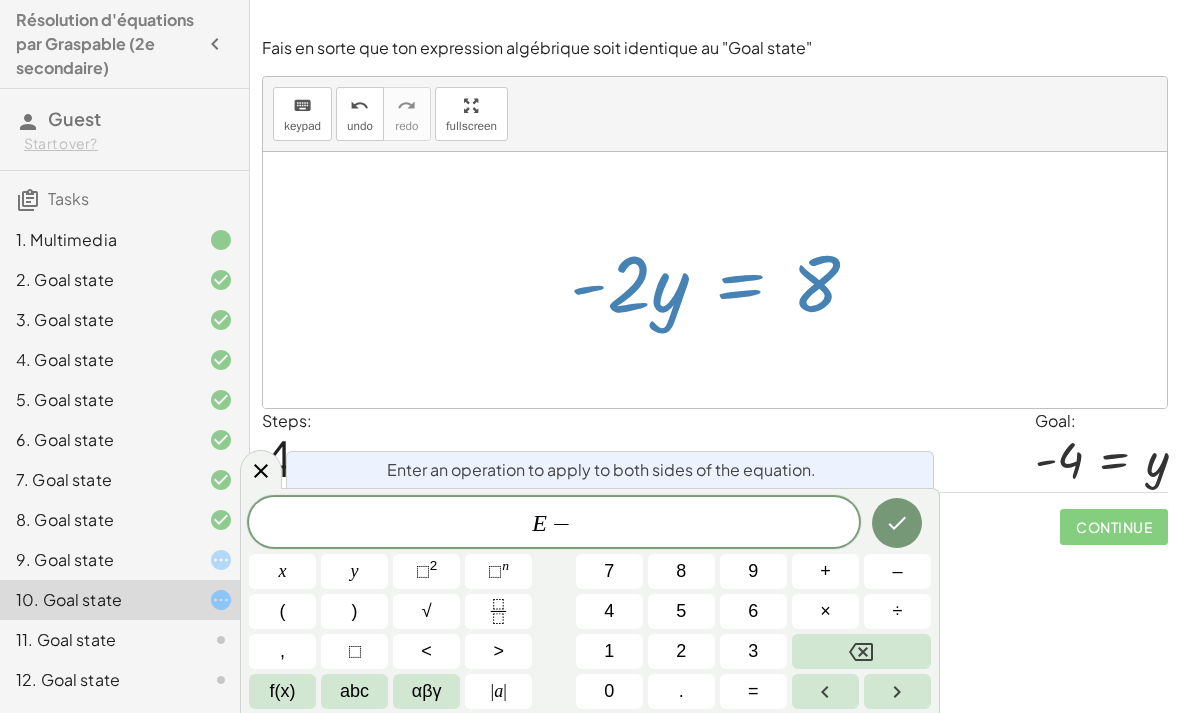 click on "2" at bounding box center [681, 651] 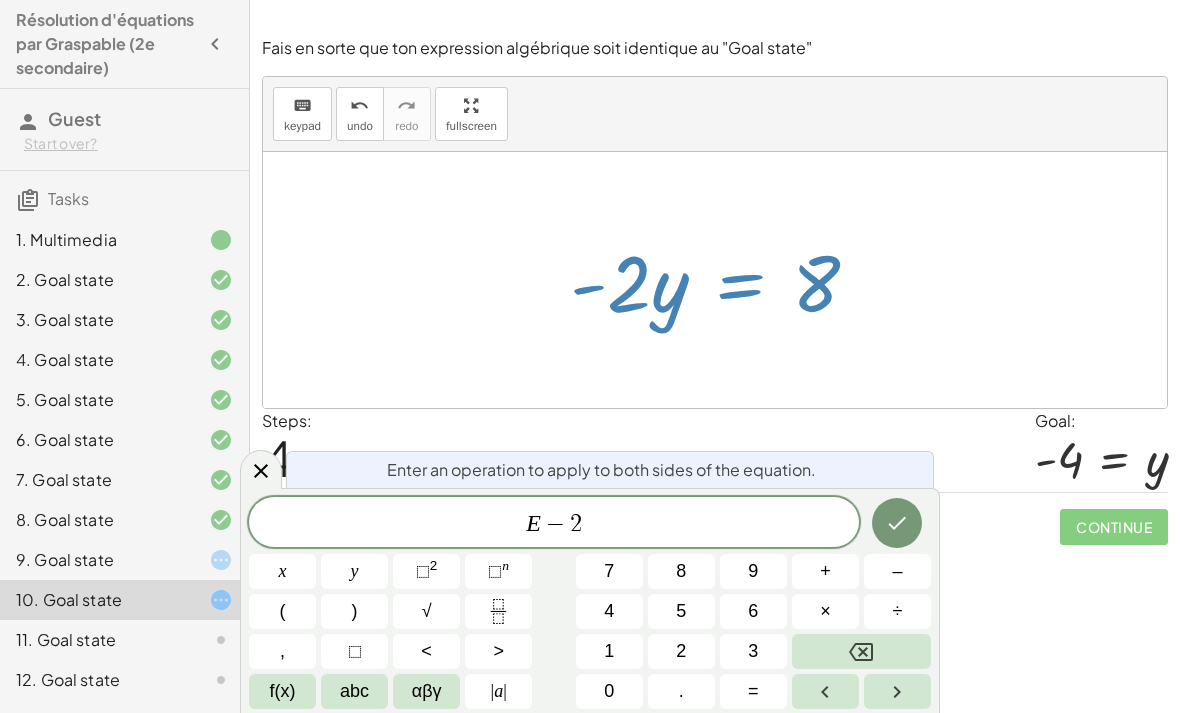 click 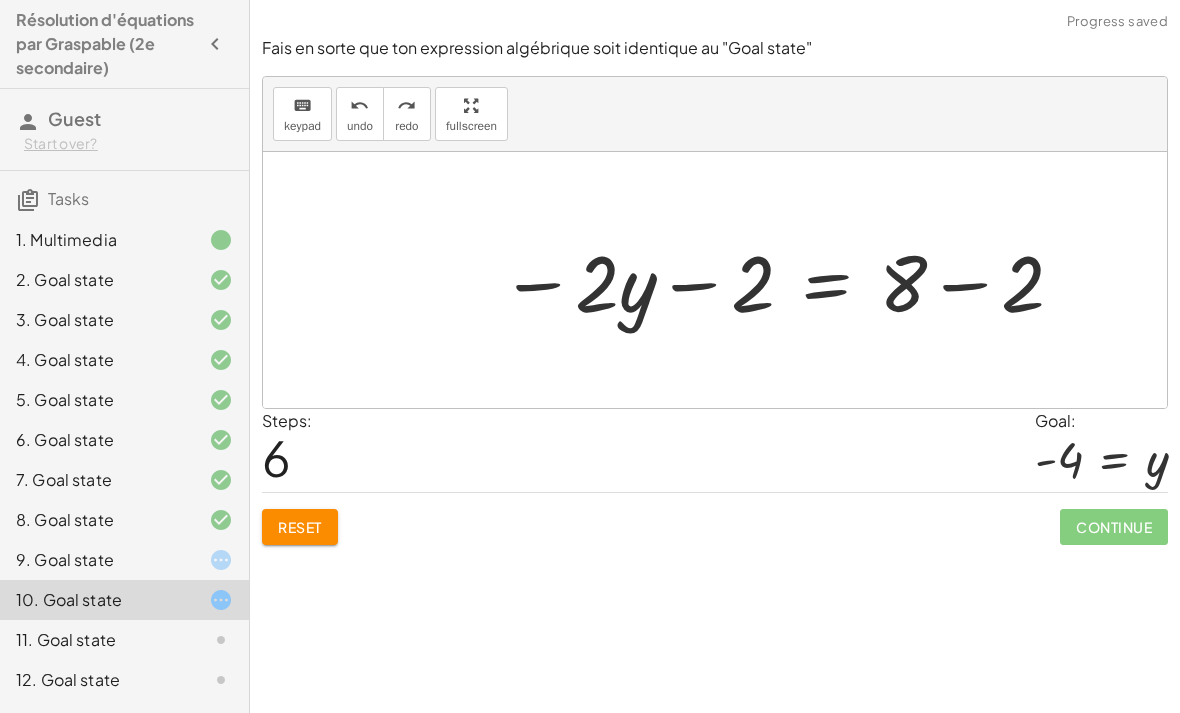scroll, scrollTop: 0, scrollLeft: 0, axis: both 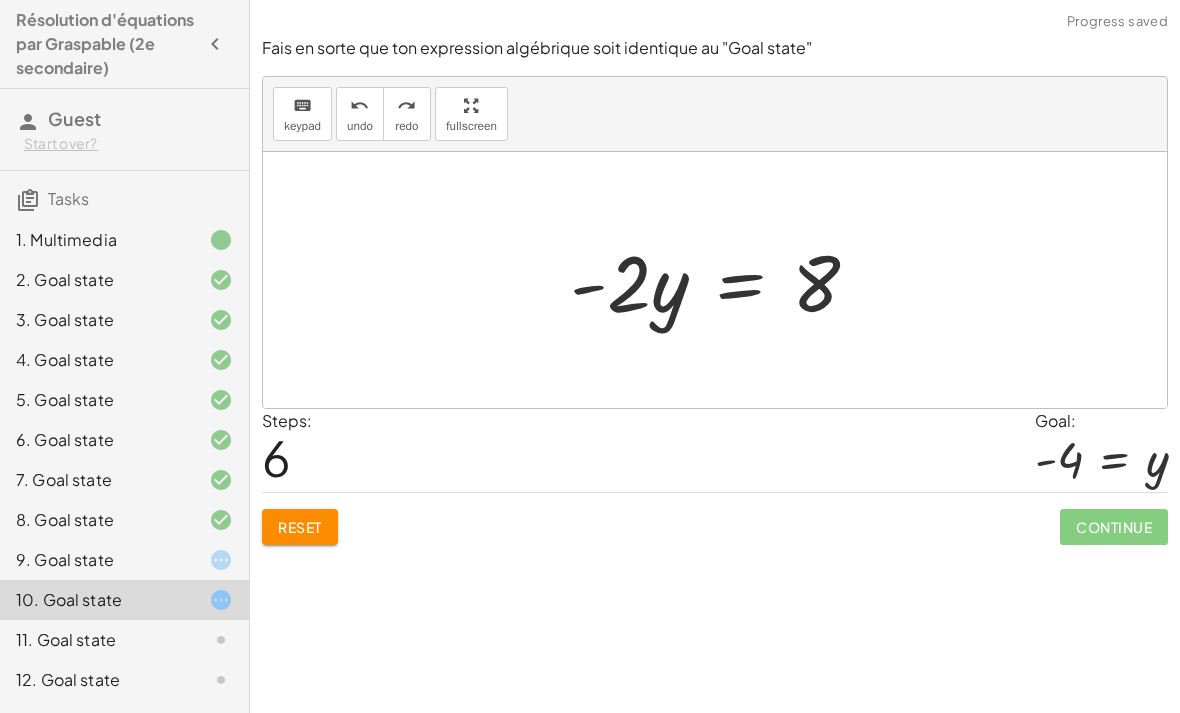 click at bounding box center (715, 280) 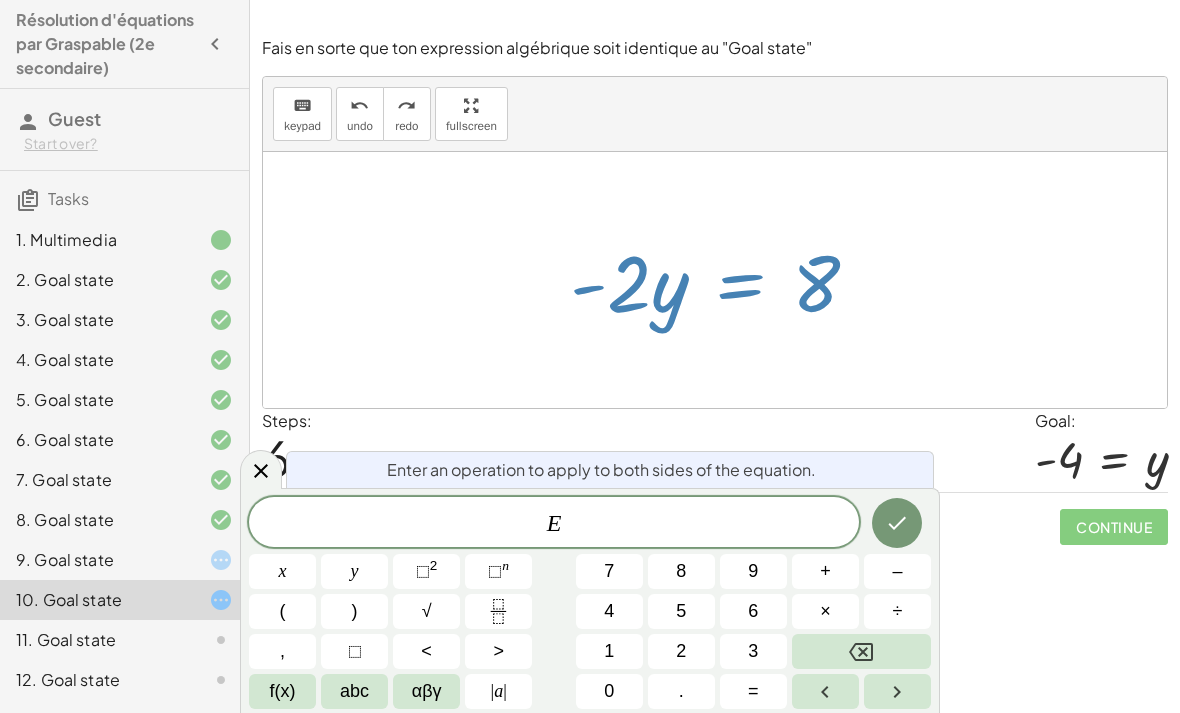 click on "÷" at bounding box center (897, 611) 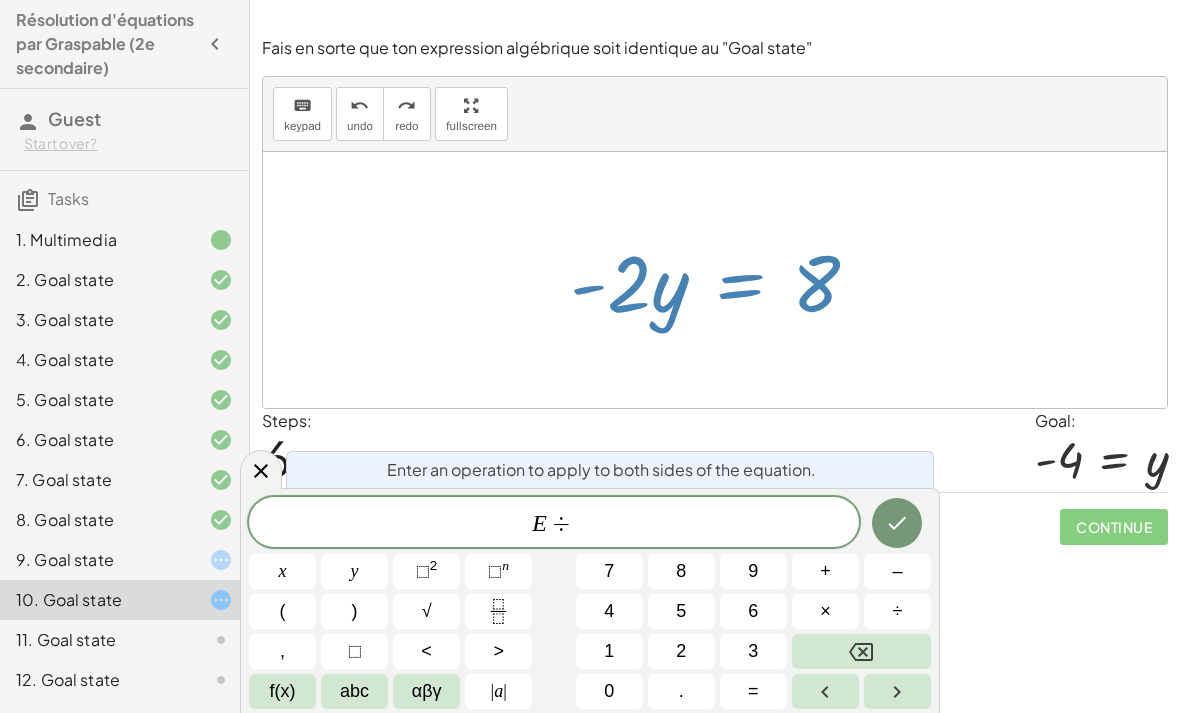 click on "2" at bounding box center [681, 651] 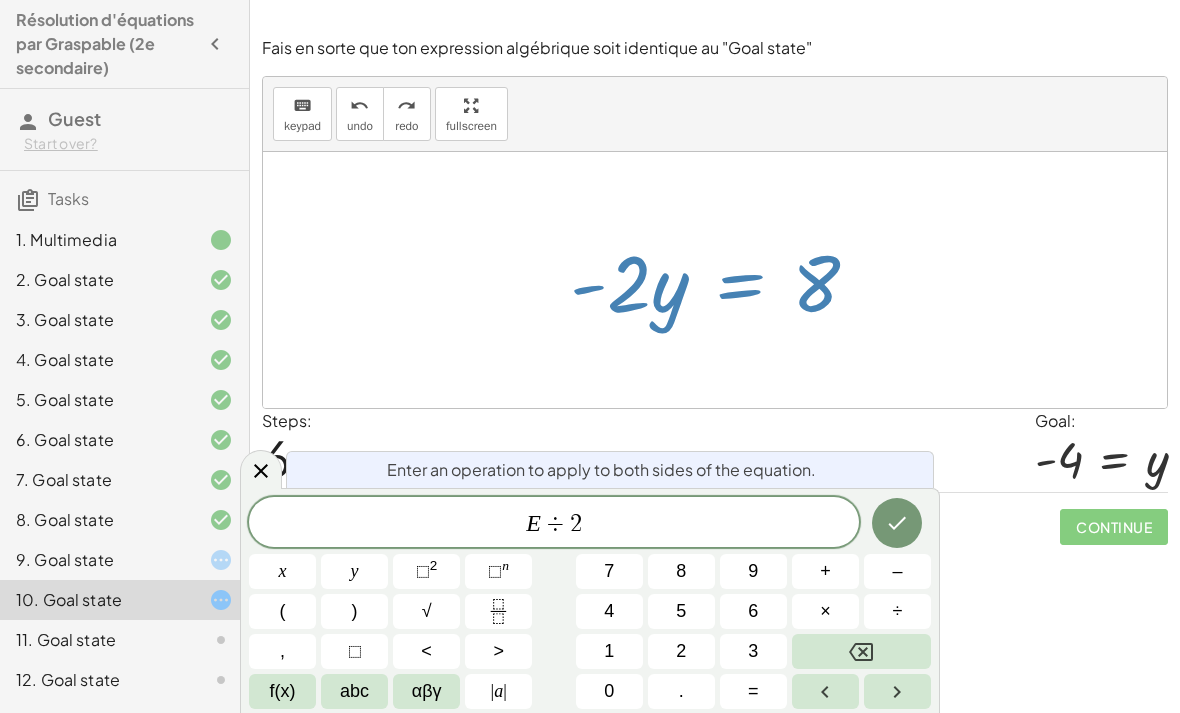 click 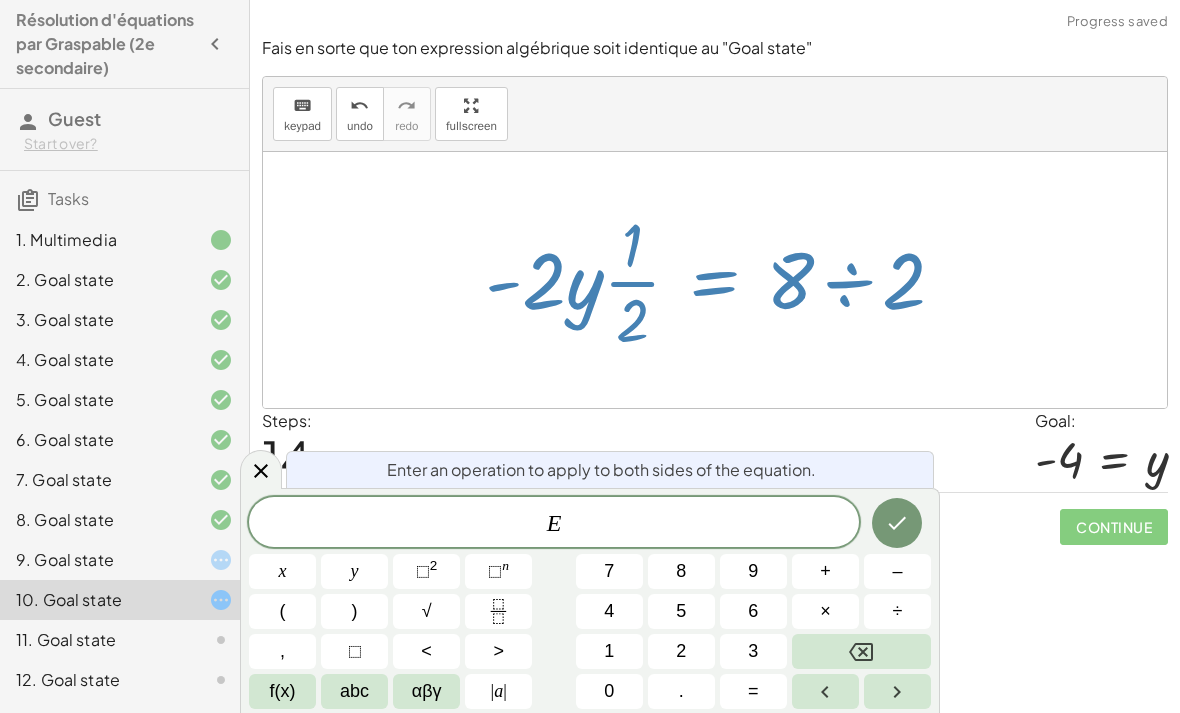 click at bounding box center (261, 469) 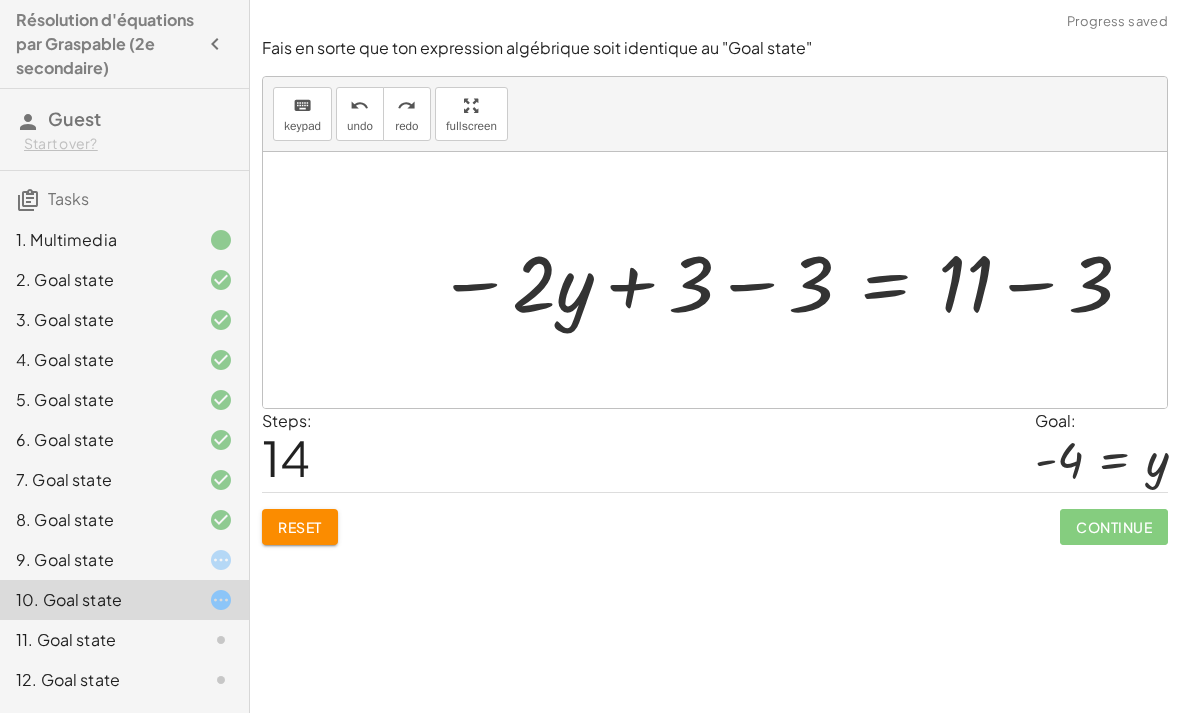 click on "Reset" at bounding box center (300, 527) 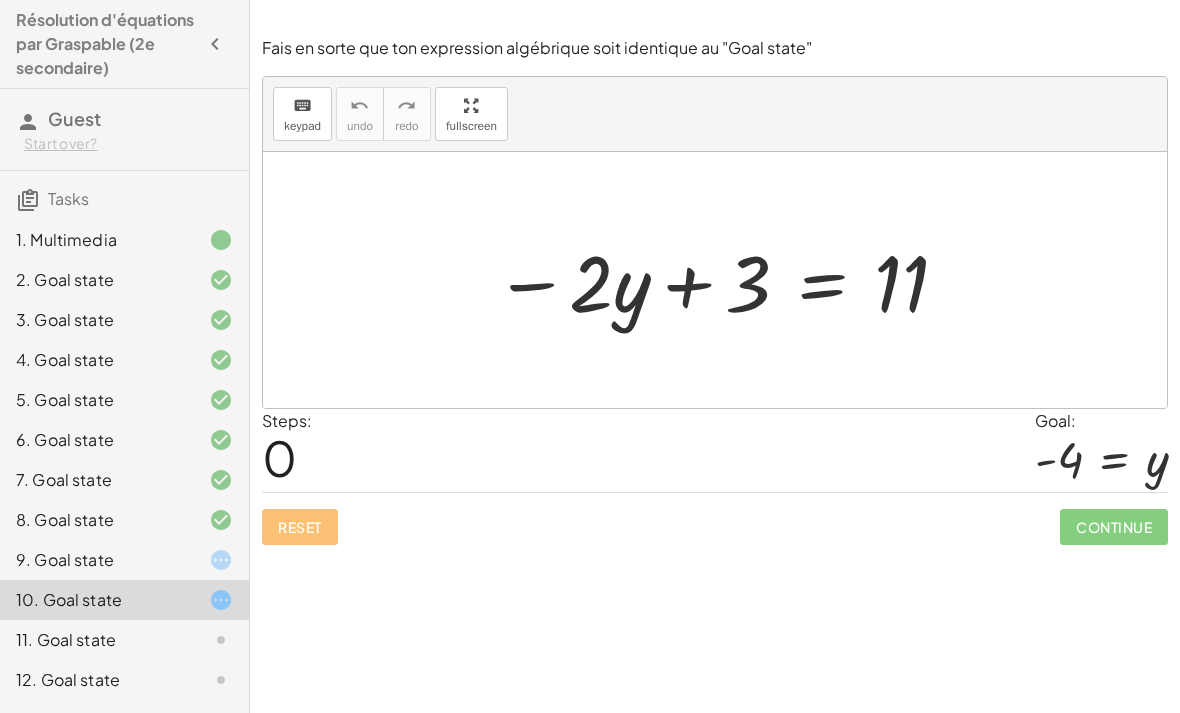 click at bounding box center (715, 280) 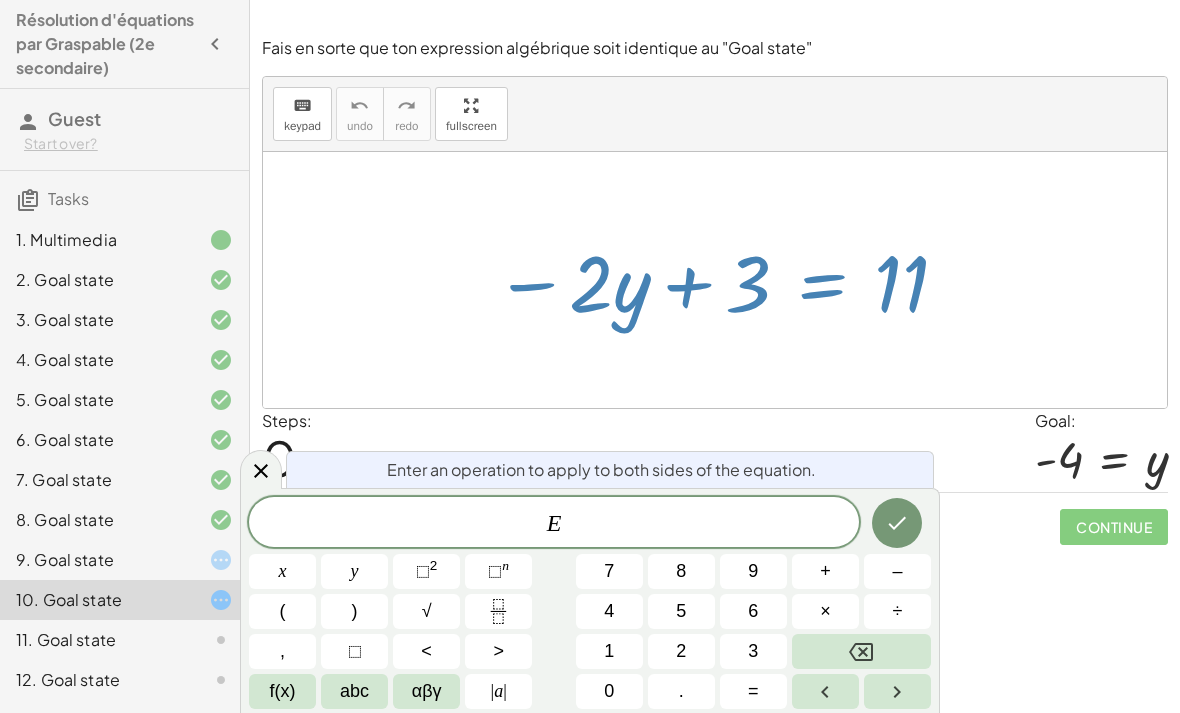 click on "–" at bounding box center (897, 571) 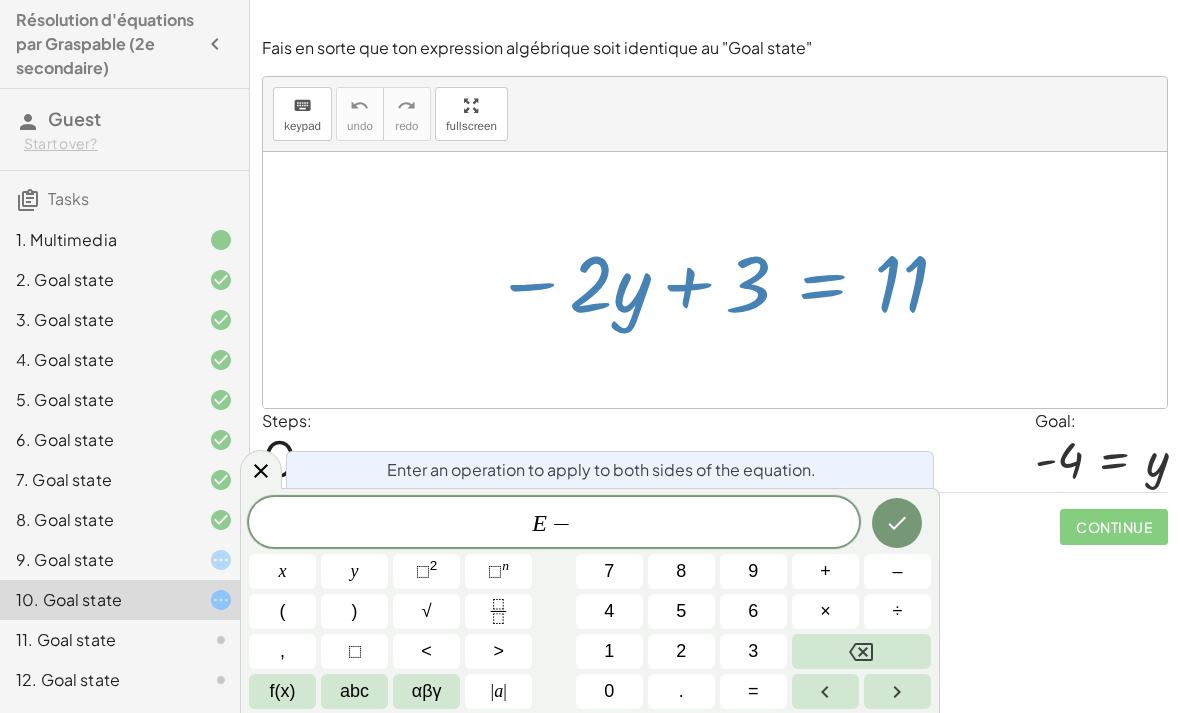 click on "2" at bounding box center (681, 651) 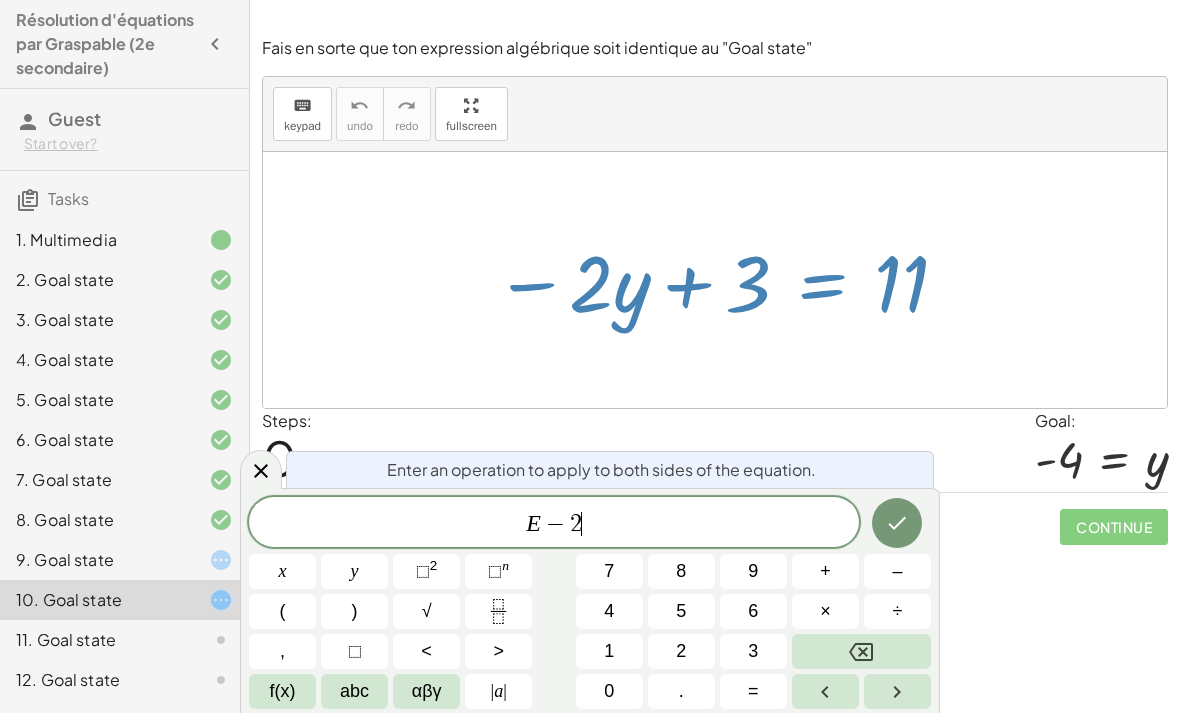 click 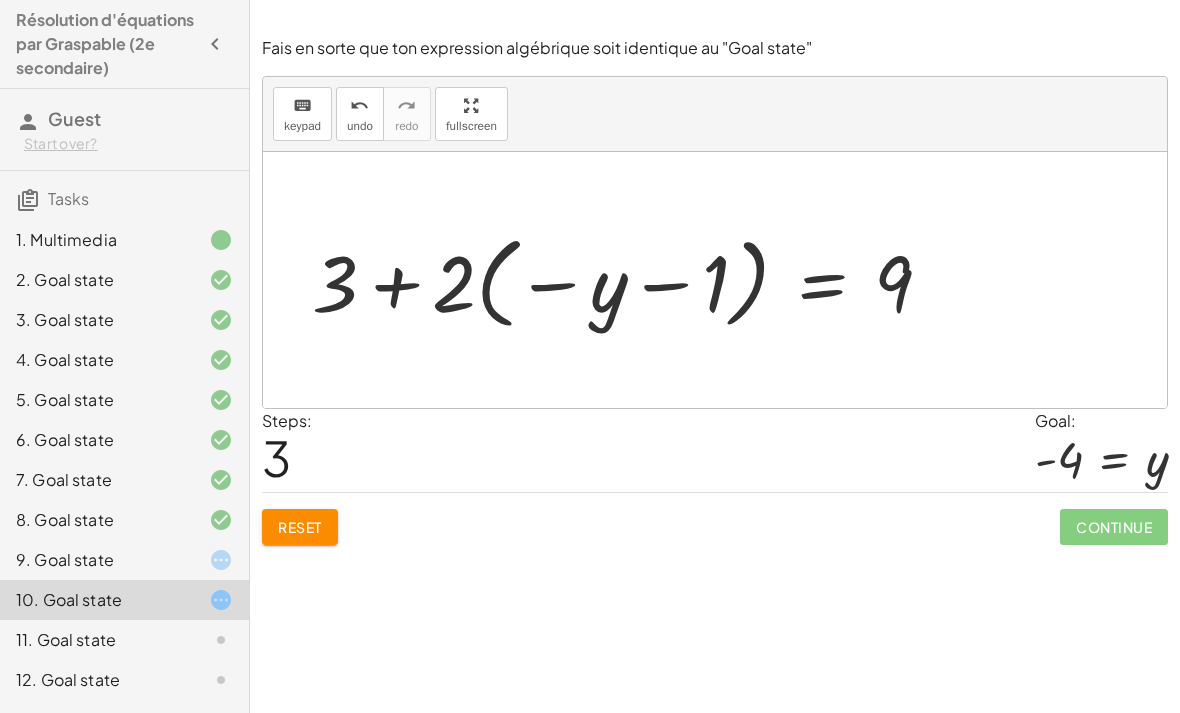 click on "Reset" at bounding box center [300, 527] 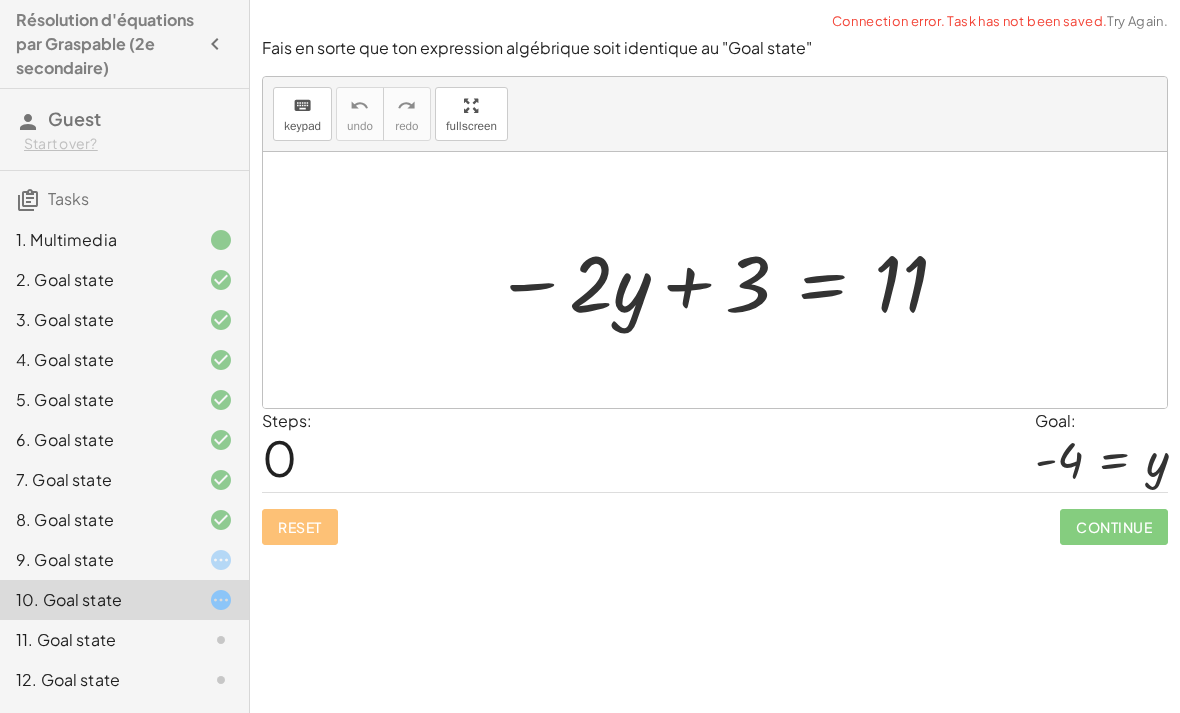 click on "Start over?" 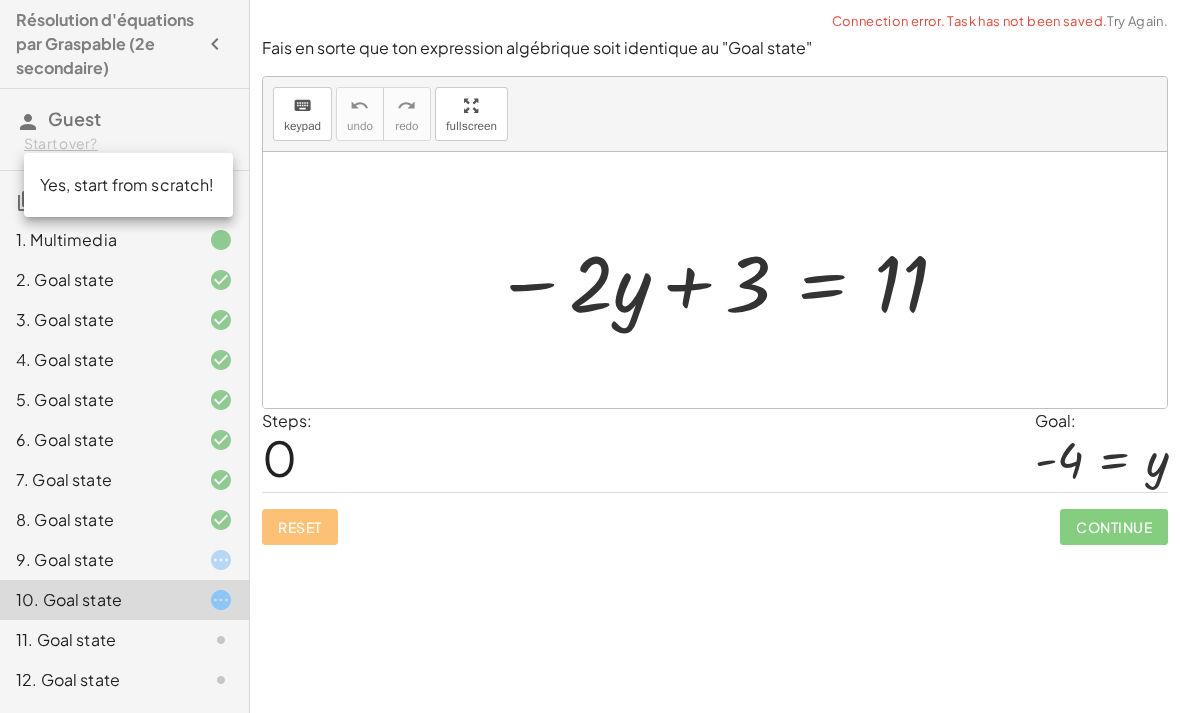 click on "Guest Start over?" 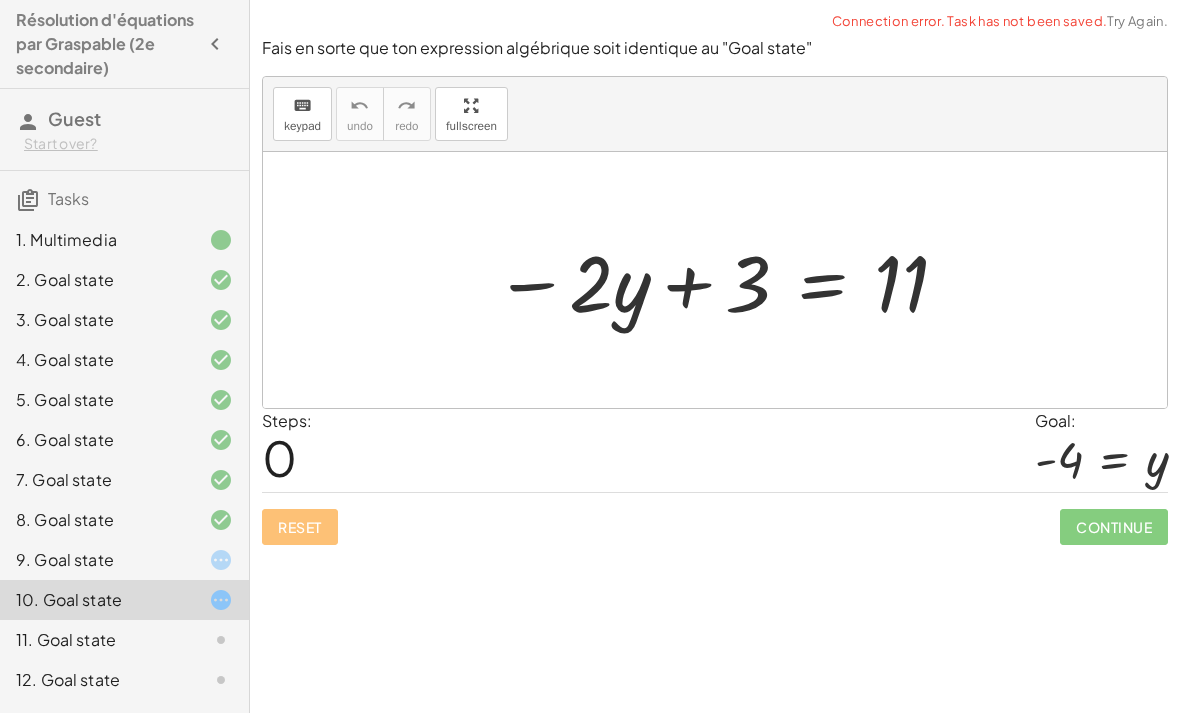 click at bounding box center (715, 12) 